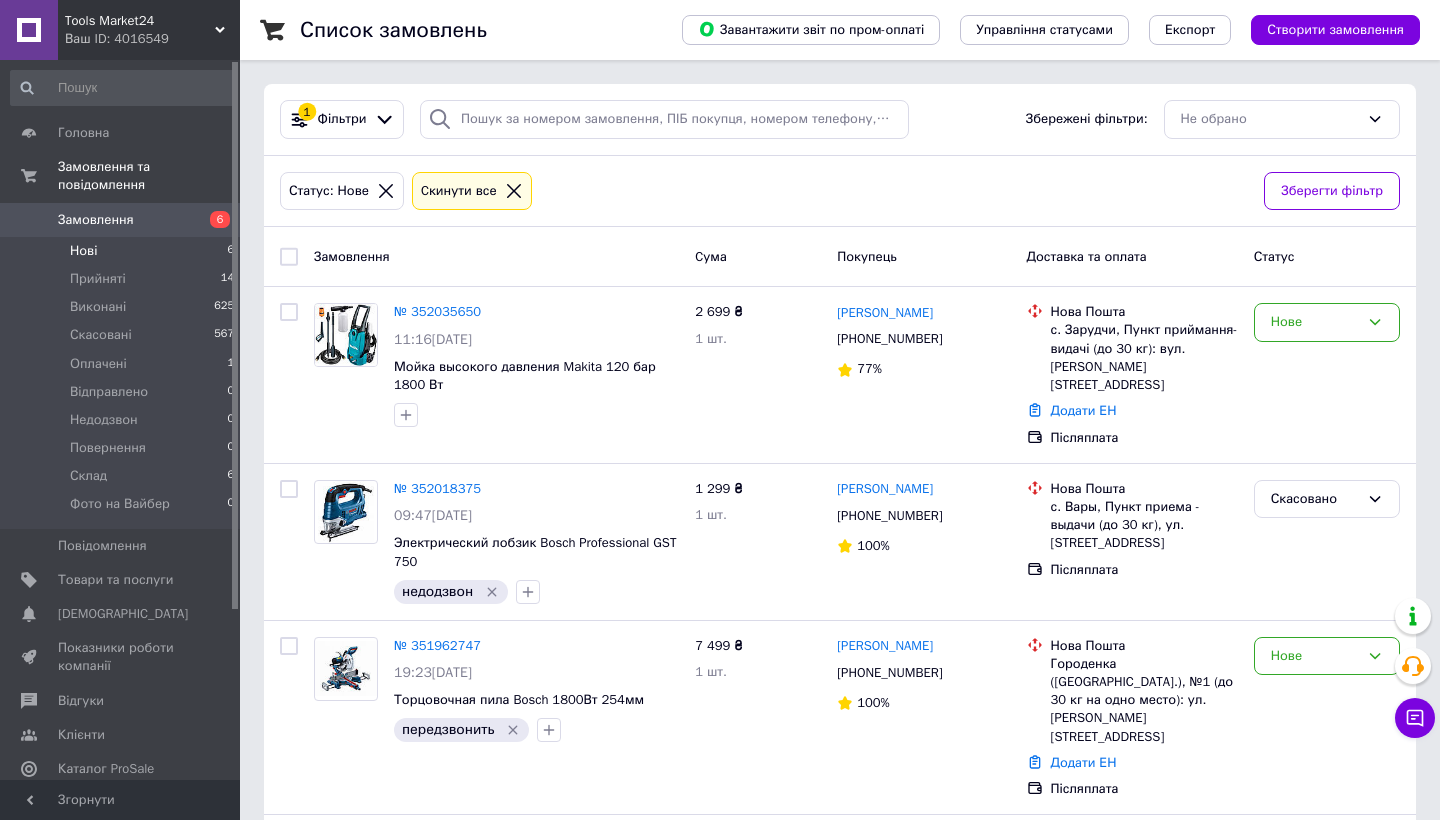 scroll, scrollTop: 0, scrollLeft: 0, axis: both 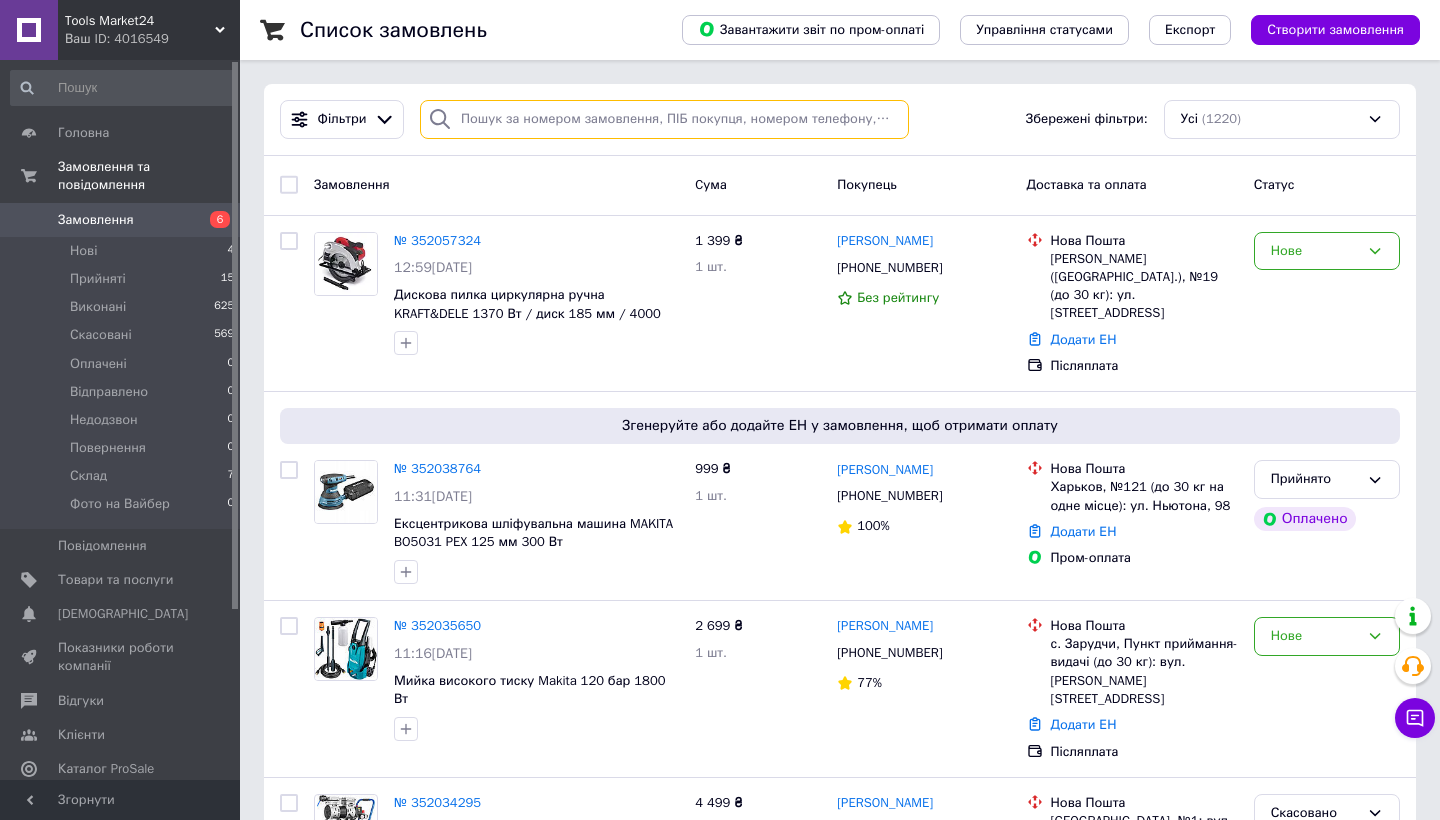 click at bounding box center (664, 119) 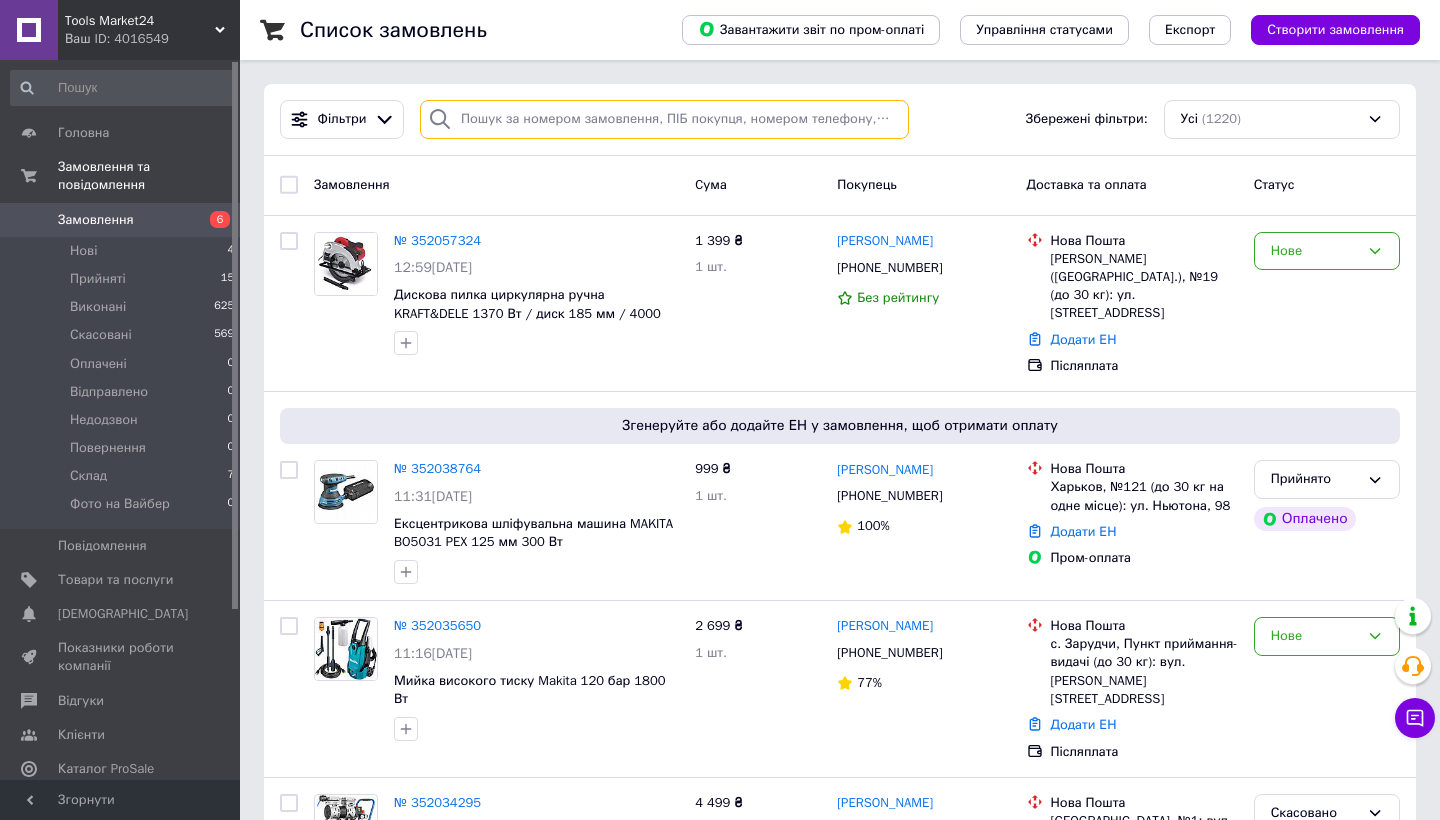 paste on "351921640" 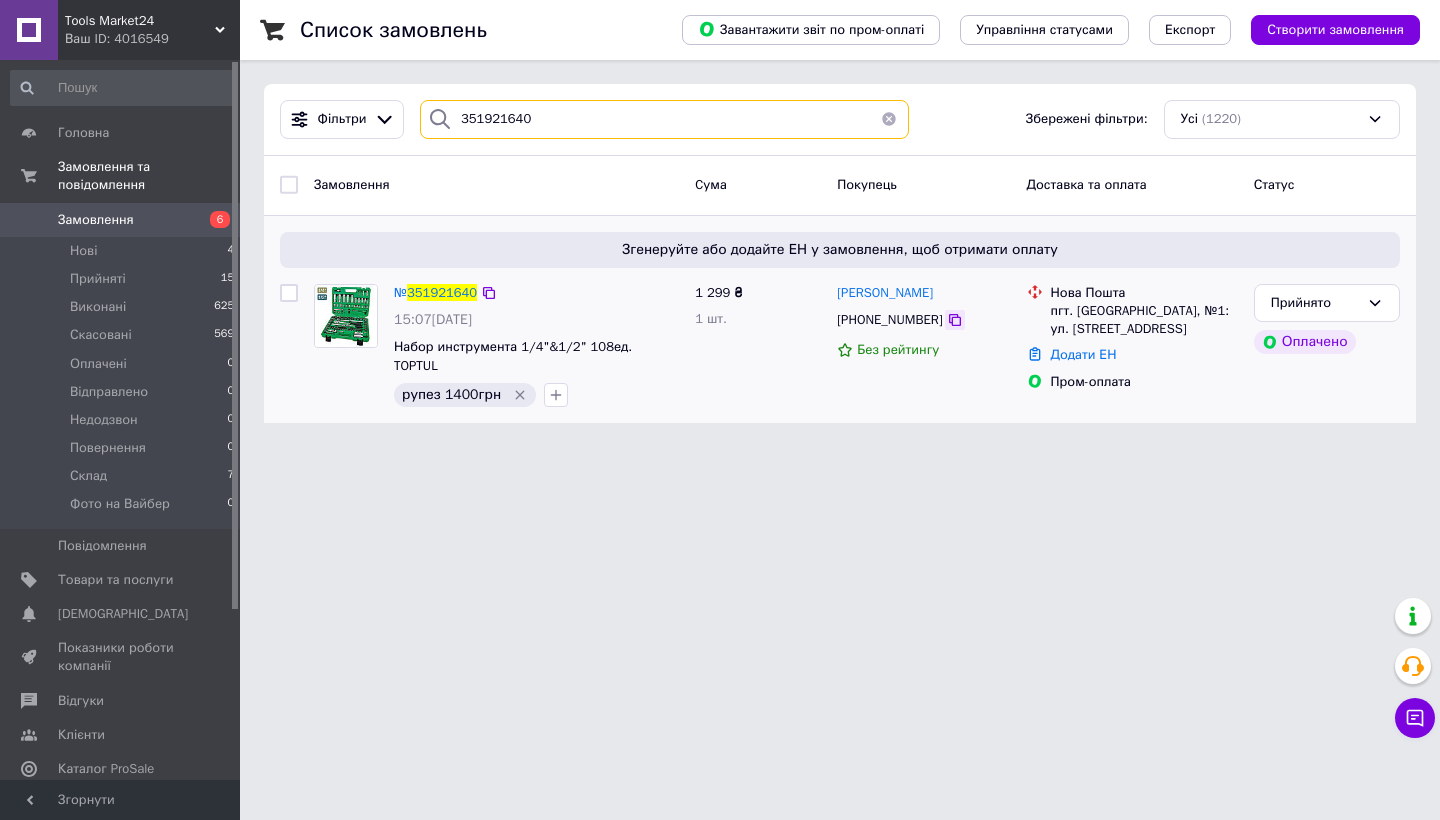 type on "351921640" 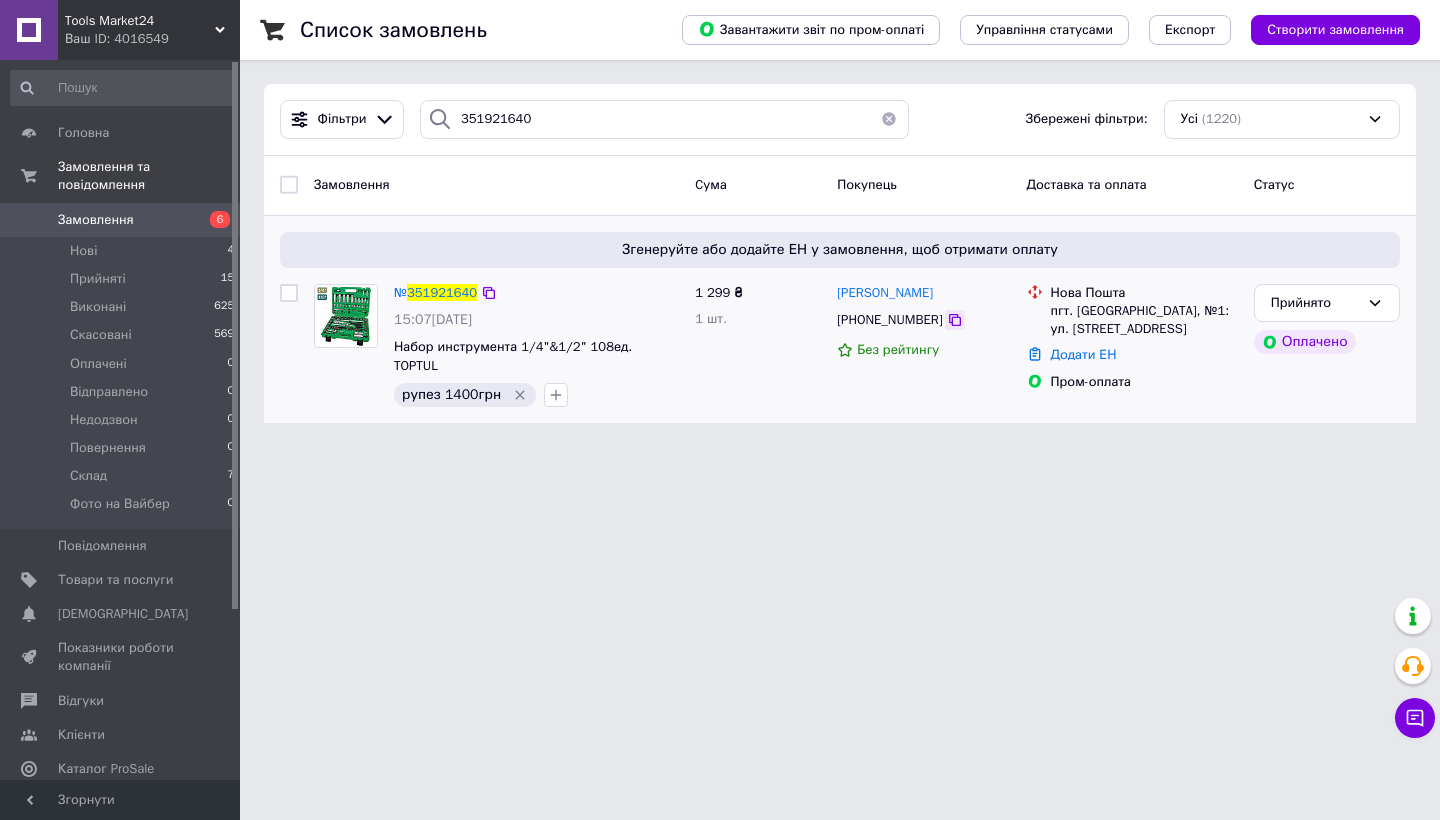 click 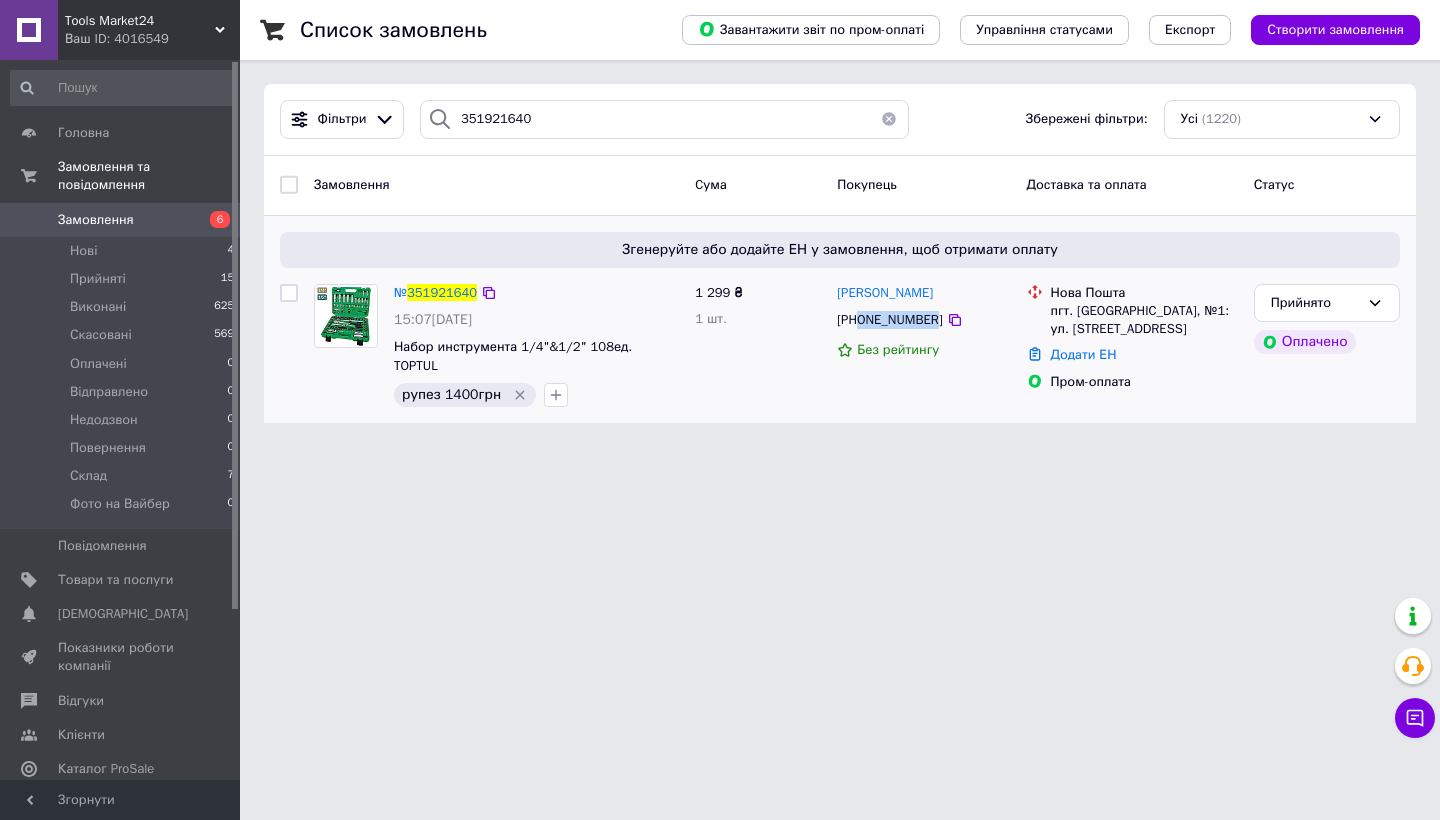 drag, startPoint x: 860, startPoint y: 318, endPoint x: 940, endPoint y: 321, distance: 80.05623 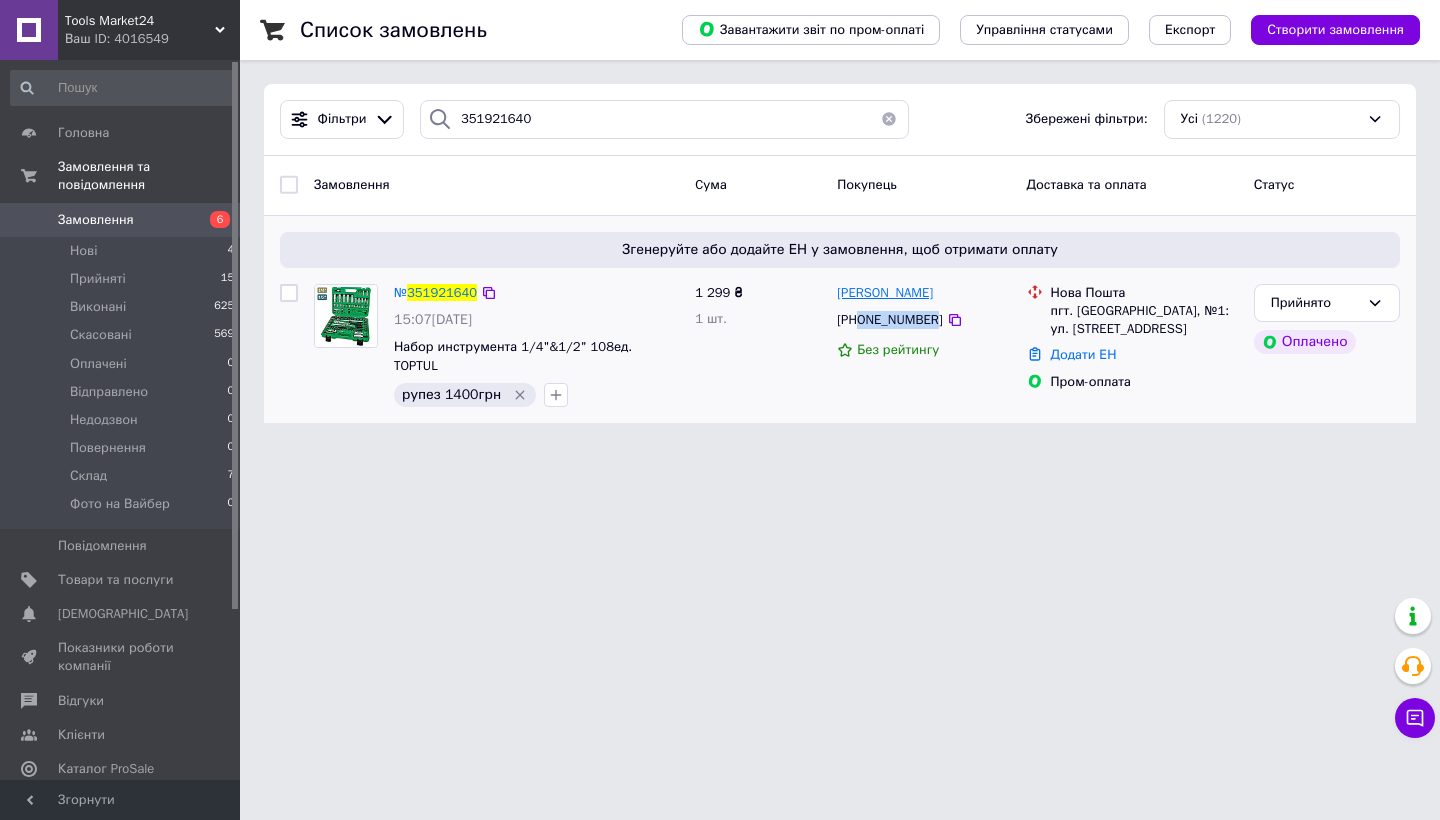 drag, startPoint x: 979, startPoint y: 297, endPoint x: 892, endPoint y: 296, distance: 87.005745 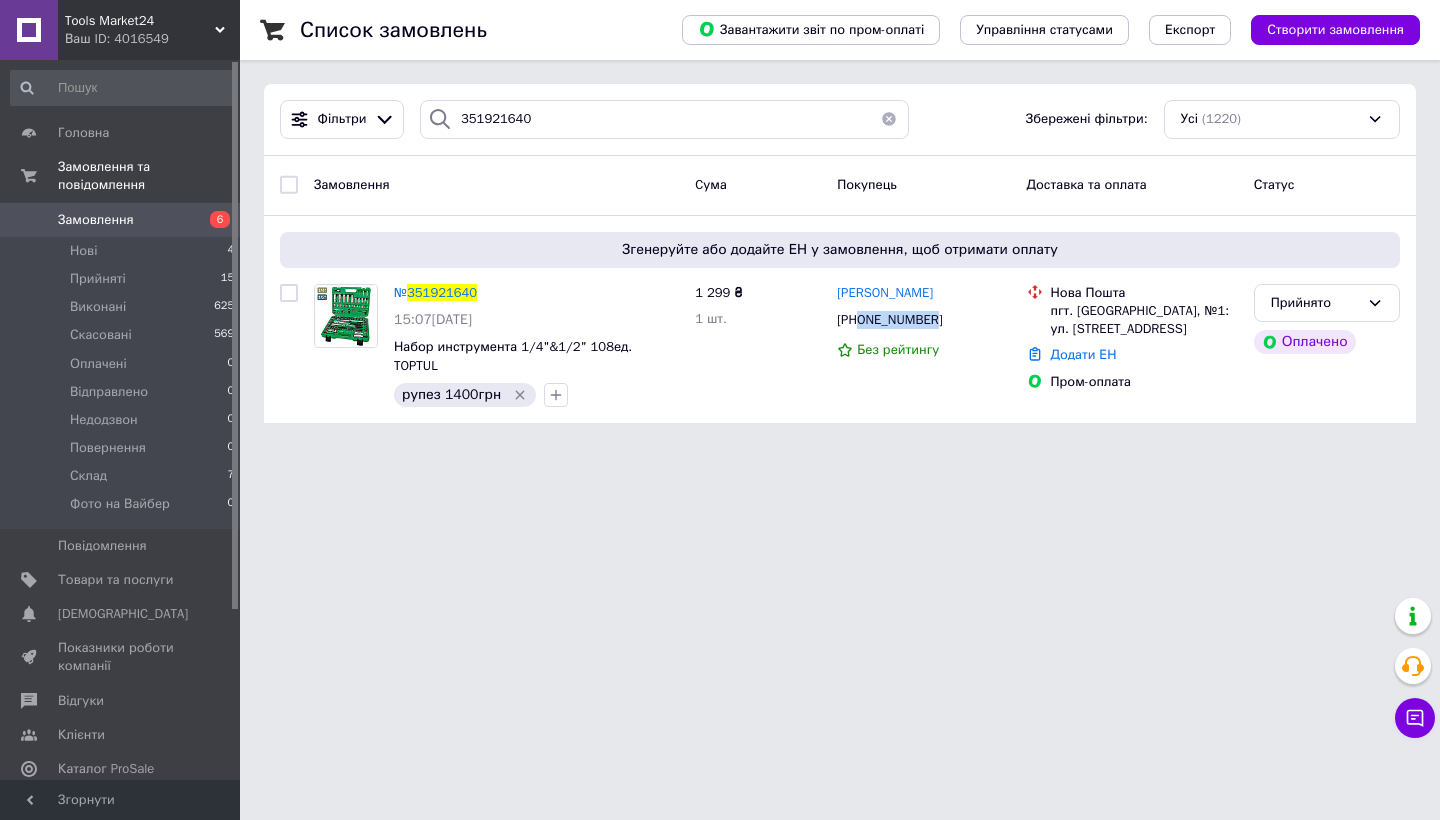 click on "Список замовлень   Завантажити звіт по пром-оплаті Управління статусами Експорт Створити замовлення Фільтри 351921640 Збережені фільтри: Усі (1220) Замовлення Cума Покупець Доставка та оплата Статус Згенеруйте або додайте ЕН у замовлення, щоб отримати оплату №  351921640 15:07[DATE] Набор инструмента 1/4"&1/2" 108ед. TOPTUL рупез 1400грн   1 299 ₴ 1 шт. [PERSON_NAME] [PHONE_NUMBER] Без рейтингу [GEOGRAPHIC_DATA]. [GEOGRAPHIC_DATA], №1: ул. [STREET_ADDRESS] Додати ЕН Пром-оплата Прийнято Оплачено" at bounding box center (840, 223) 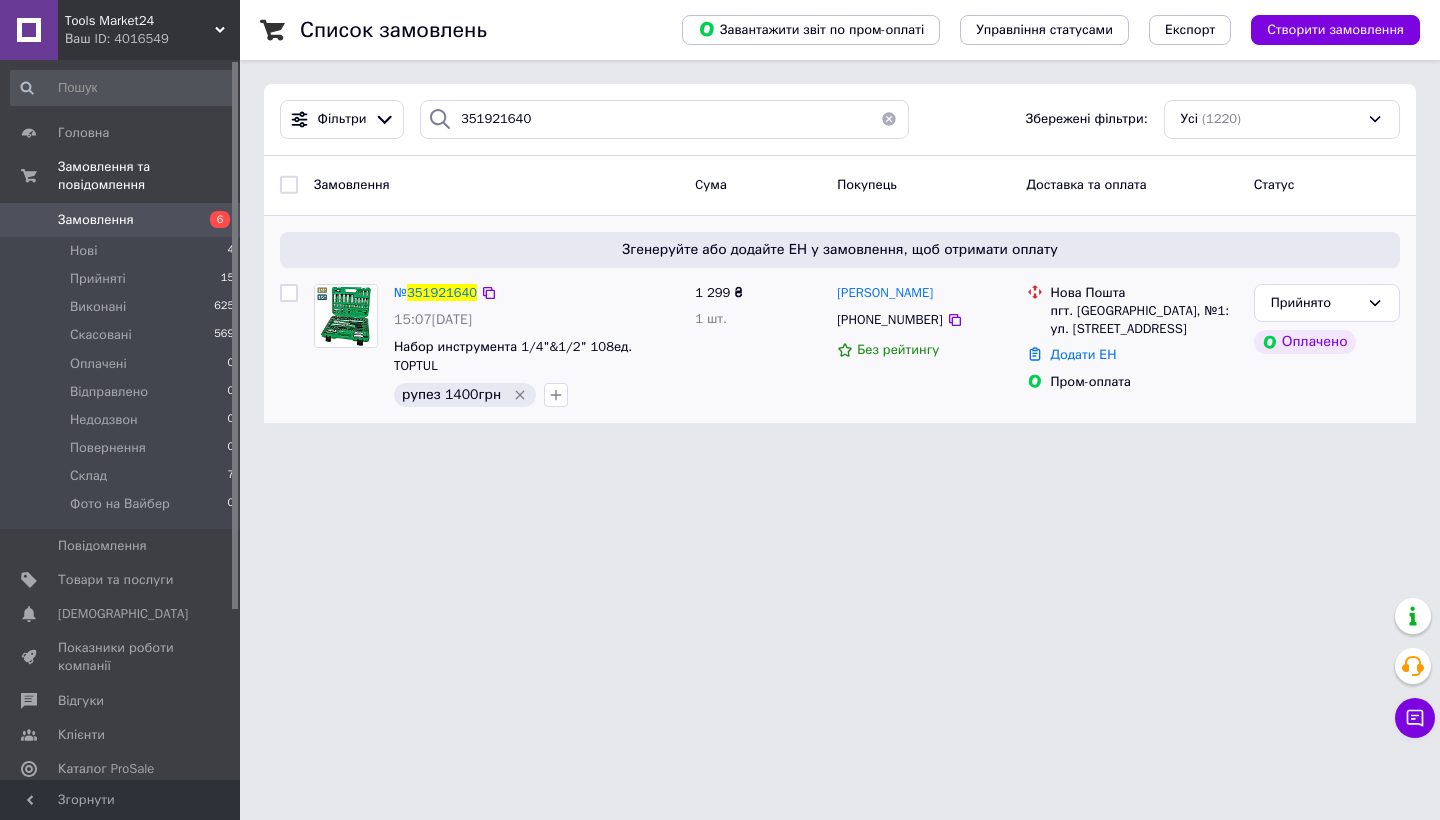 click on "пгт. [GEOGRAPHIC_DATA], №1: ул. [STREET_ADDRESS]" at bounding box center [1144, 320] 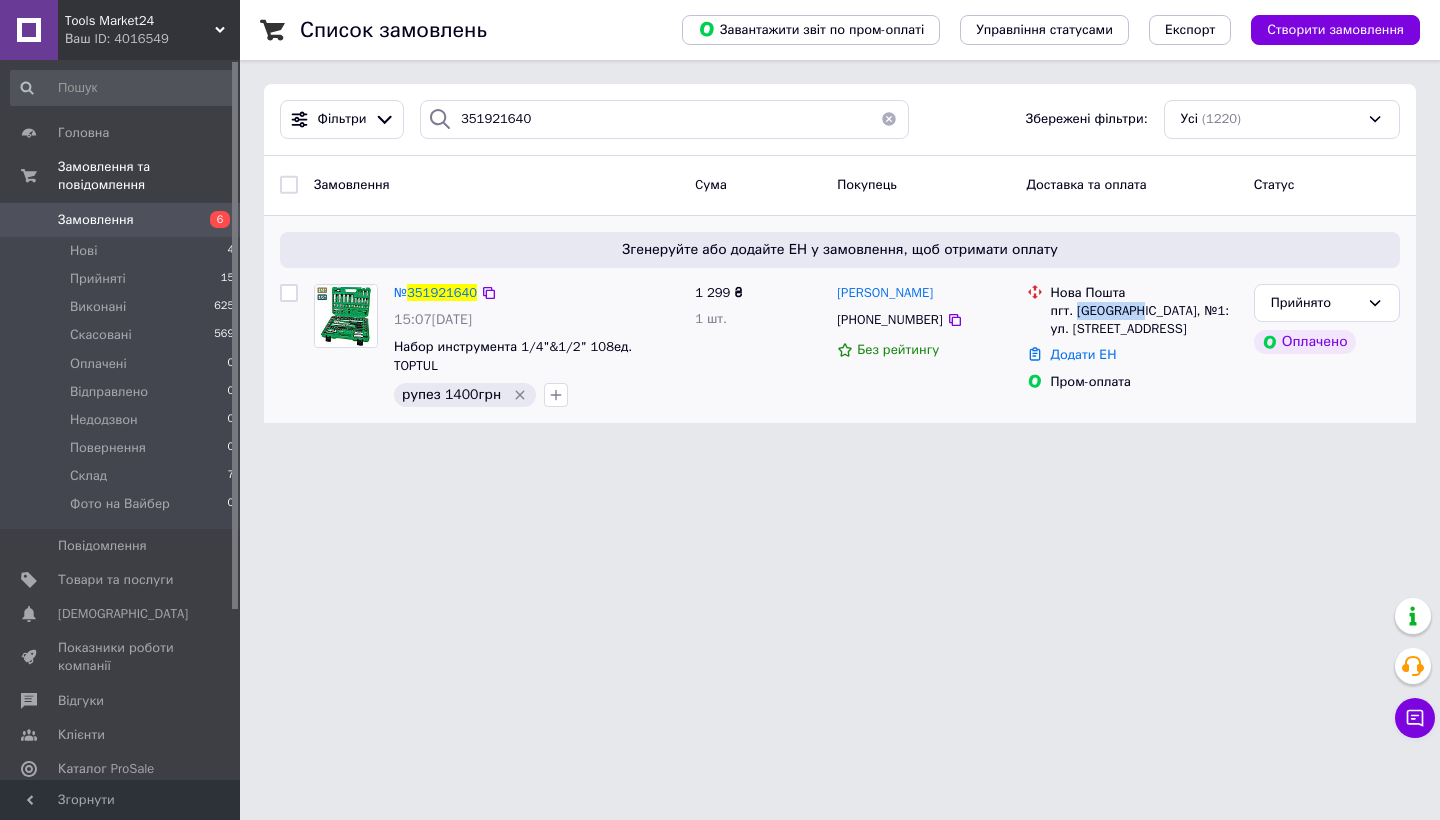 click on "пгт. [GEOGRAPHIC_DATA], №1: ул. [STREET_ADDRESS]" at bounding box center [1144, 320] 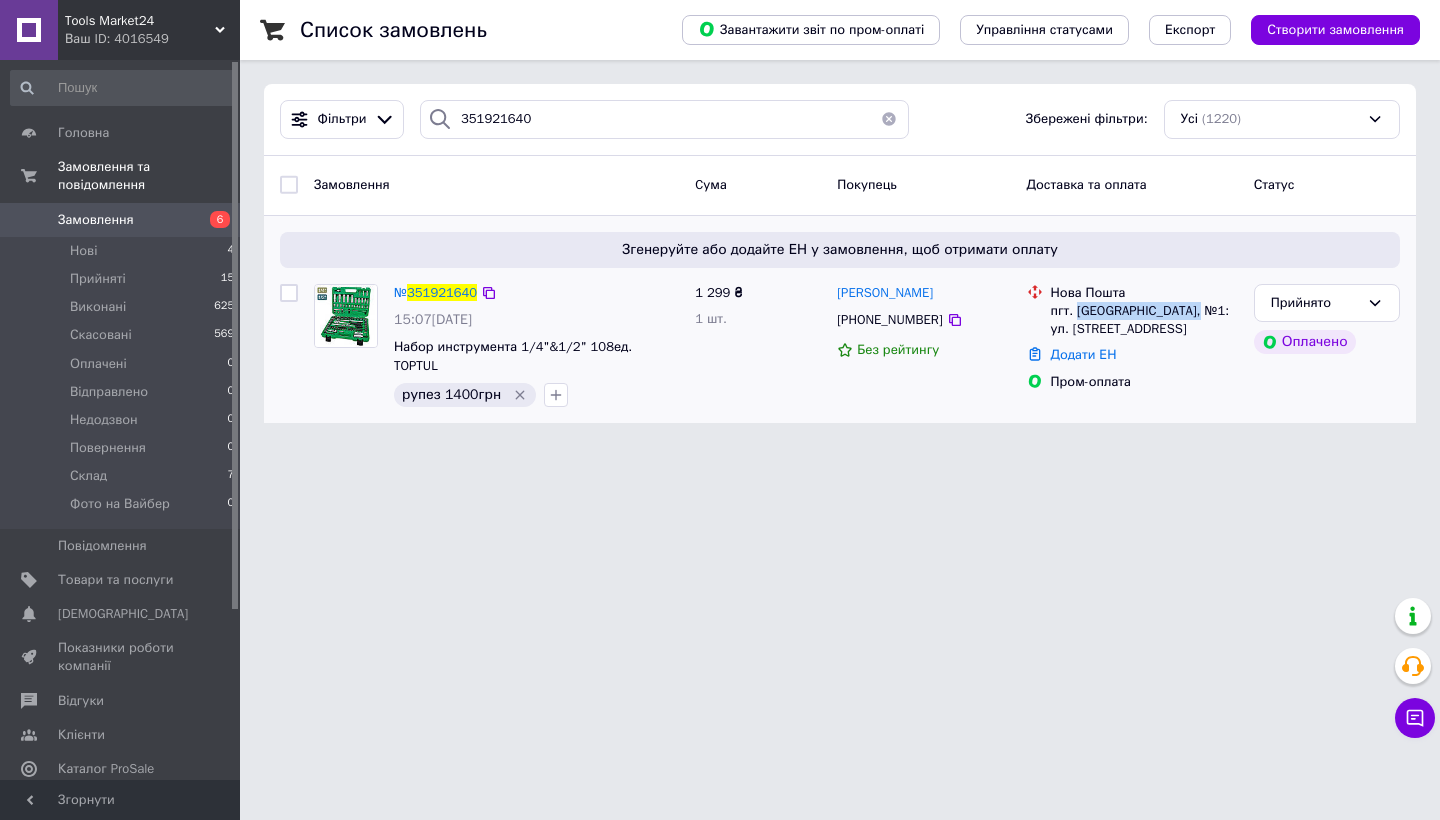 drag, startPoint x: 1078, startPoint y: 311, endPoint x: 1206, endPoint y: 308, distance: 128.03516 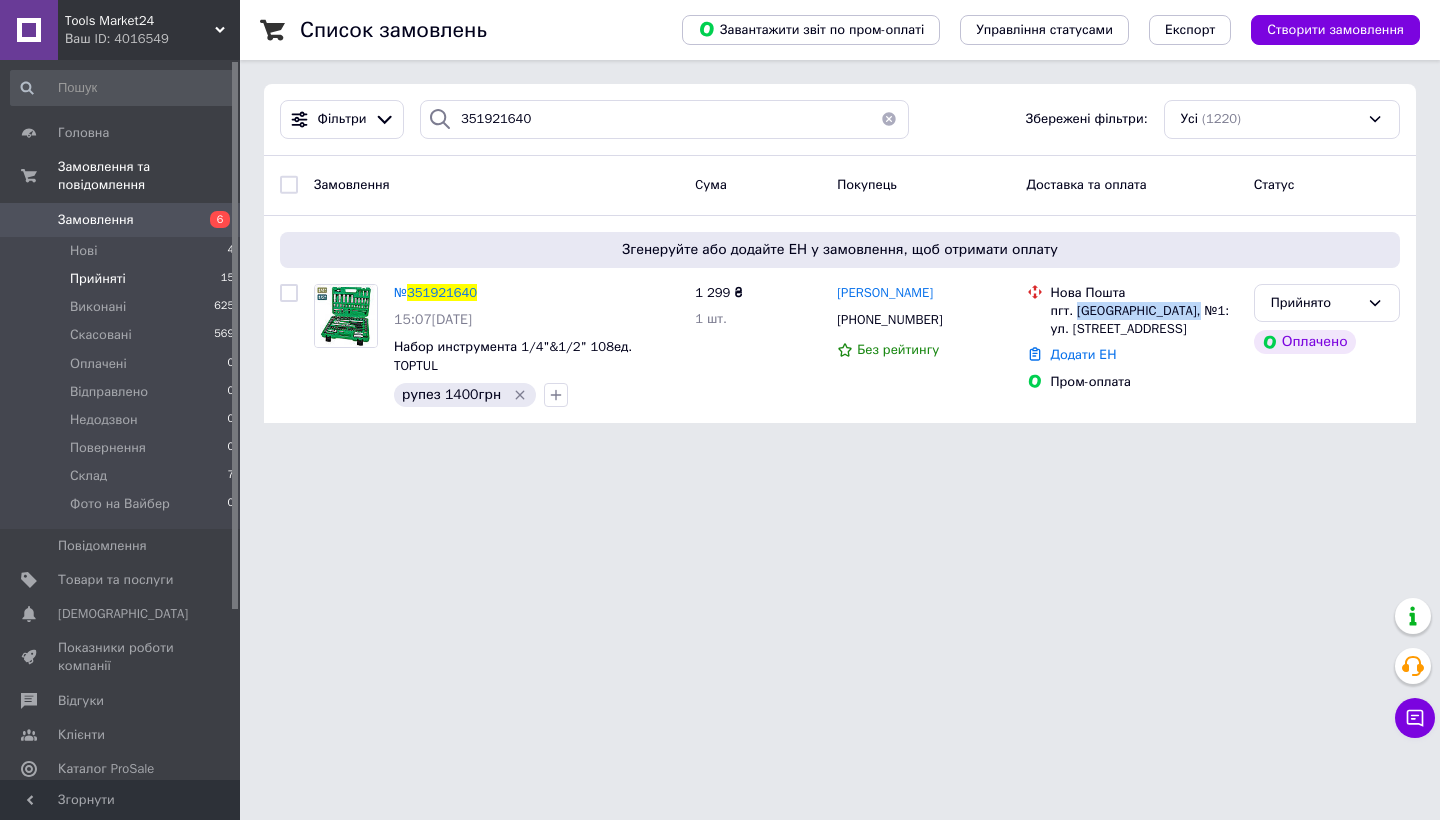 click on "Прийняті" at bounding box center [98, 279] 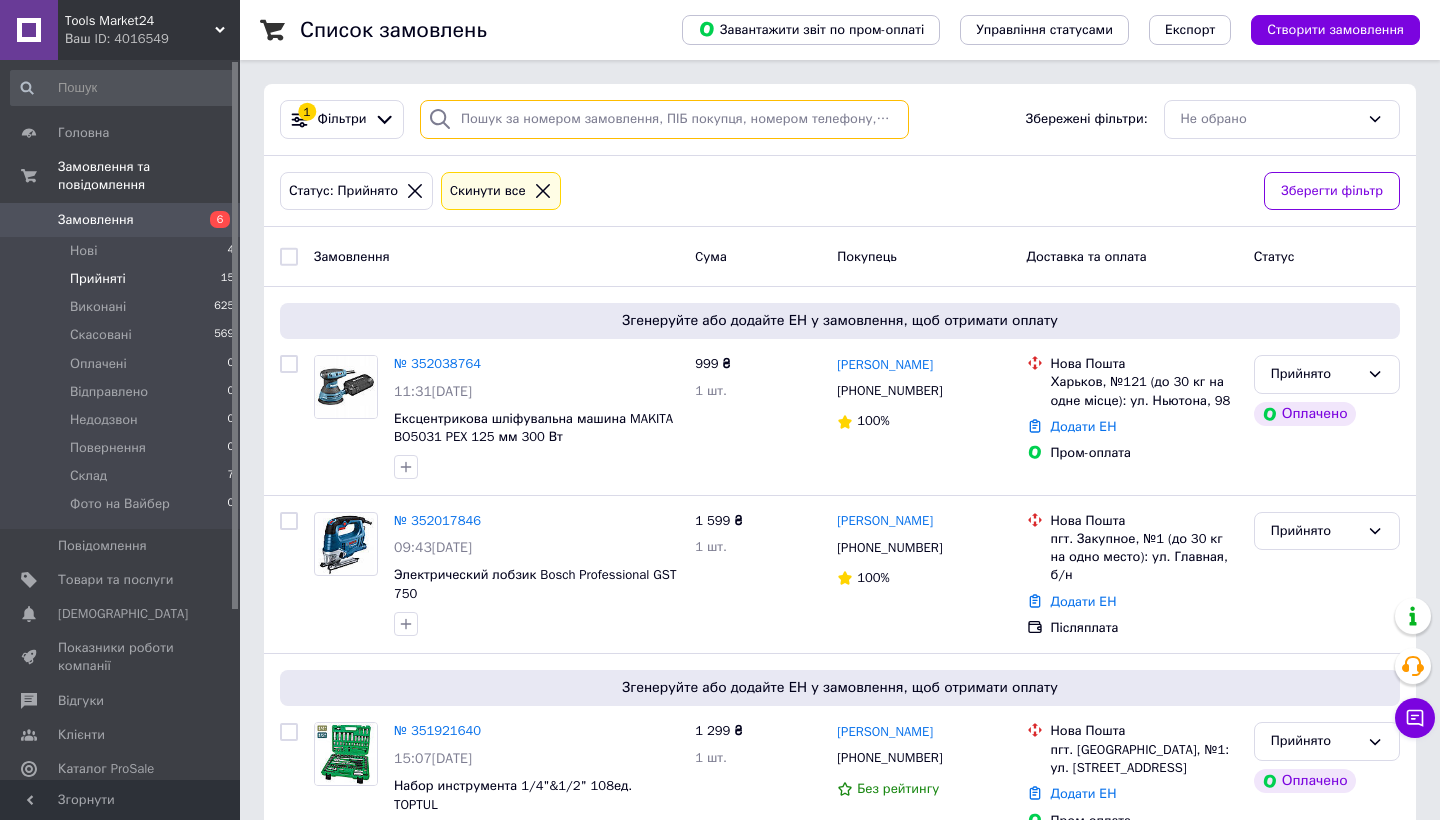 click at bounding box center (664, 119) 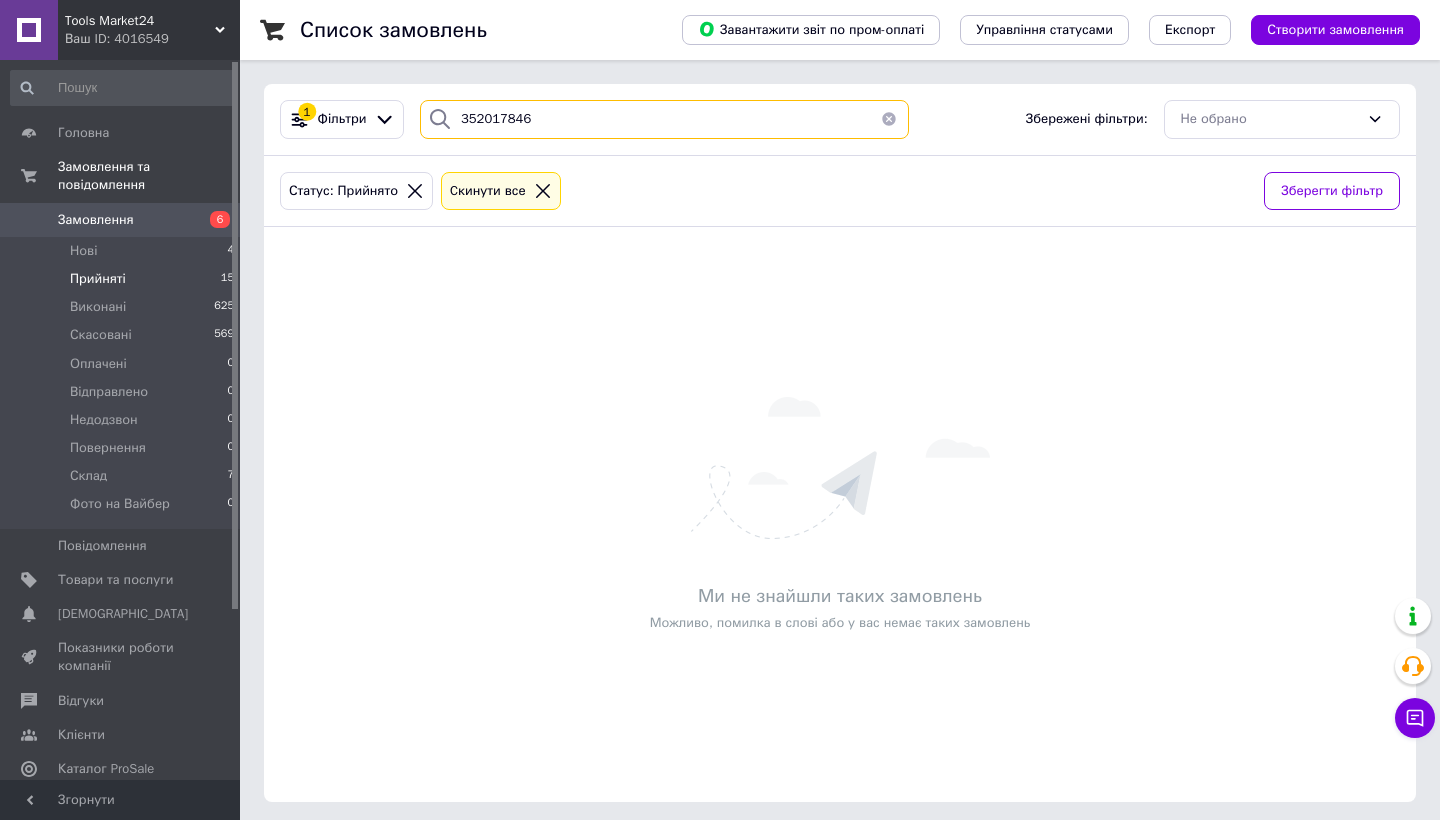 type on "352017846" 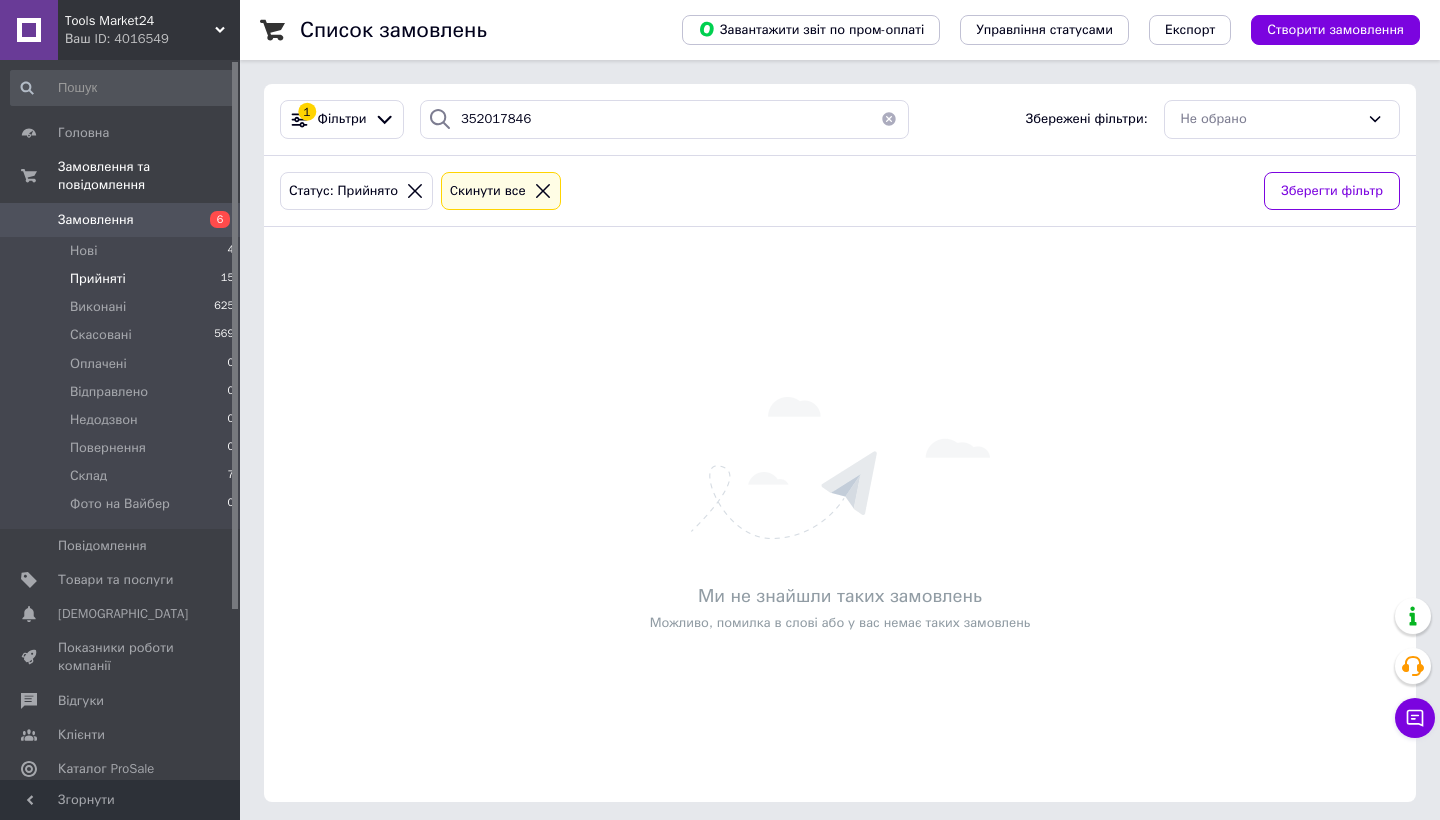 click on "Статус: Прийнято Cкинути все" at bounding box center [764, 191] 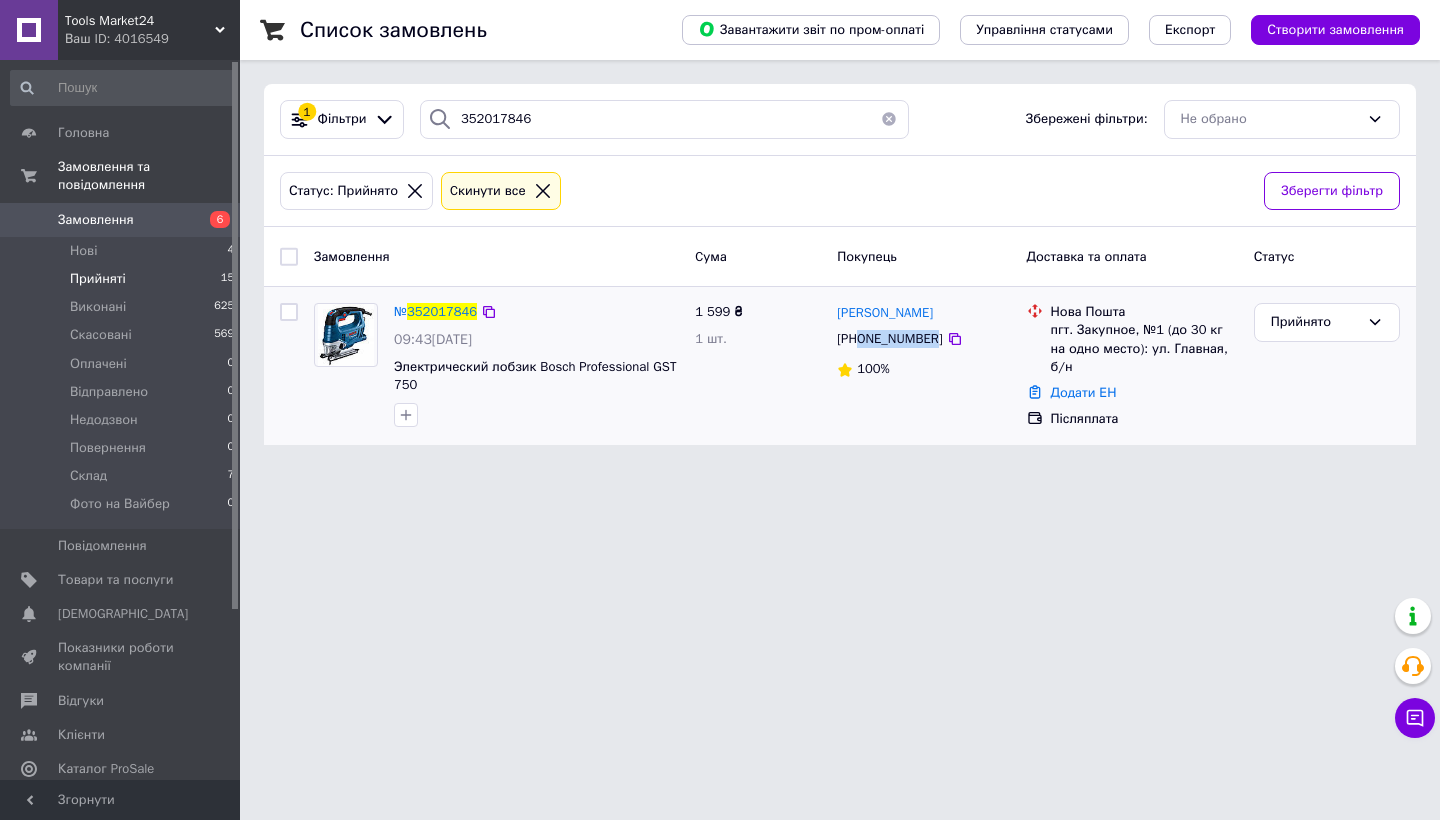 drag, startPoint x: 862, startPoint y: 340, endPoint x: 938, endPoint y: 342, distance: 76.02631 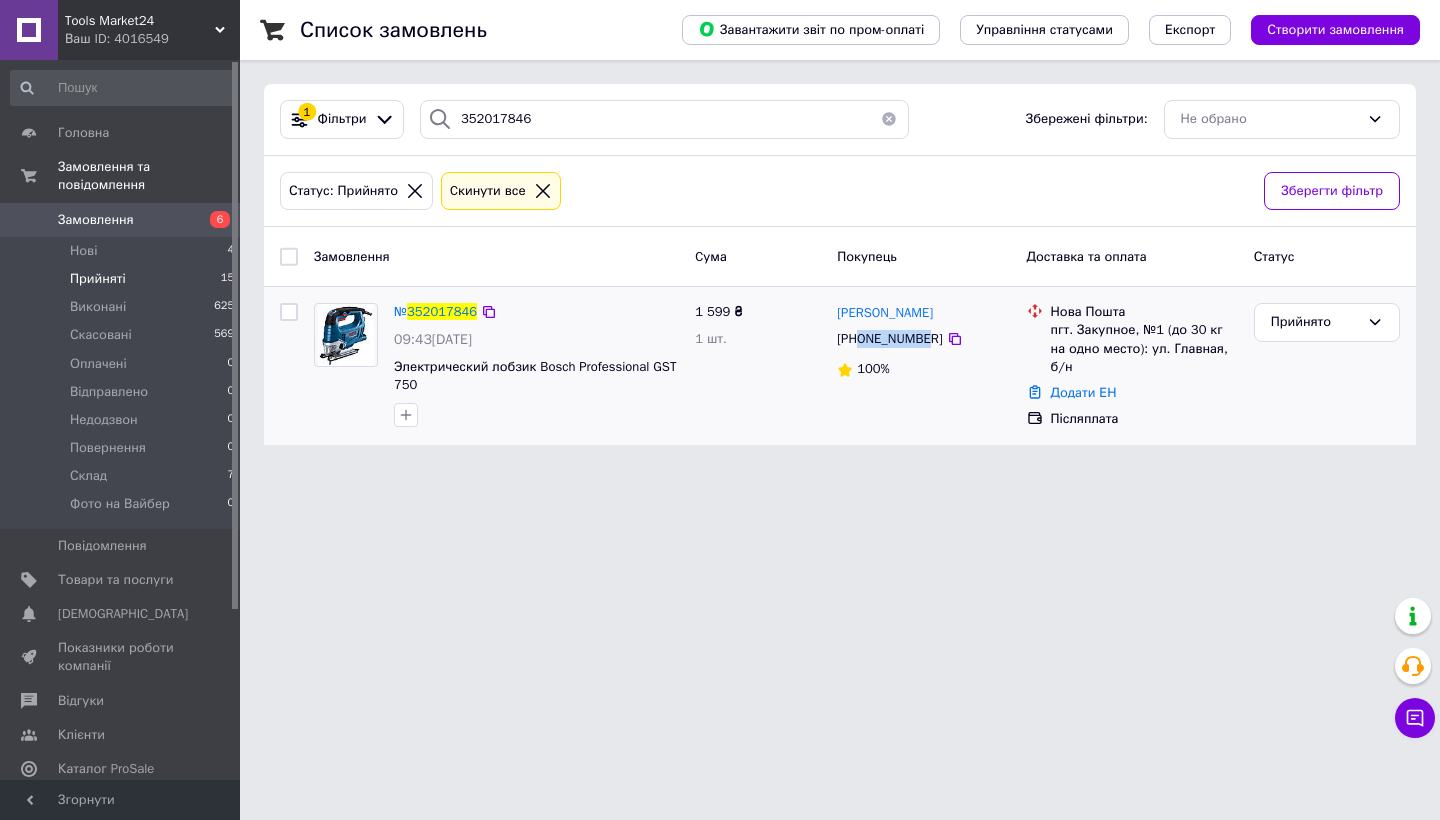 copy on "099680266" 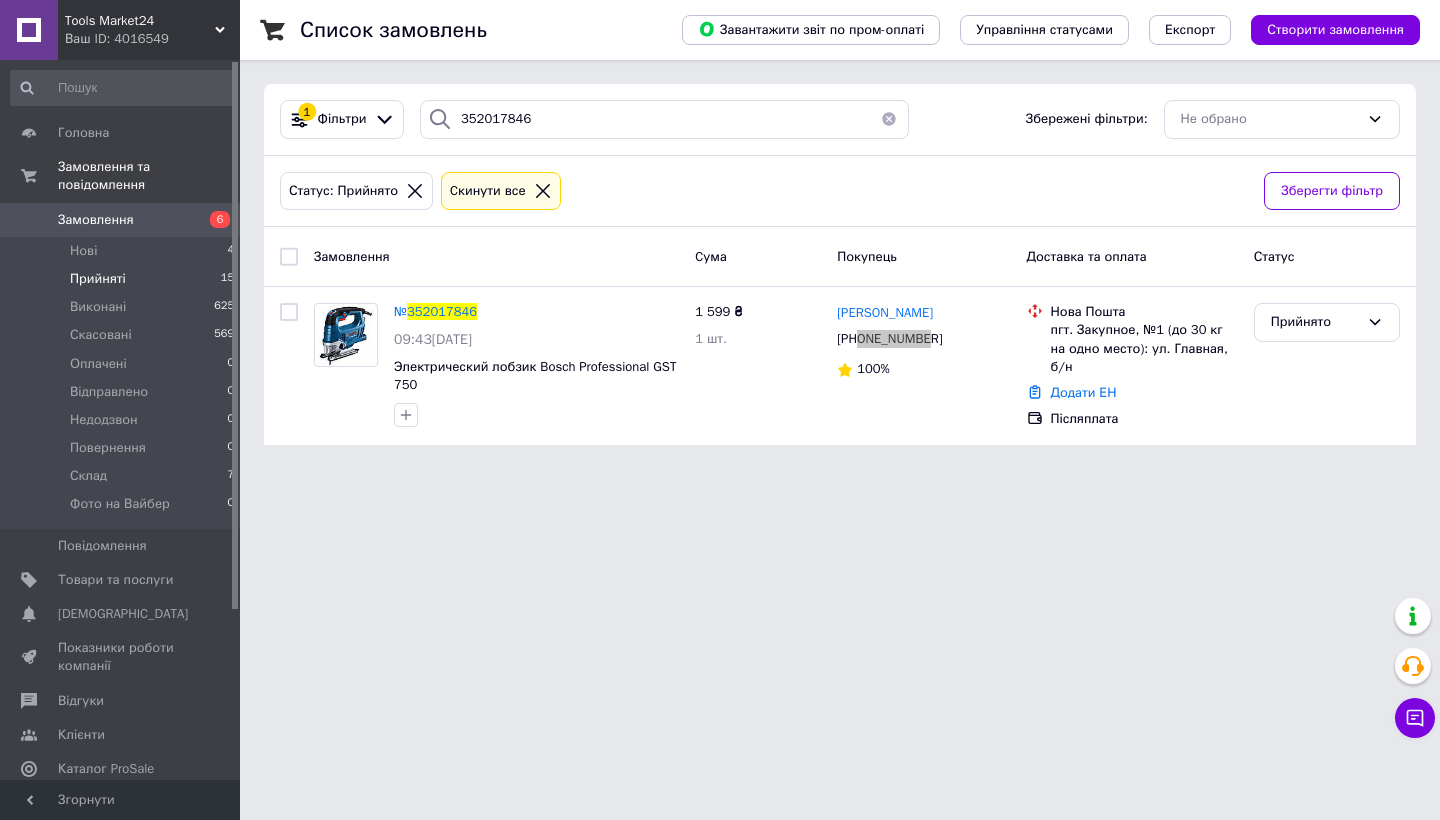 click on "[PHONE_NUMBER]" at bounding box center [889, 338] 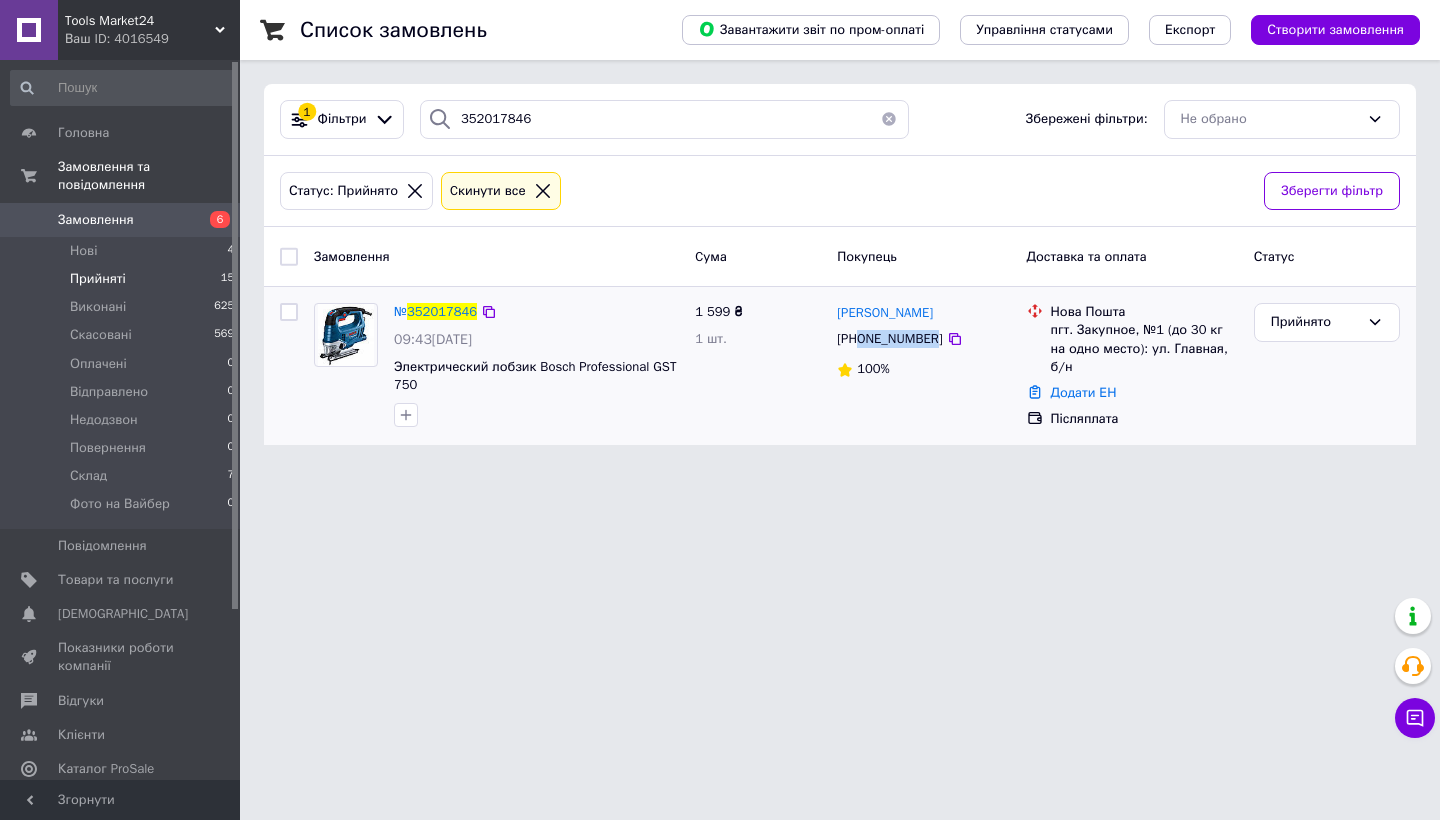 drag, startPoint x: 942, startPoint y: 343, endPoint x: 864, endPoint y: 342, distance: 78.00641 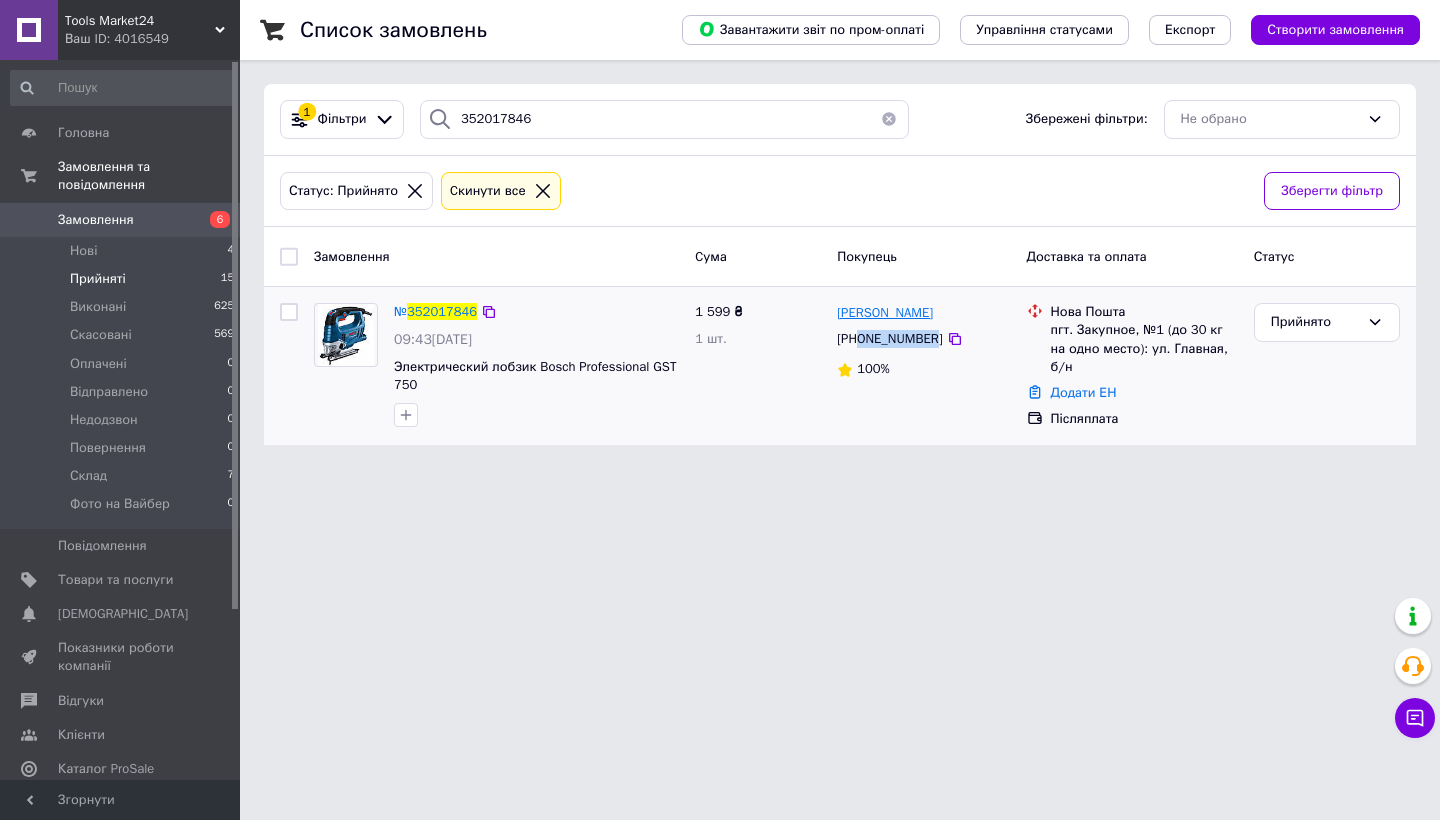 drag, startPoint x: 955, startPoint y: 316, endPoint x: 893, endPoint y: 316, distance: 62 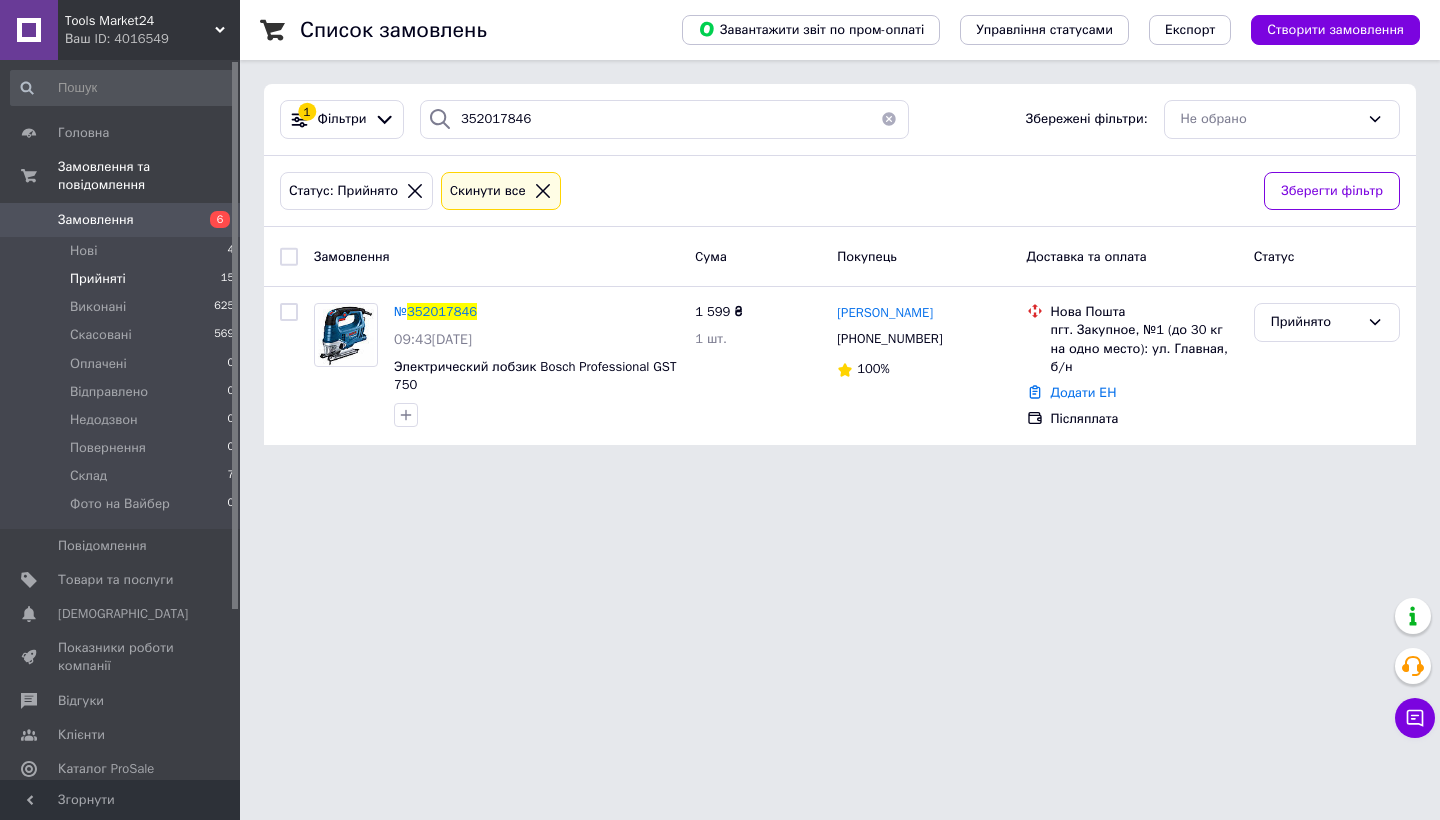 click on "Tools Market24 Ваш ID: 4016549 Сайт Tools Market24 Кабінет покупця Перевірити стан системи Сторінка на порталі [PERSON_NAME] Вийти Головна Замовлення та повідомлення Замовлення 6 Нові 4 Прийняті 15 Виконані 625 Скасовані 569 Оплачені 0 Відправлено 0 Недодзвон 0 Повернення 0 Склад 7 Фото на Вайбер 0 Повідомлення 0 Товари та послуги Сповіщення 0 0 Показники роботи компанії Відгуки Клієнти Каталог ProSale Аналітика Управління сайтом Гаманець компанії [PERSON_NAME] Тарифи та рахунки Prom мікс 1 000 Згорнути
1 Cума" at bounding box center [720, 234] 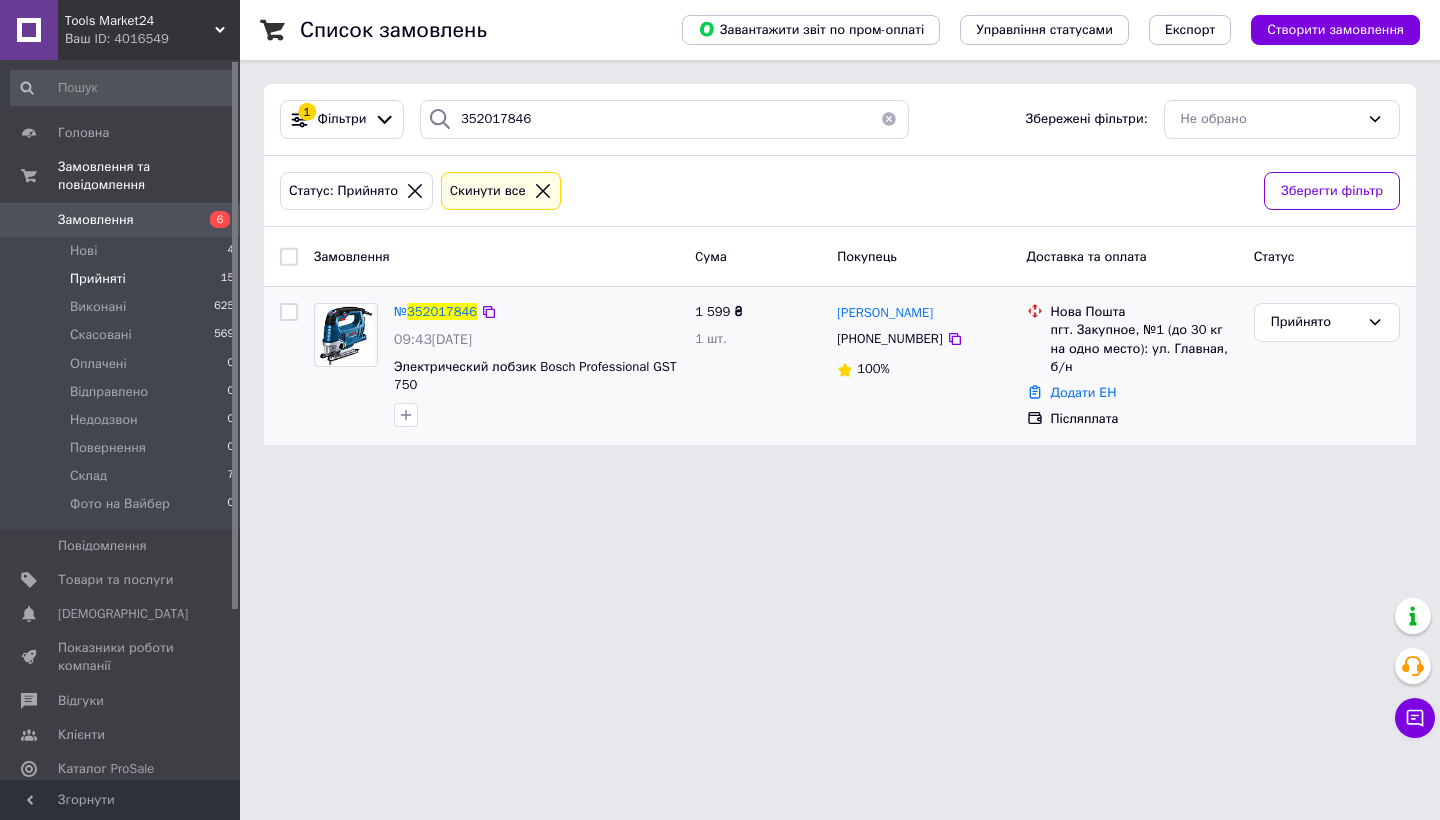 click on "пгт. Закупное, №1 (до 30 кг на одно место): ул. Главная, б/н" at bounding box center [1144, 348] 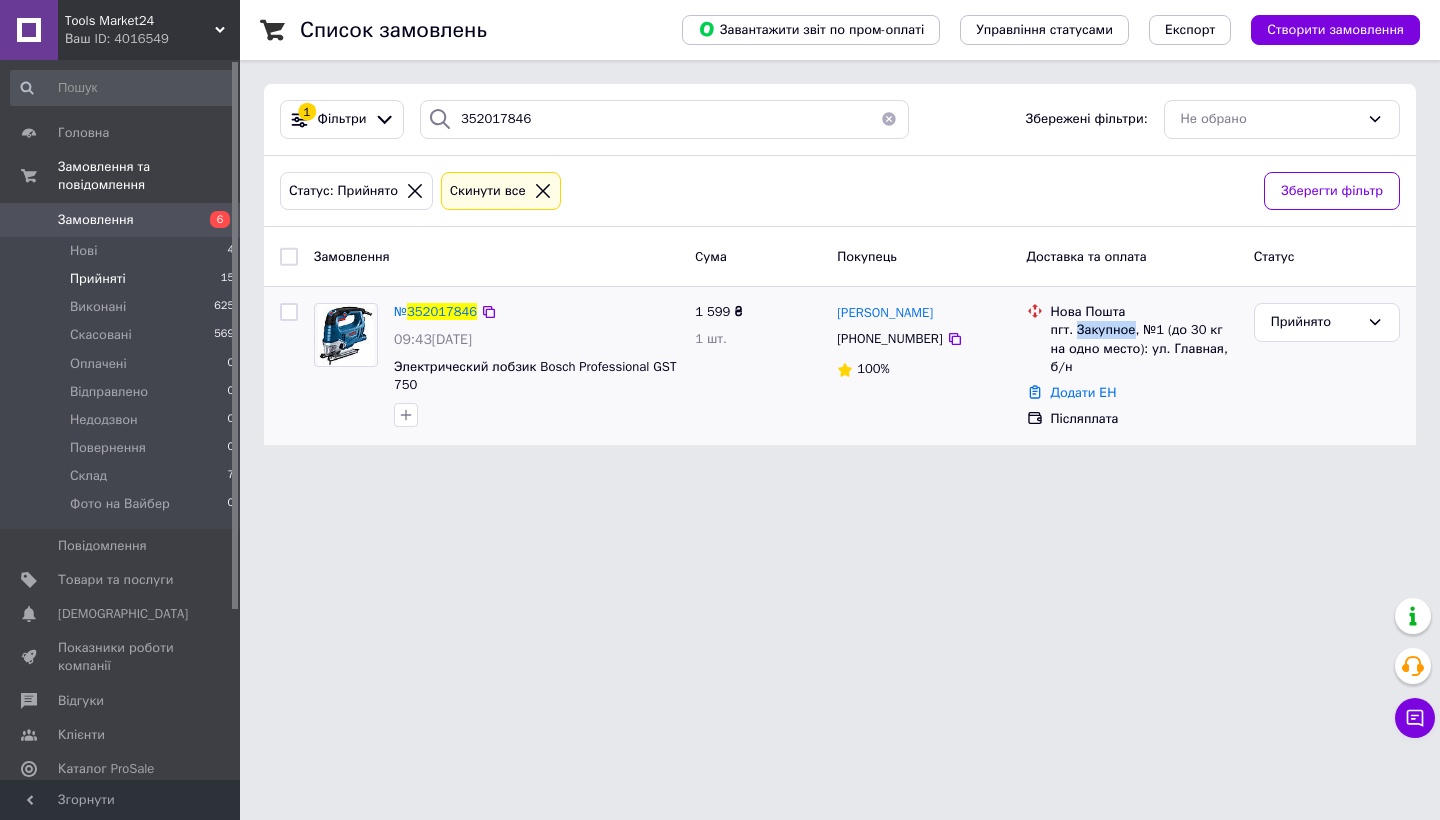 copy on "Закупное" 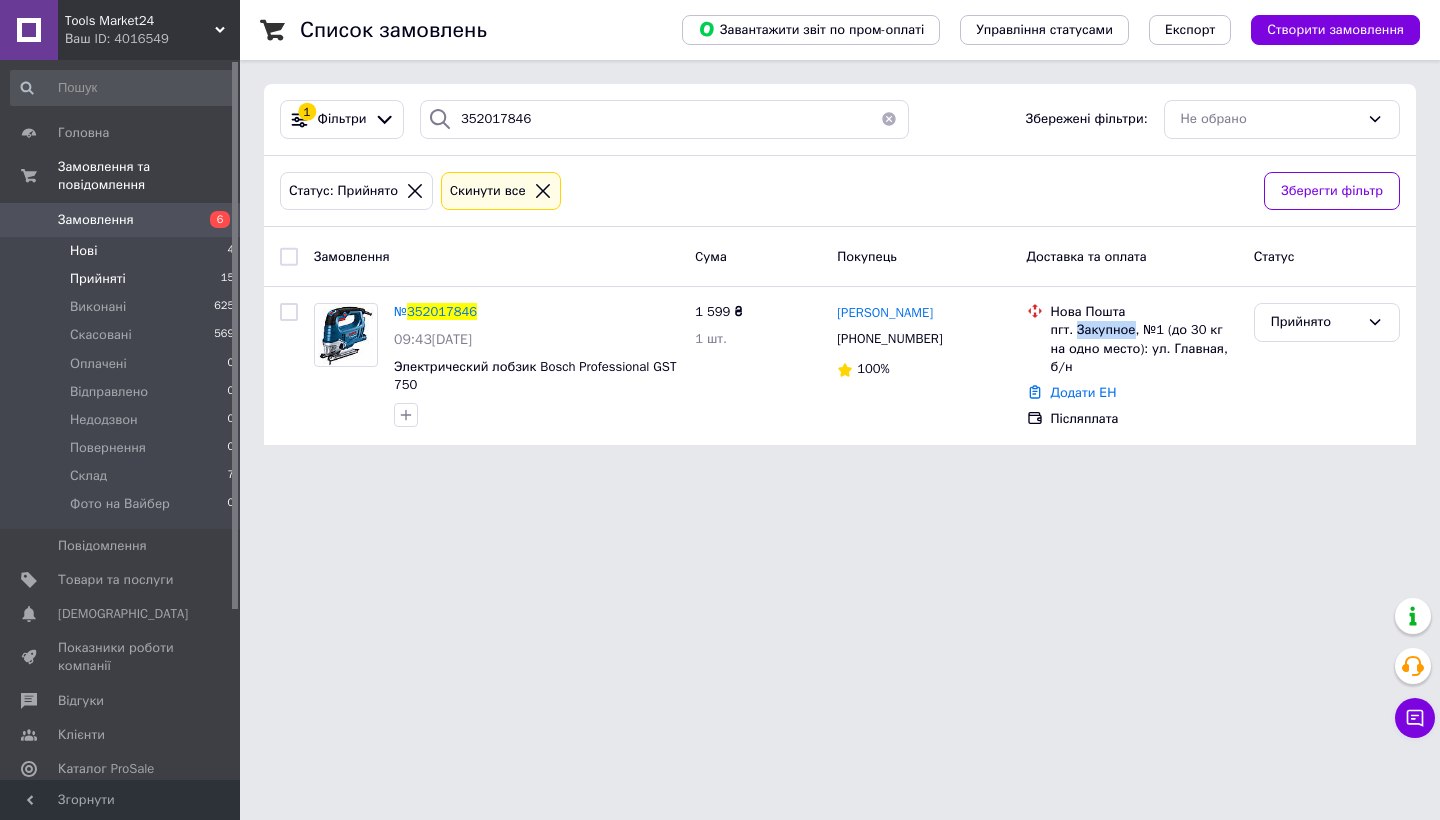 click on "Нові 4" at bounding box center [123, 251] 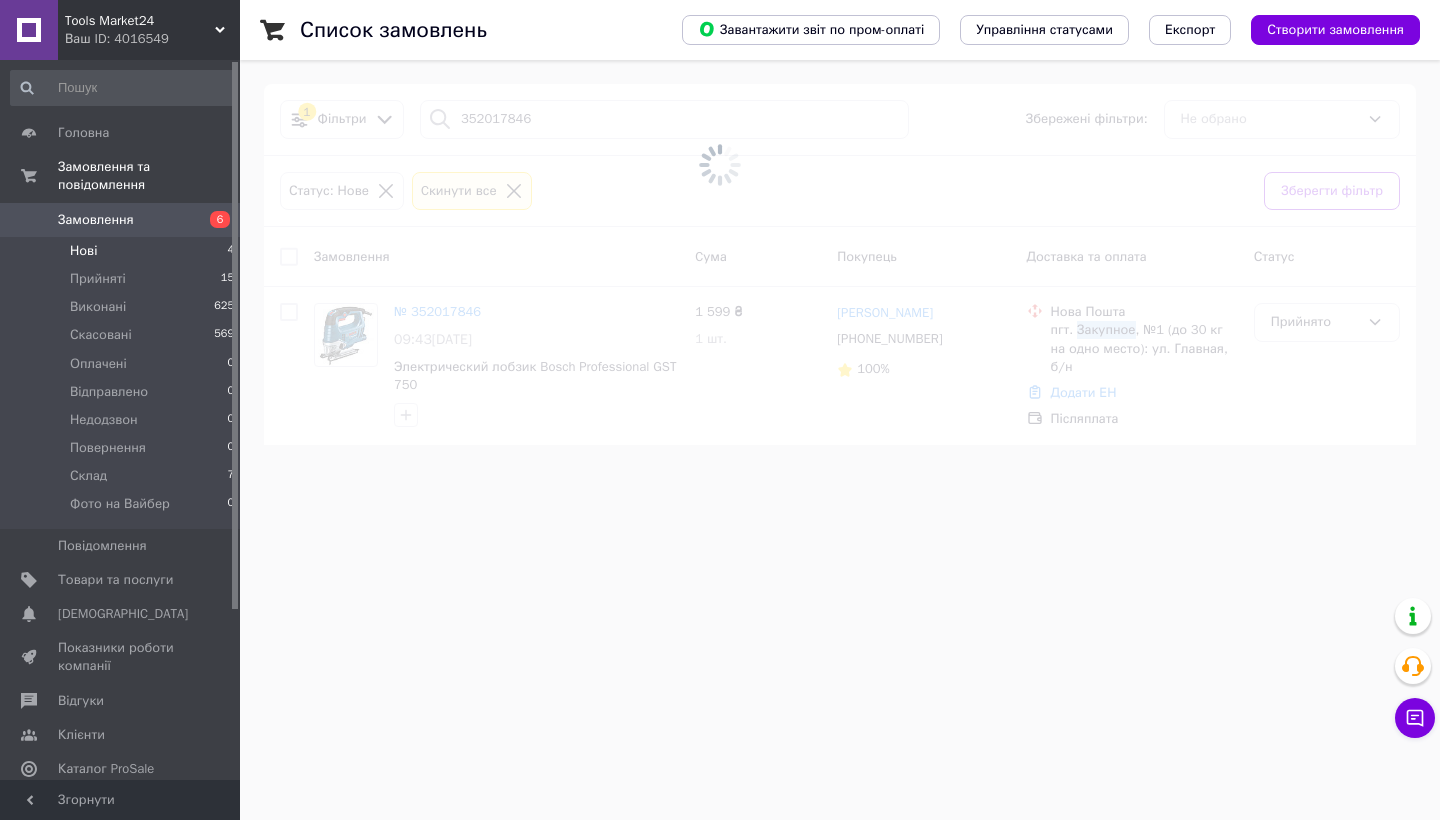 type 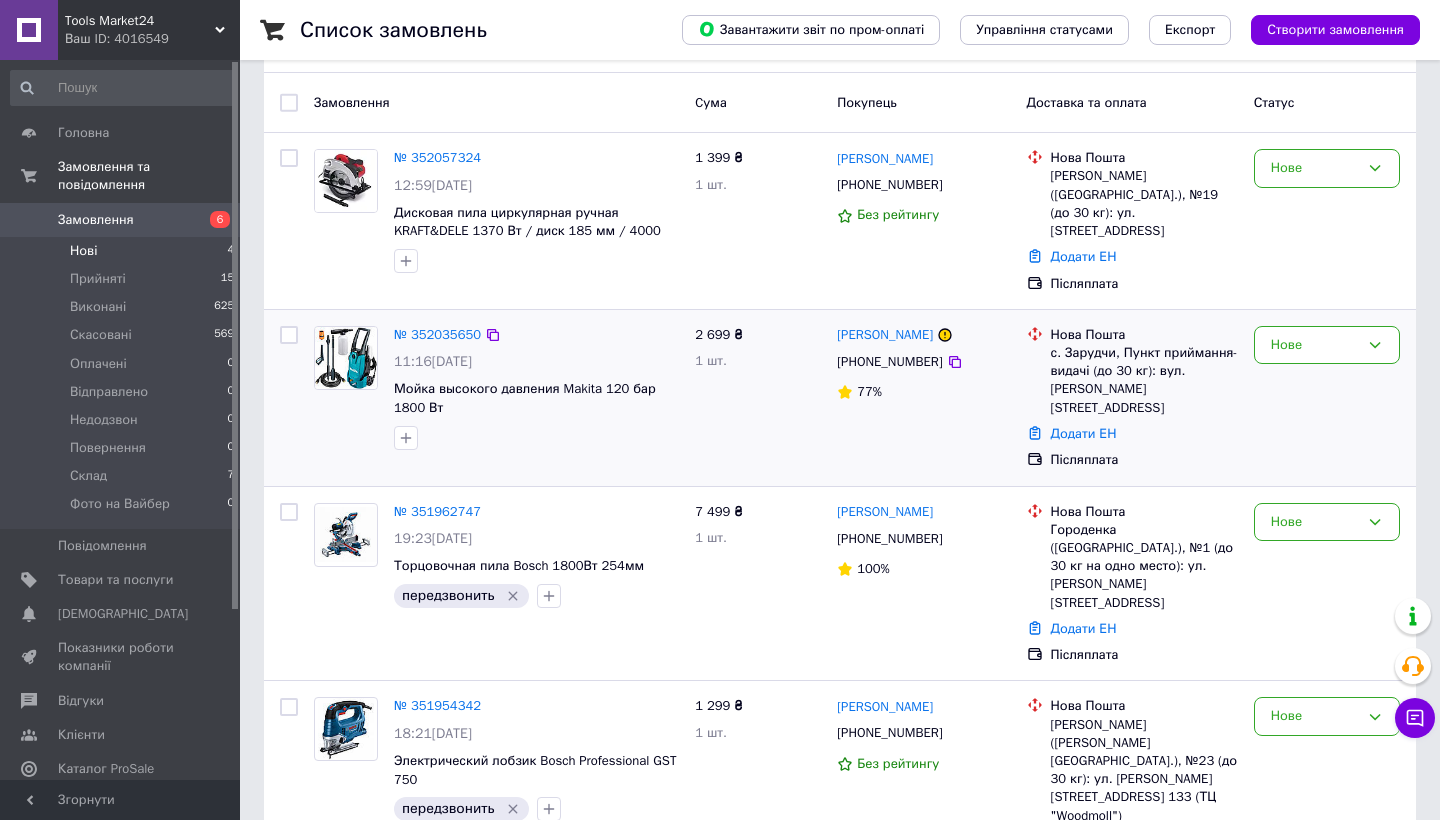 scroll, scrollTop: 153, scrollLeft: 0, axis: vertical 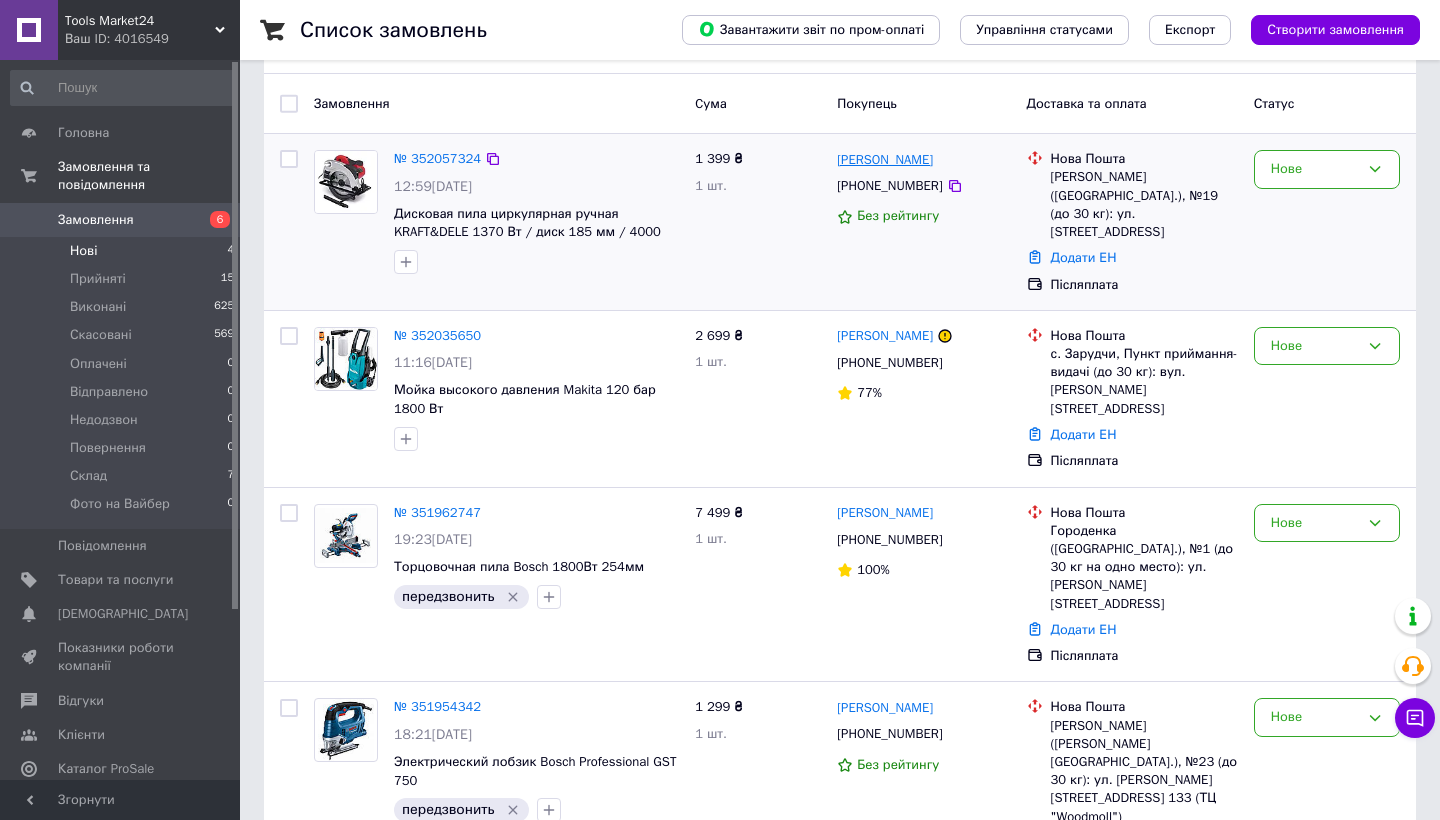 click on "[PERSON_NAME]" at bounding box center (885, 160) 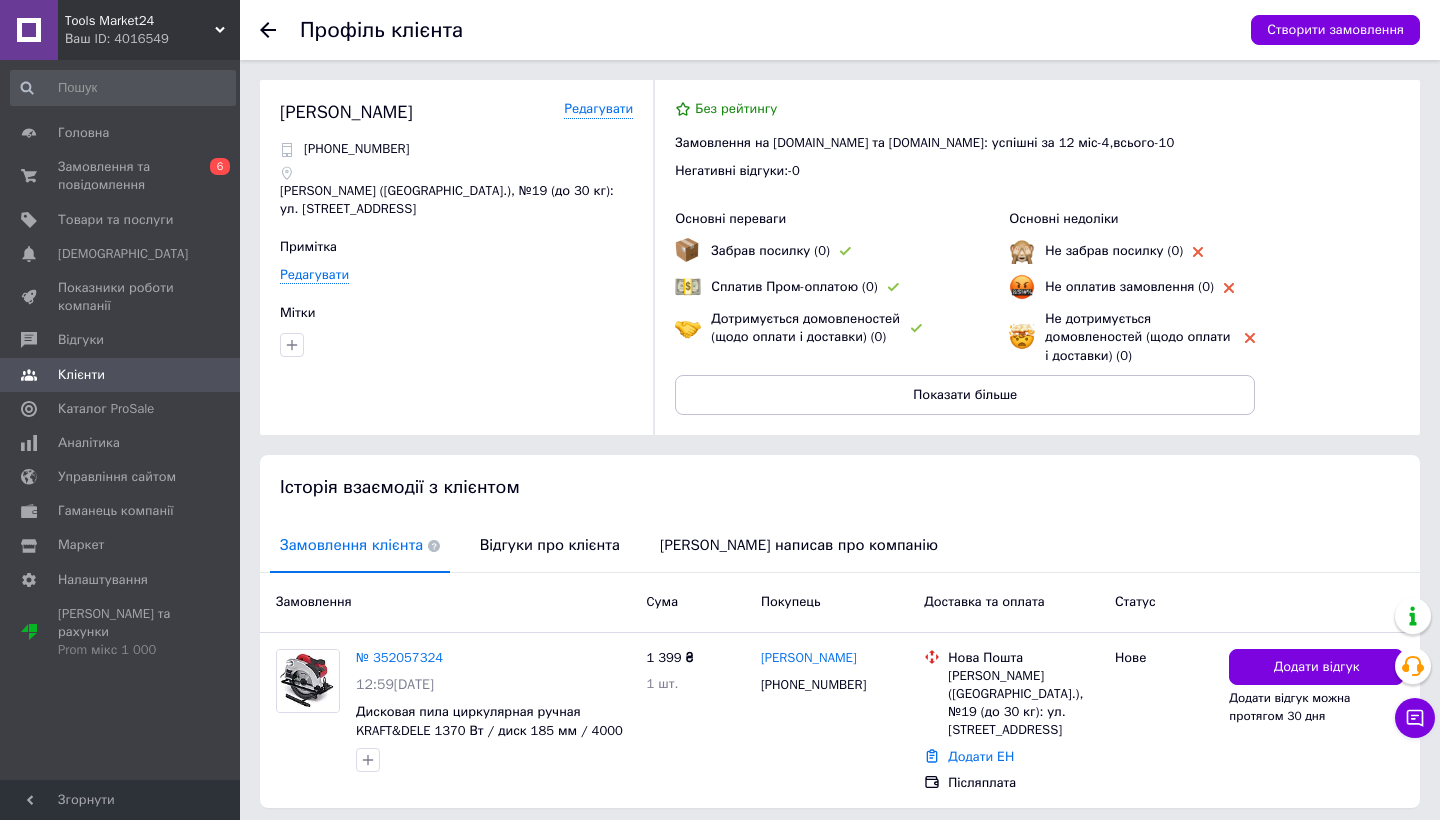 scroll, scrollTop: 0, scrollLeft: 0, axis: both 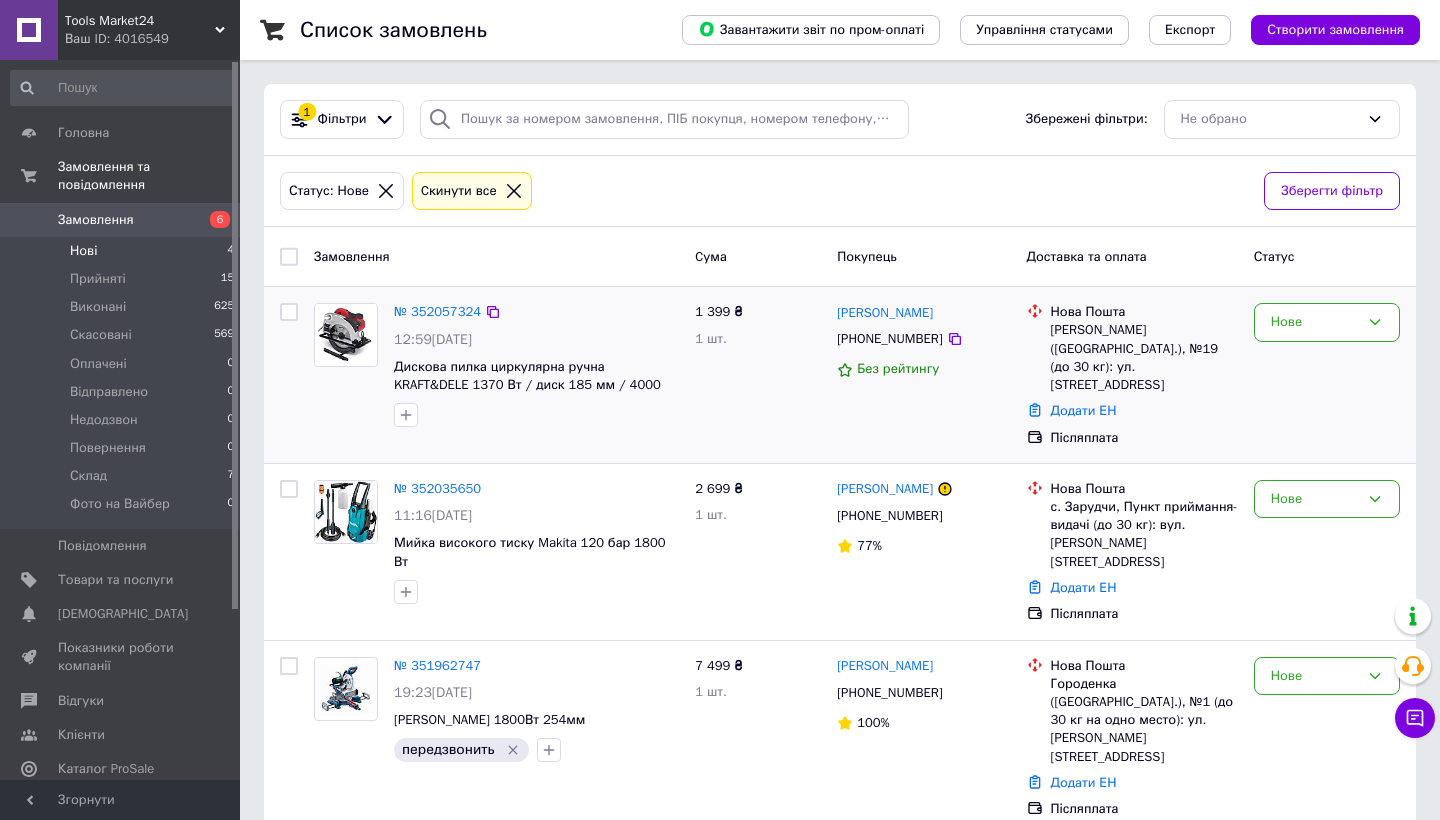 click at bounding box center [536, 415] 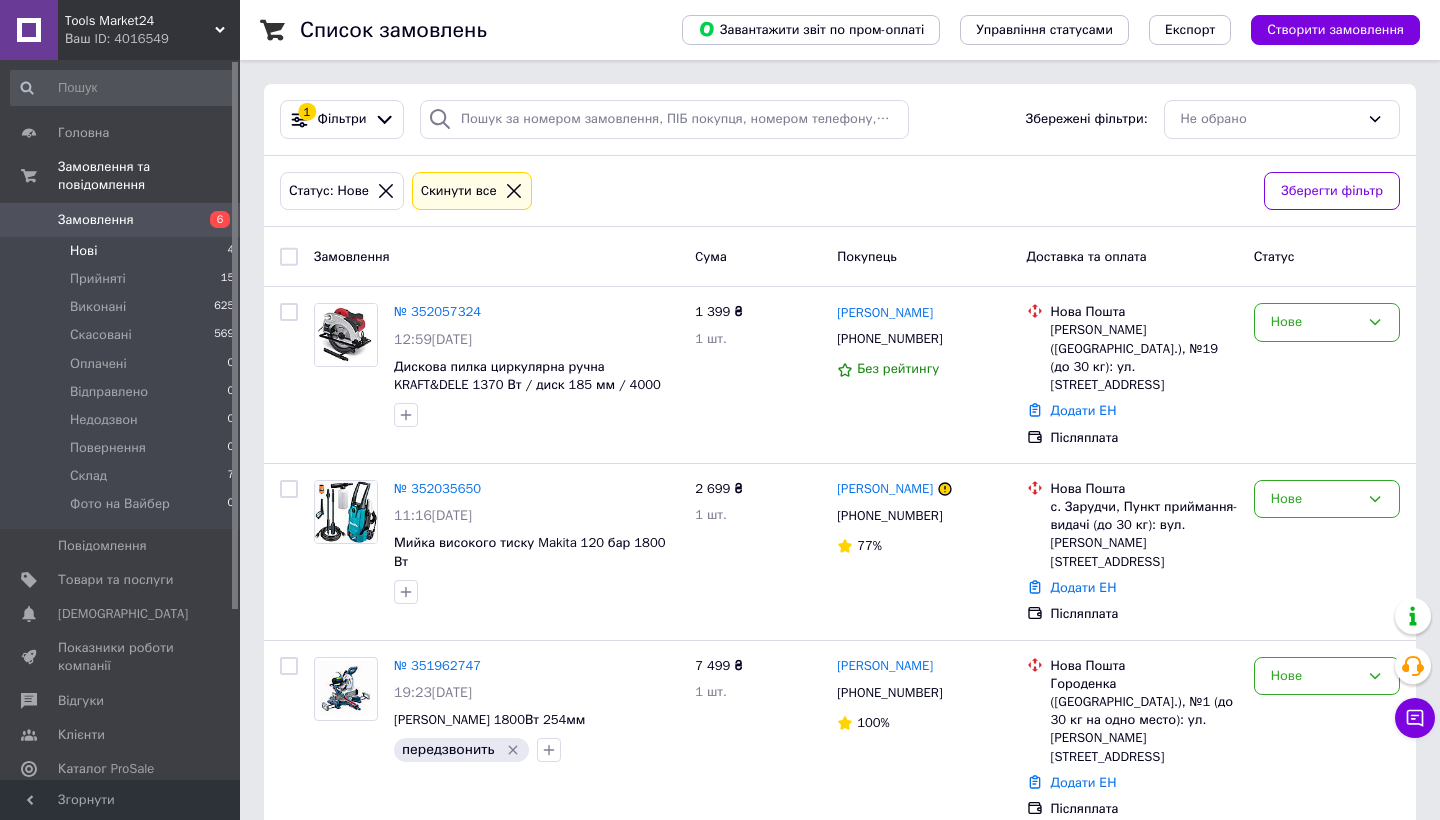 click on "Замовлення" at bounding box center [496, 256] 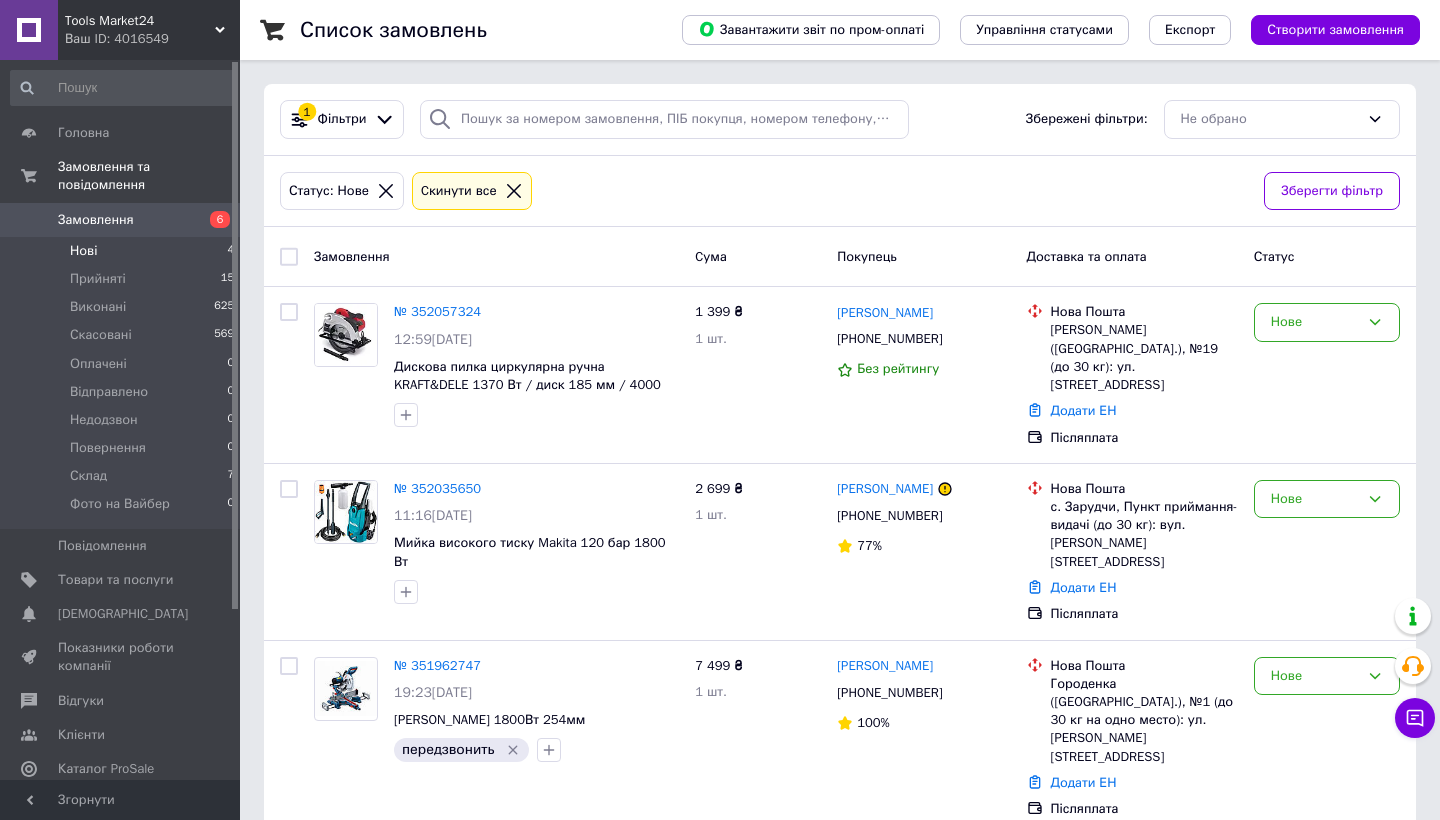 click on "Замовлення" at bounding box center [496, 256] 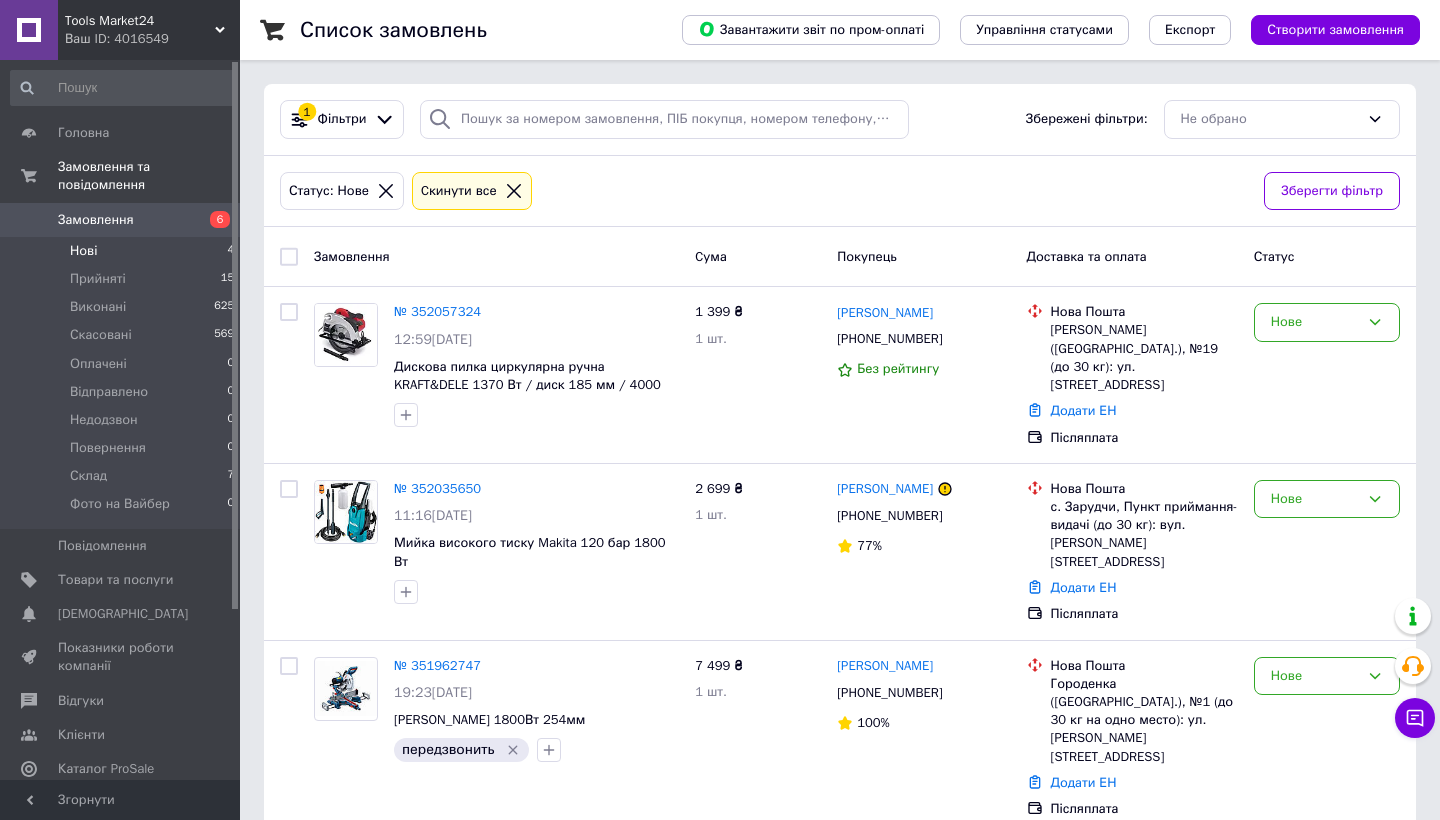 click on "Статус: Нове Cкинути все" at bounding box center (764, 191) 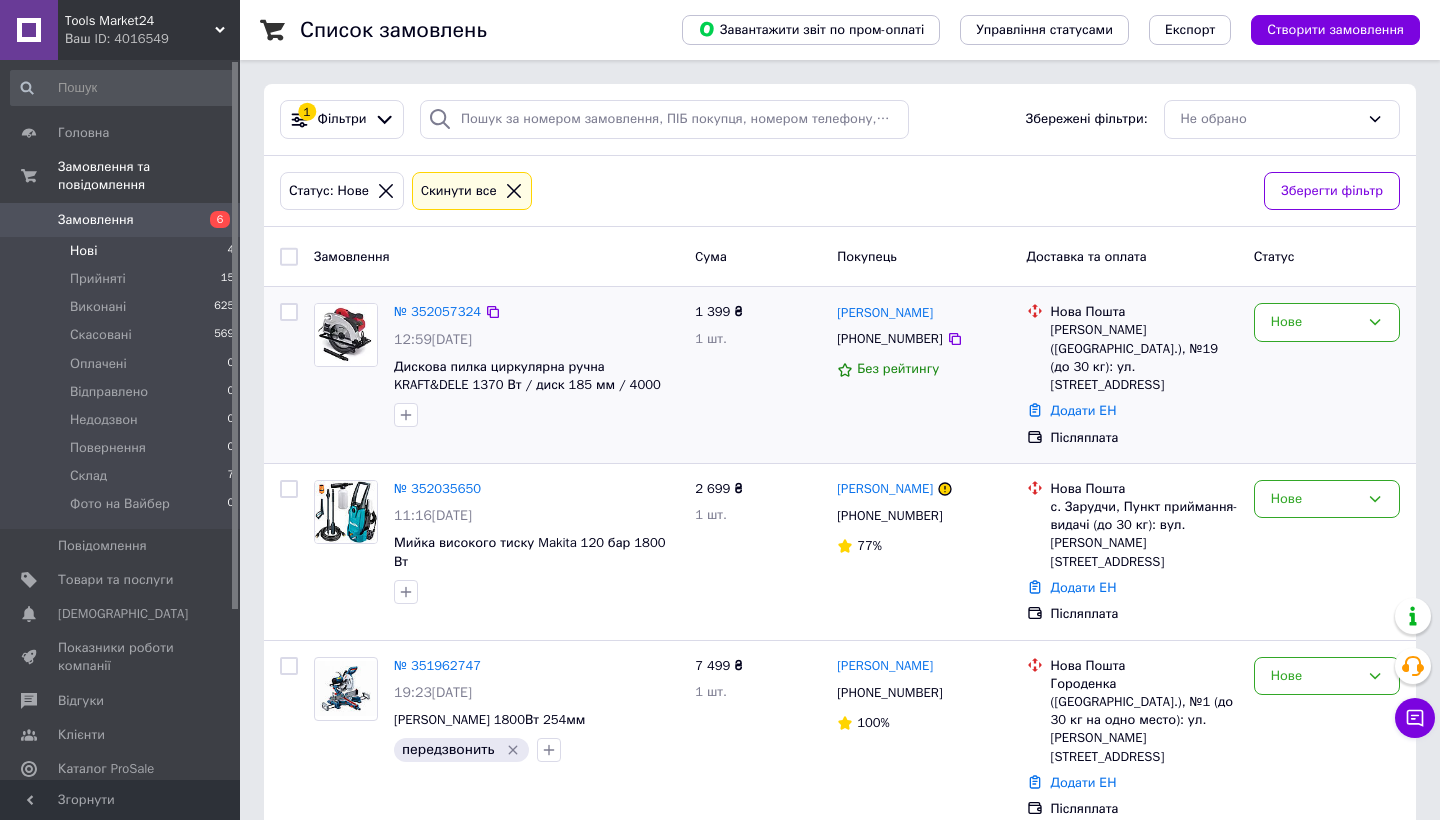 click on "1 399 ₴ 1 шт." at bounding box center [758, 375] 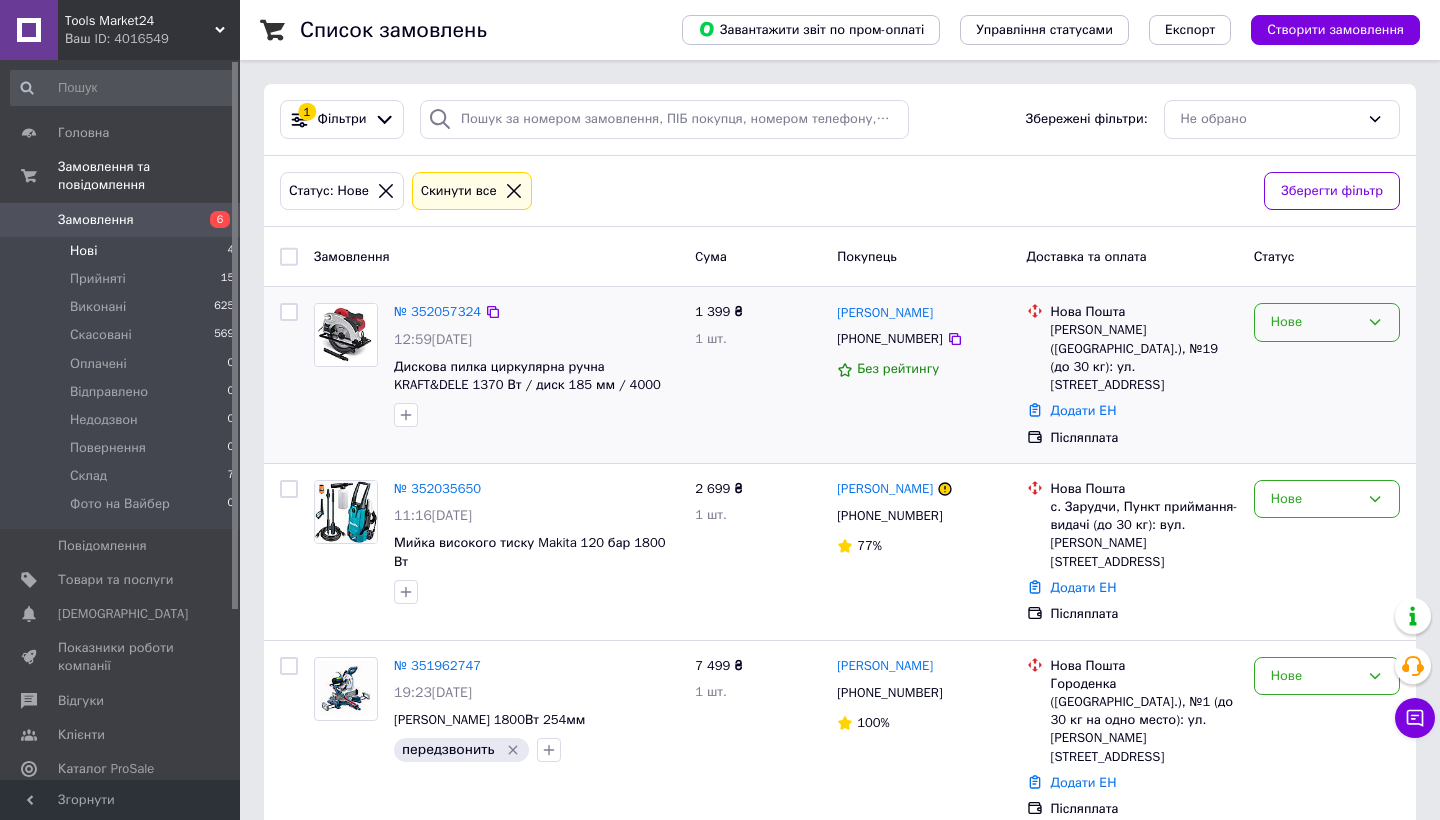 click on "Нове" at bounding box center [1315, 322] 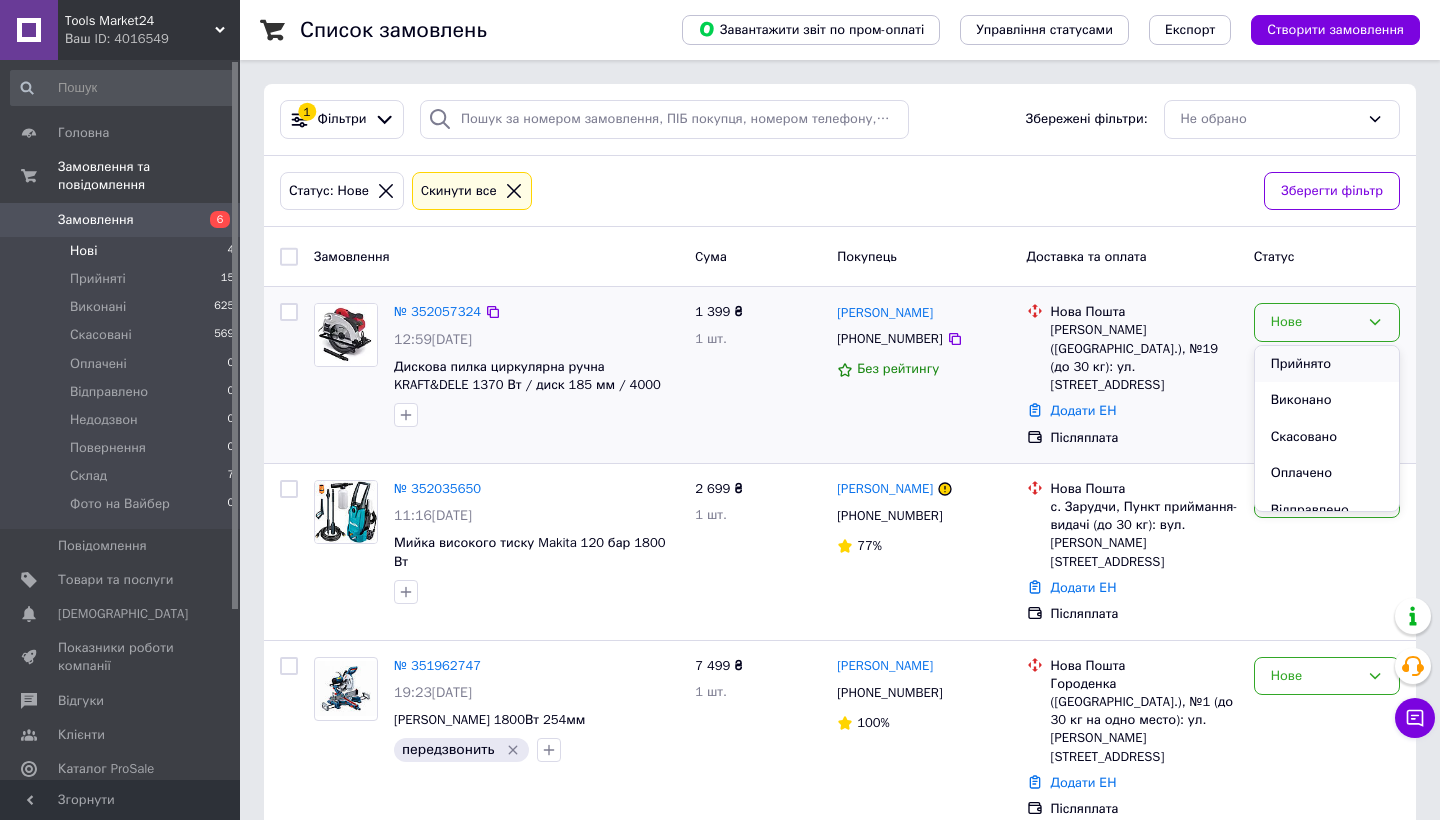 click on "Прийнято" at bounding box center (1327, 364) 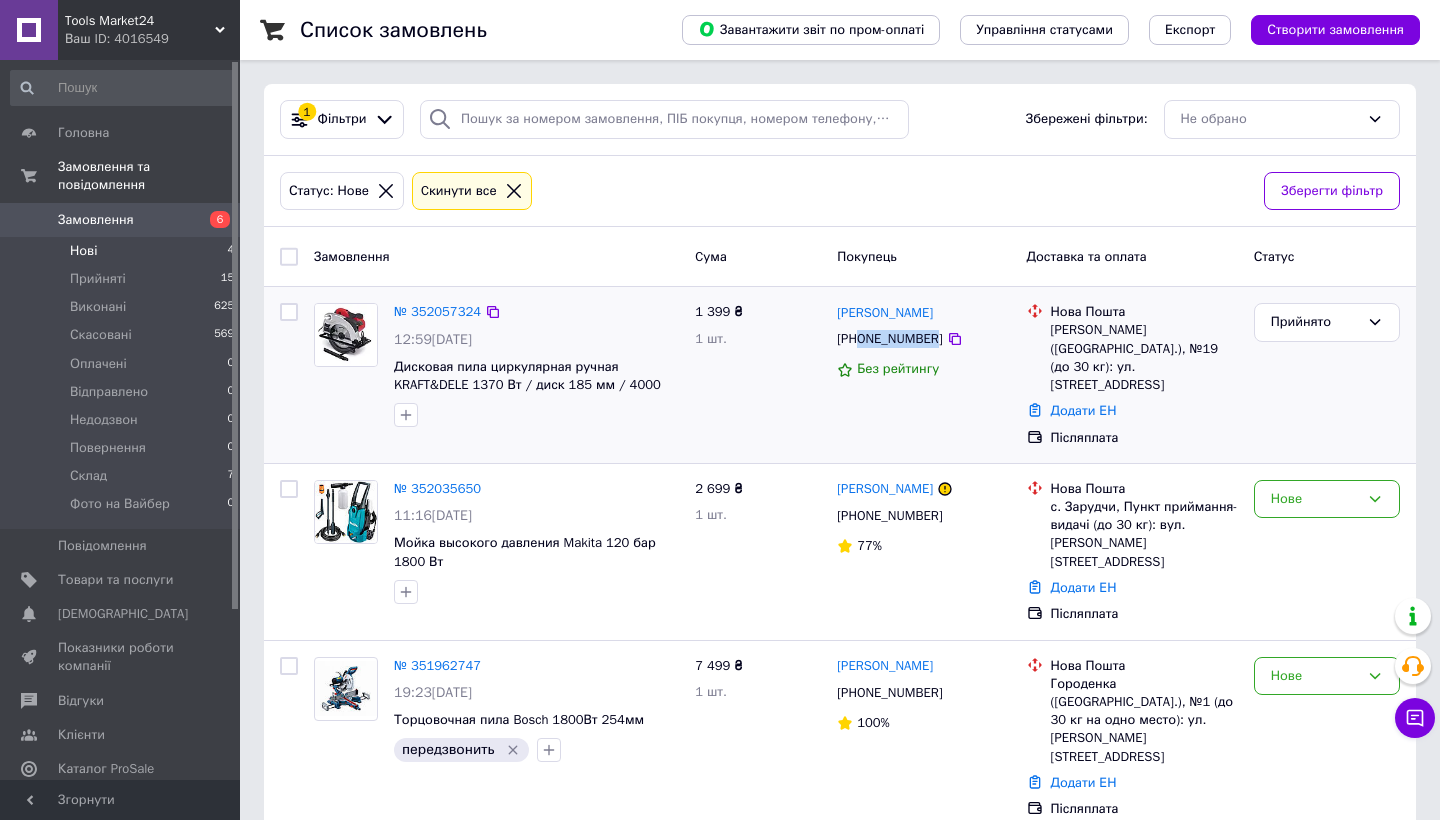 drag, startPoint x: 938, startPoint y: 337, endPoint x: 865, endPoint y: 340, distance: 73.061615 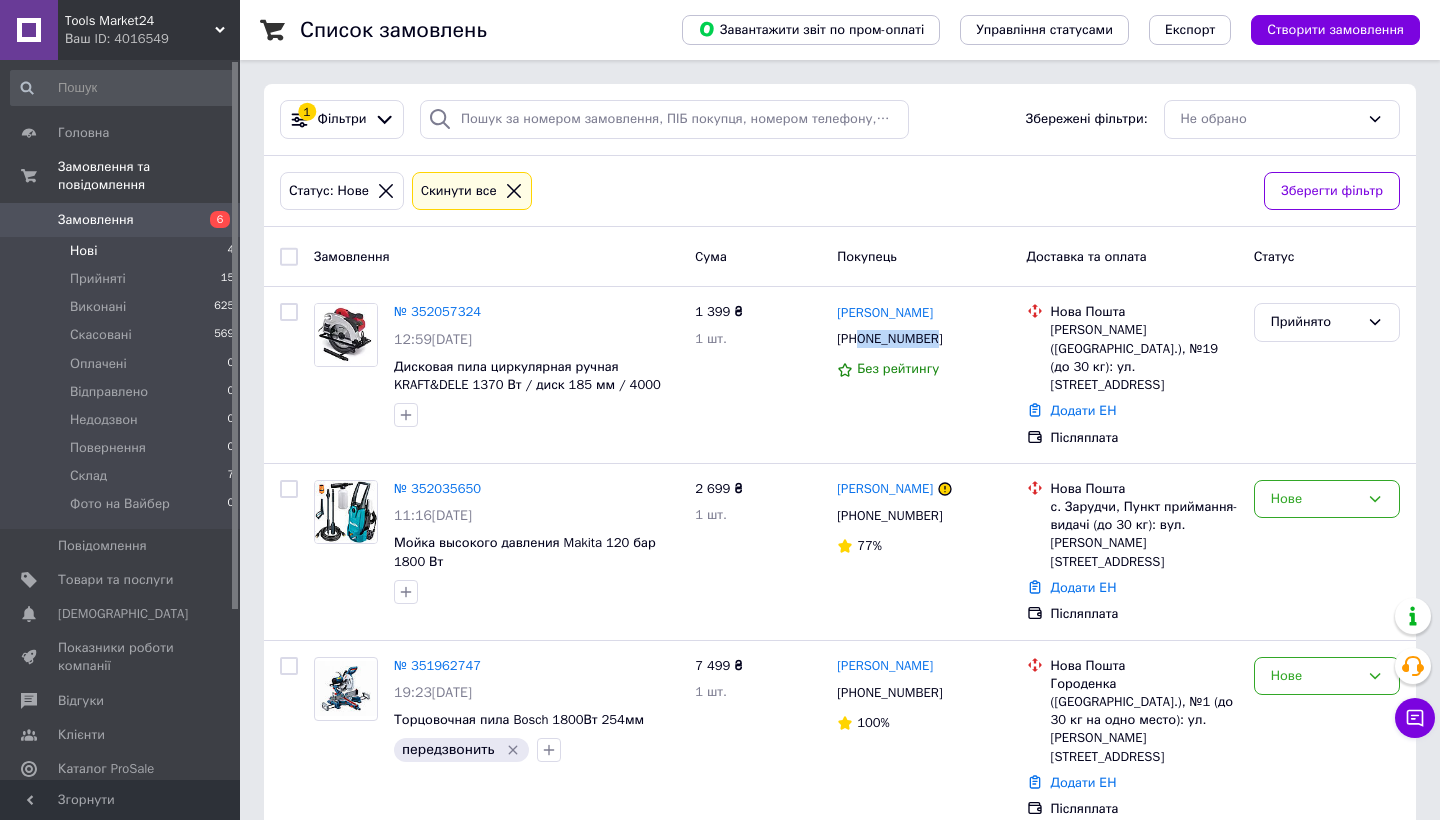 click on "Статус: Нове Cкинути все" at bounding box center (764, 191) 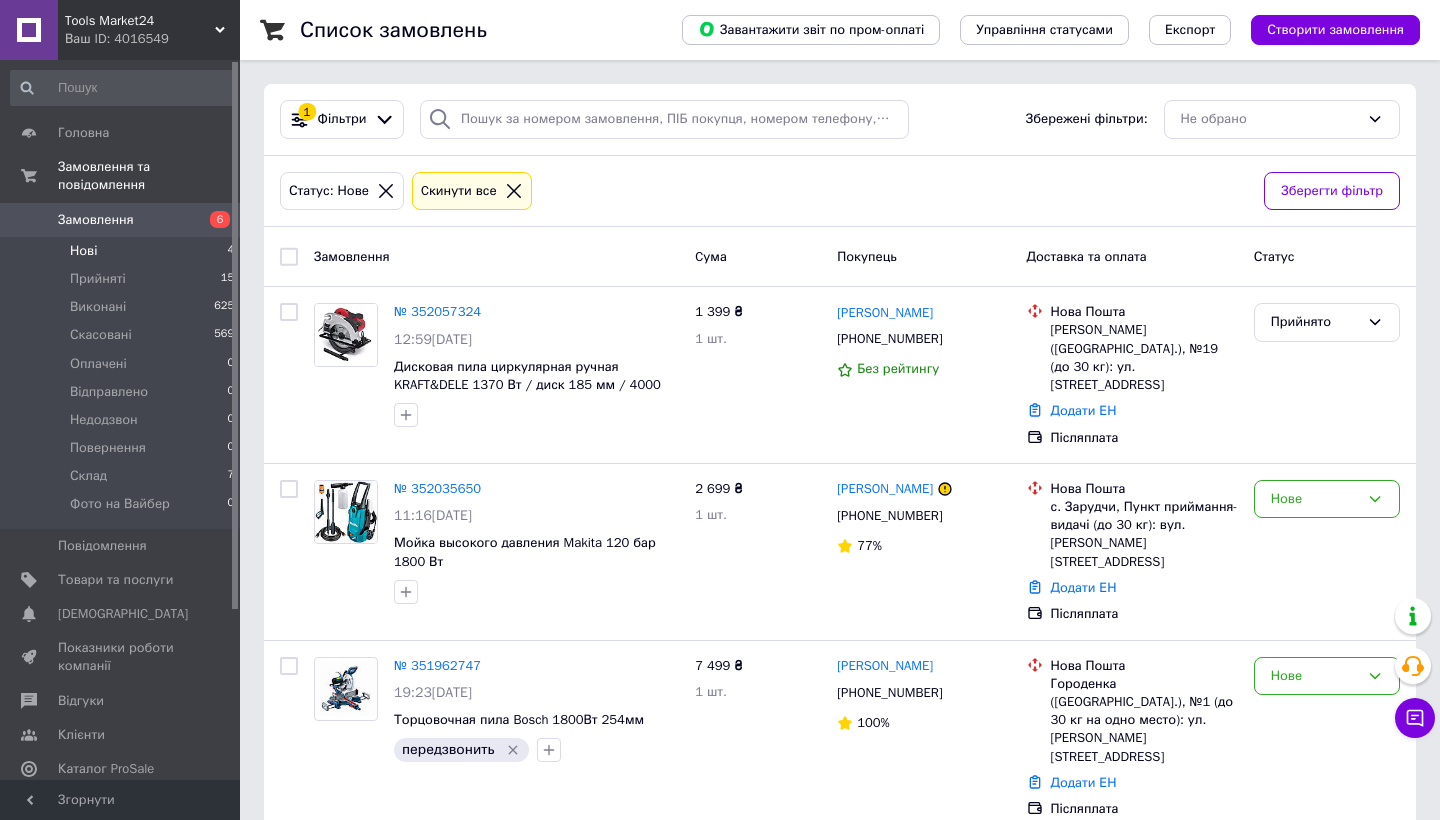 click on "Нові 4" at bounding box center [123, 251] 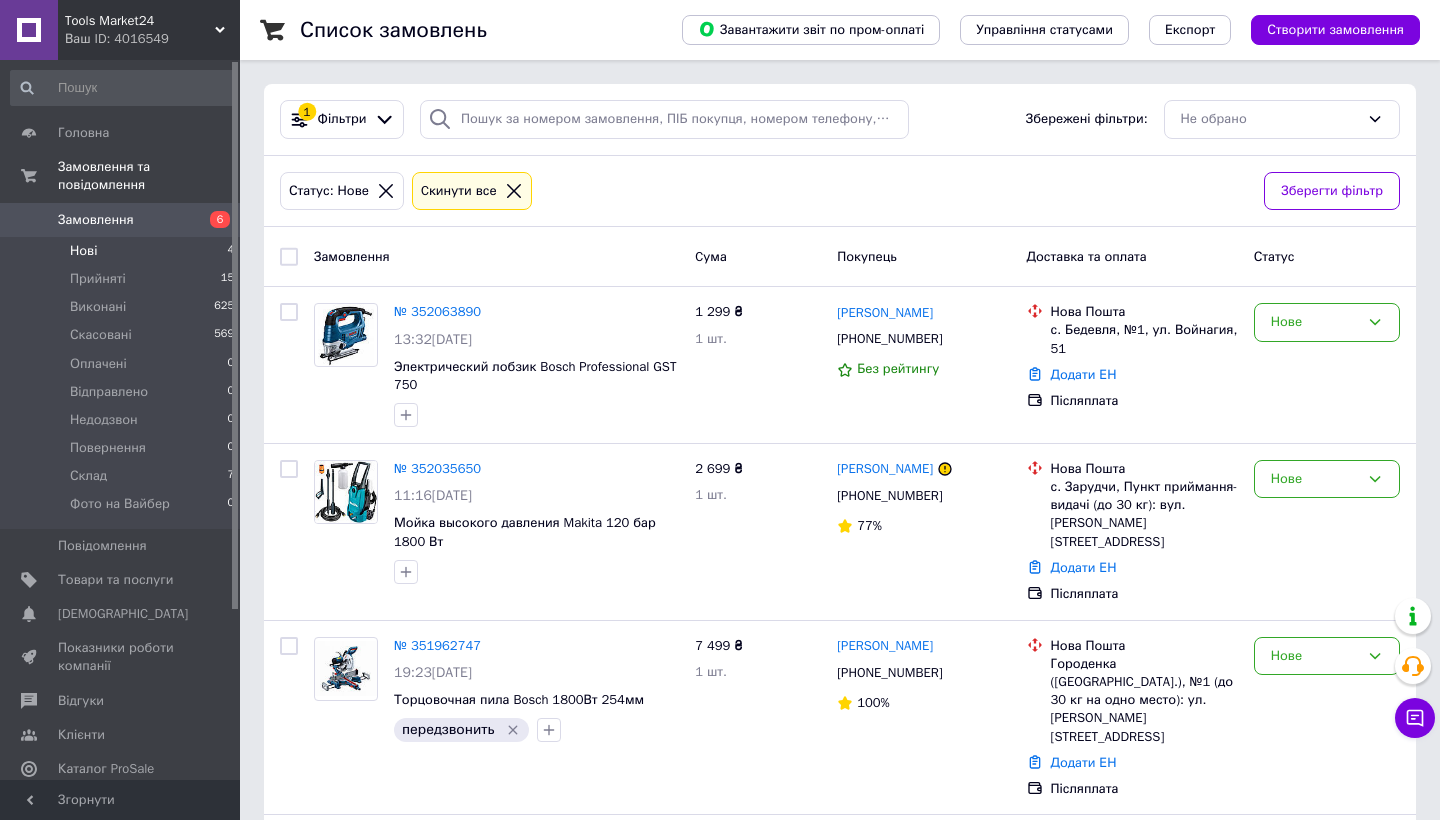 click on "Замовлення" at bounding box center (496, 256) 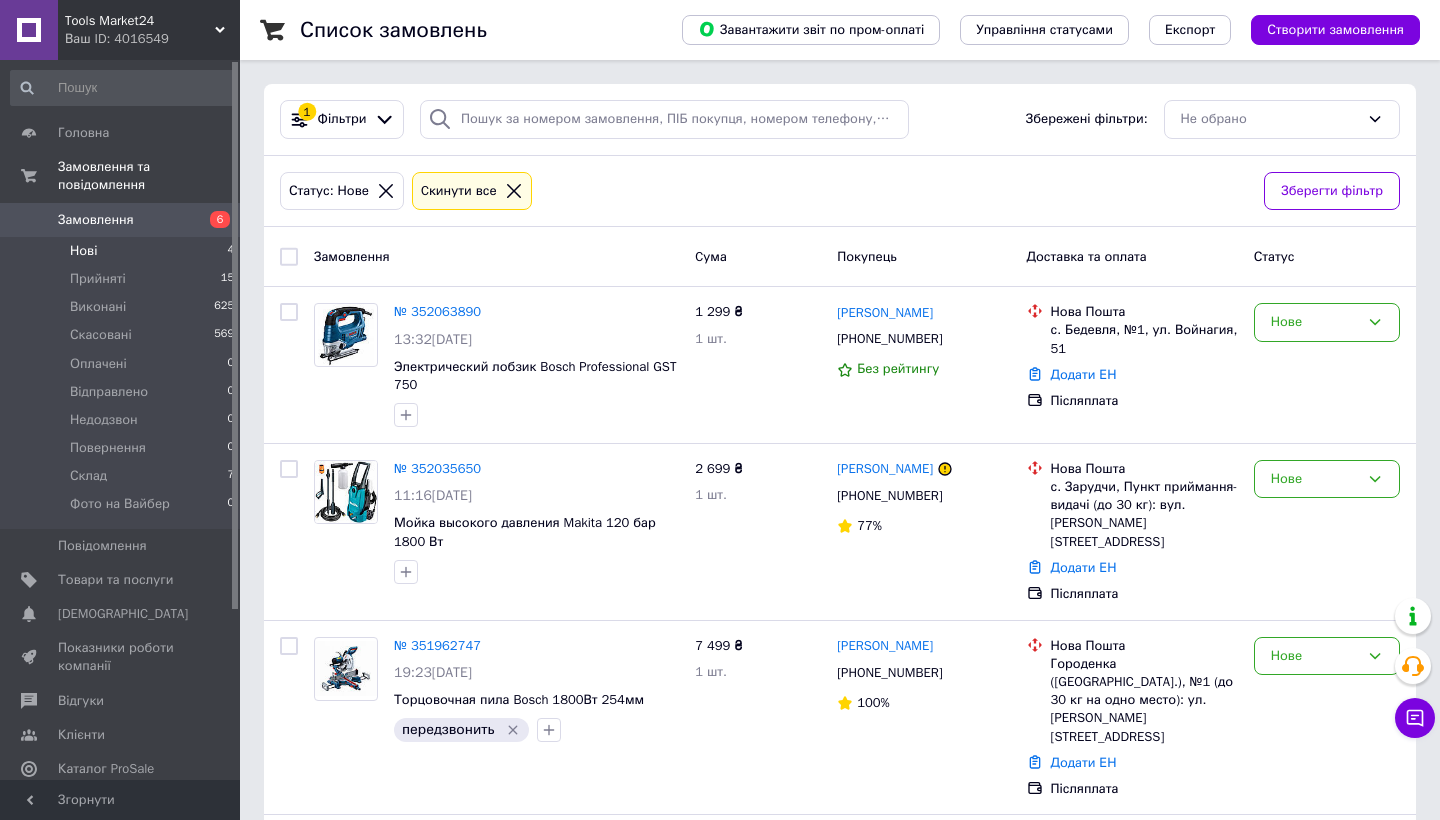 click on "Замовлення" at bounding box center (496, 256) 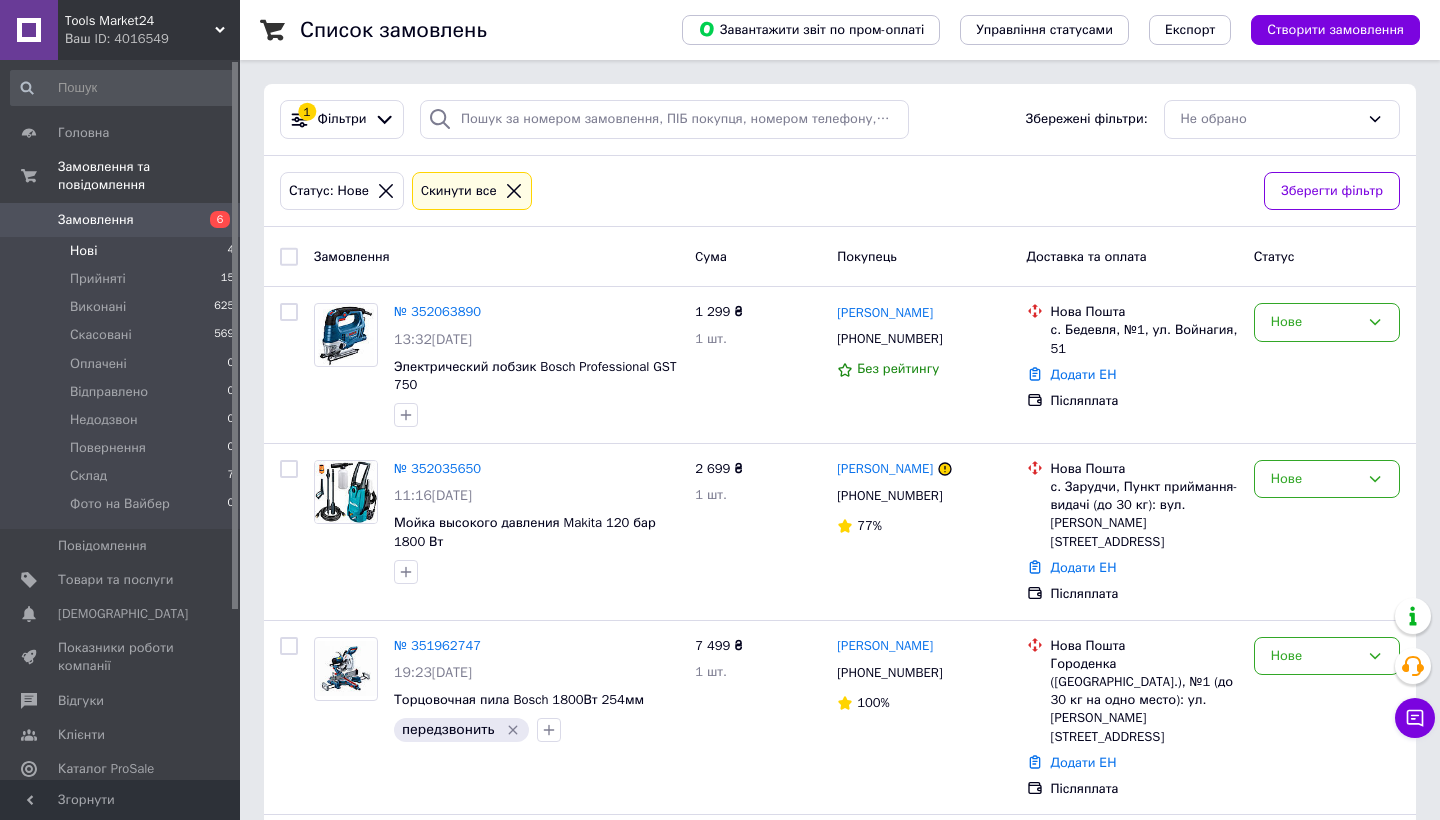 click on "Замовлення" at bounding box center (496, 256) 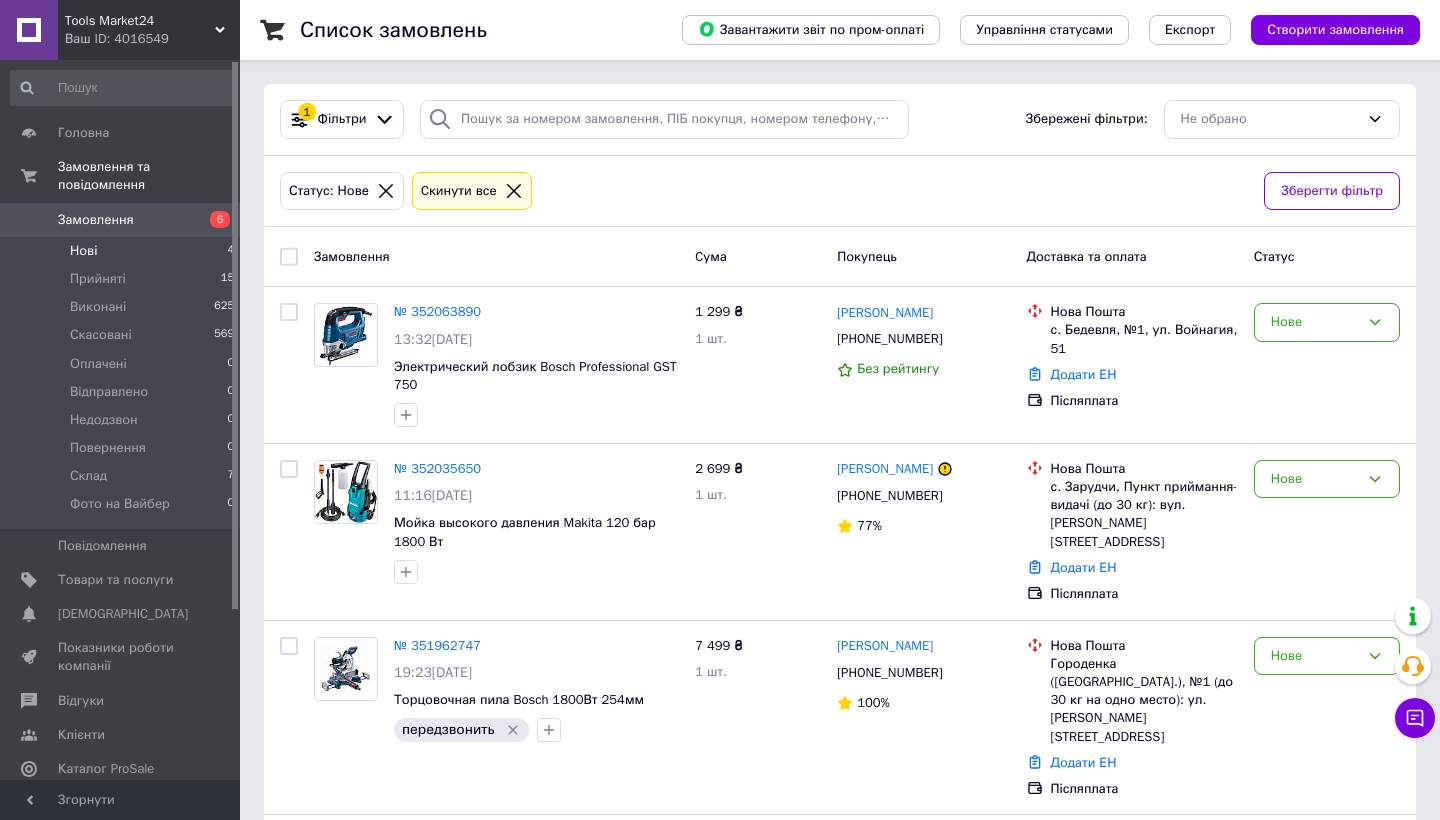click on "Замовлення" at bounding box center [496, 256] 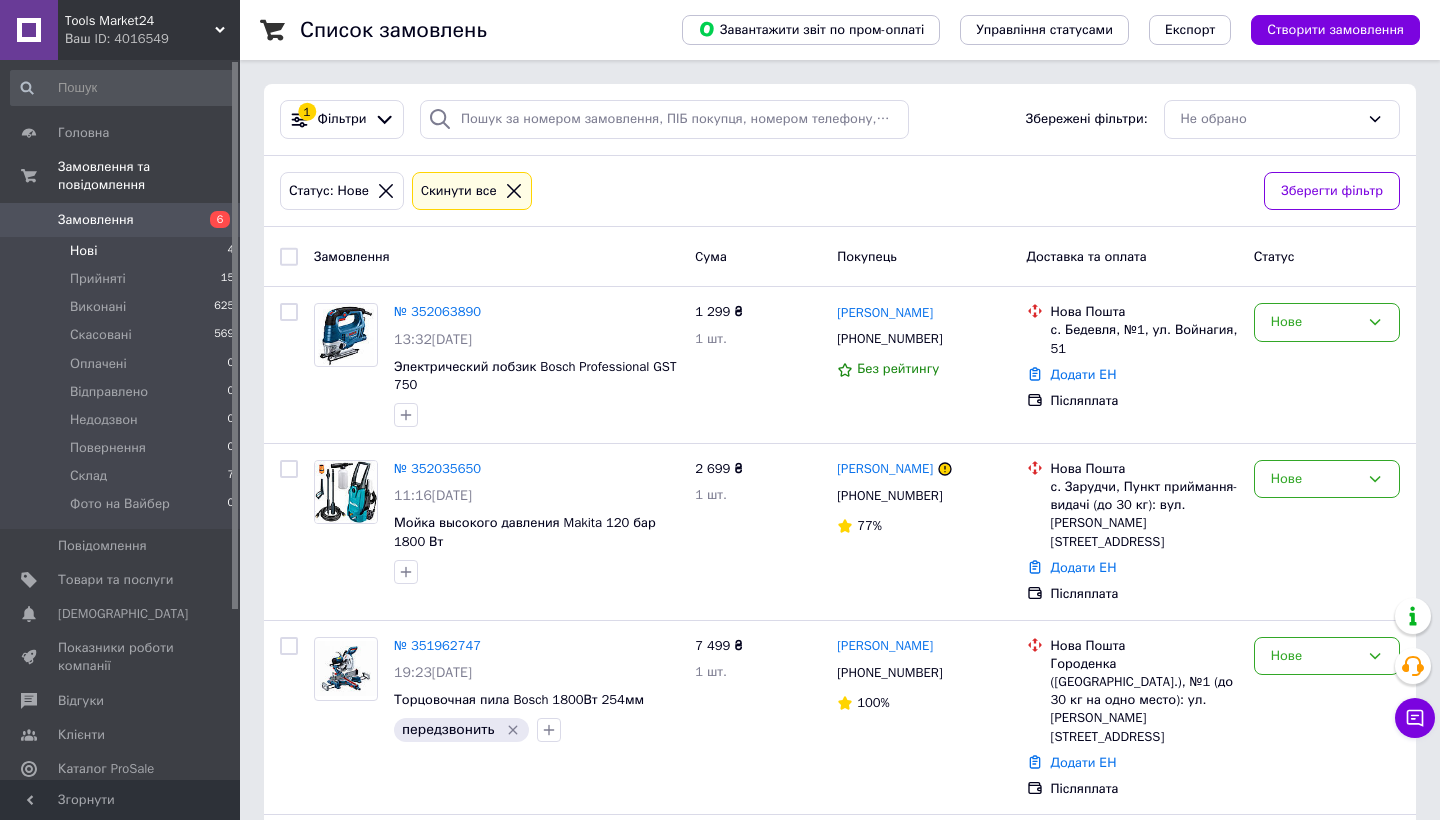 click on "Замовлення" at bounding box center [496, 256] 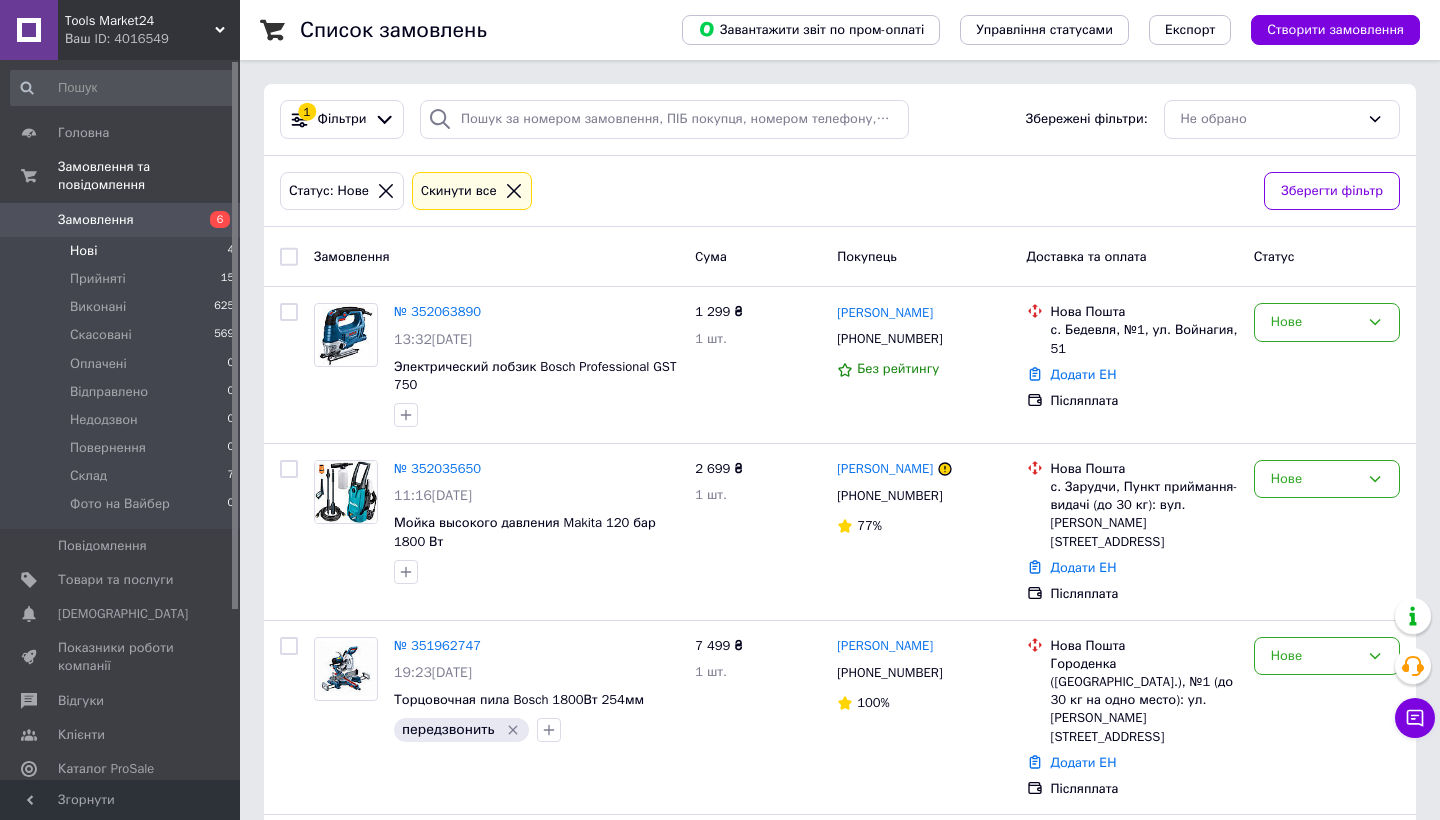 click on "Замовлення" at bounding box center (496, 256) 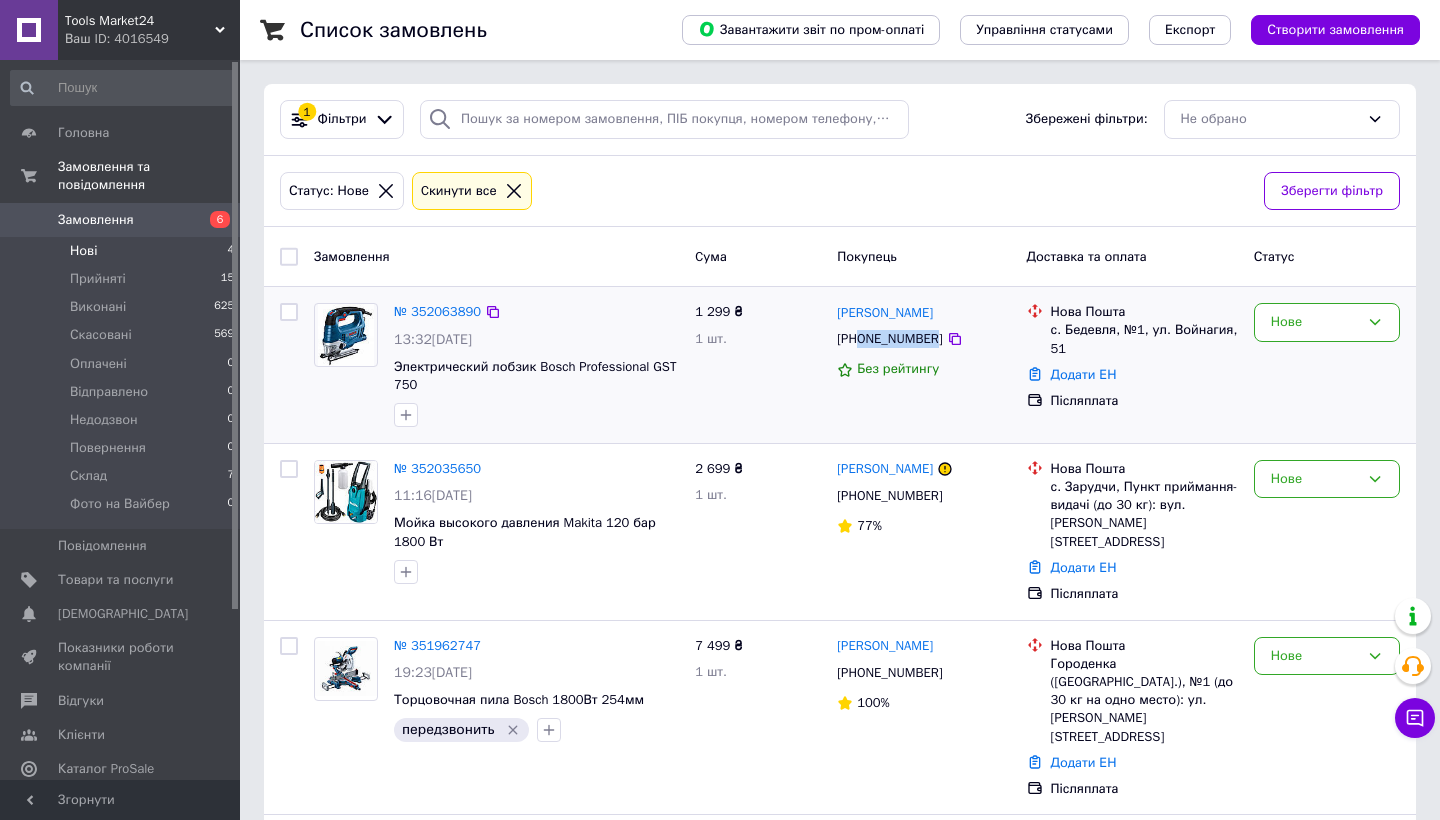 drag, startPoint x: 862, startPoint y: 338, endPoint x: 940, endPoint y: 343, distance: 78.160095 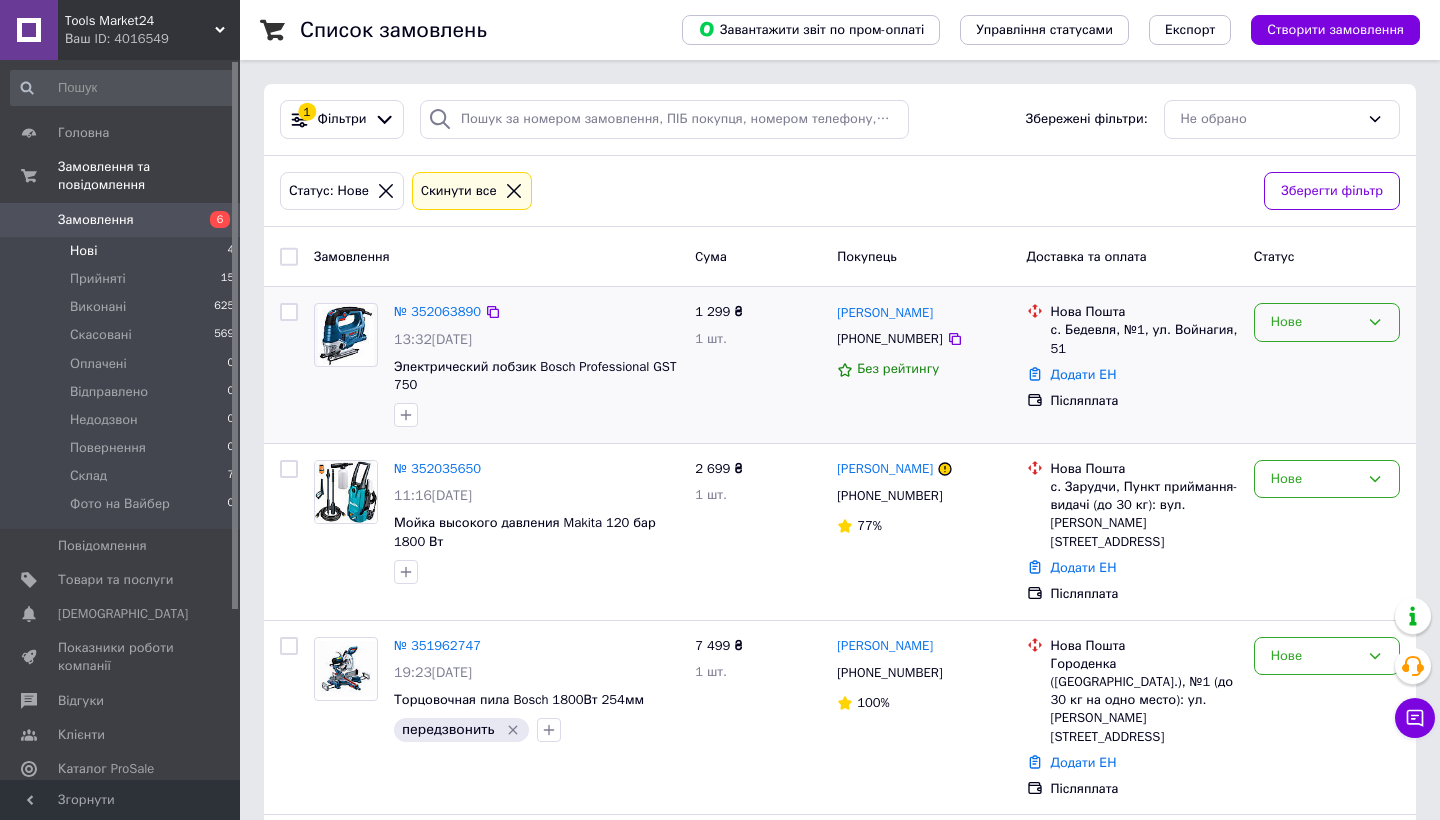 click on "Нове" at bounding box center (1315, 322) 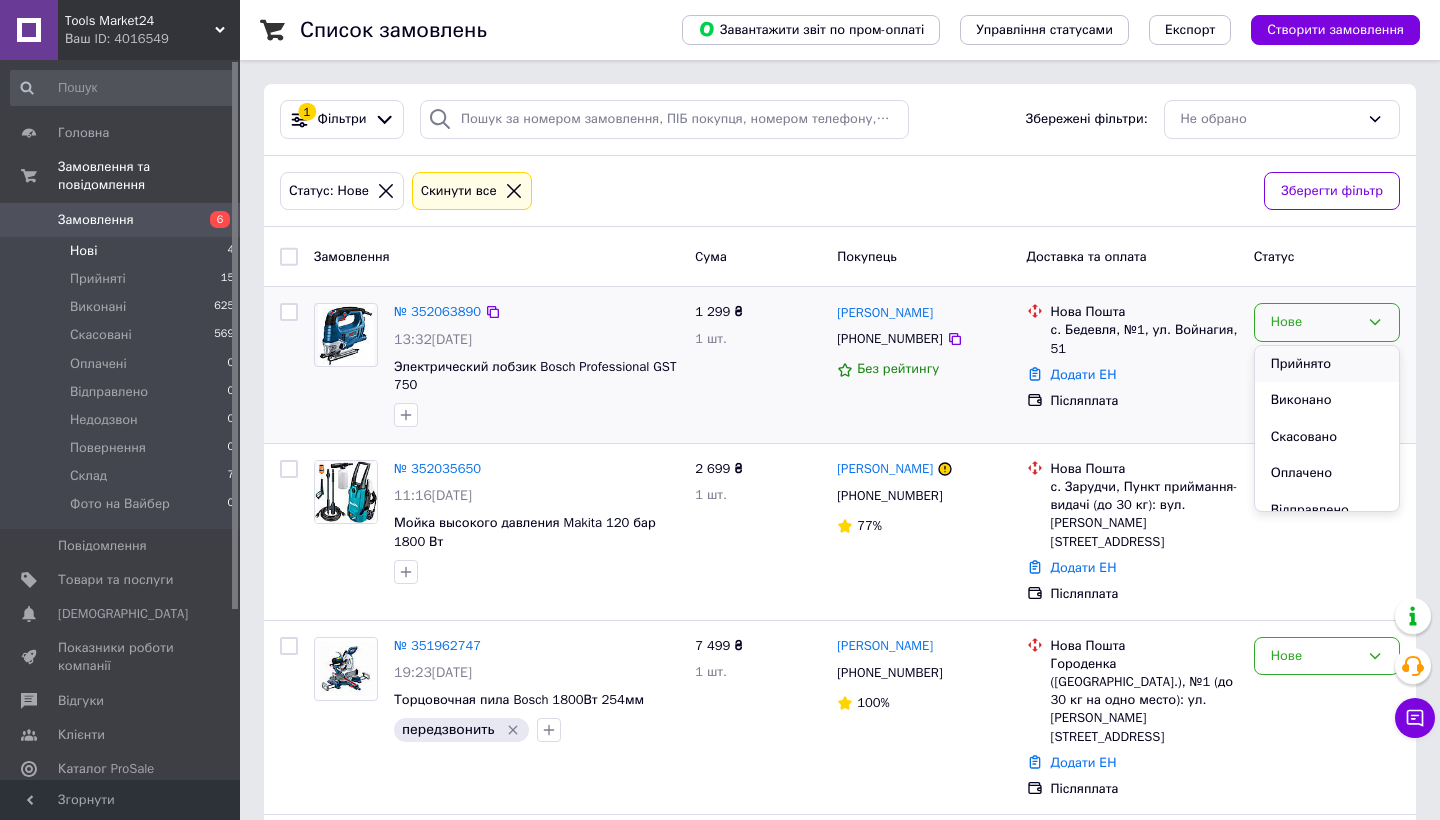 click on "Прийнято" at bounding box center [1327, 364] 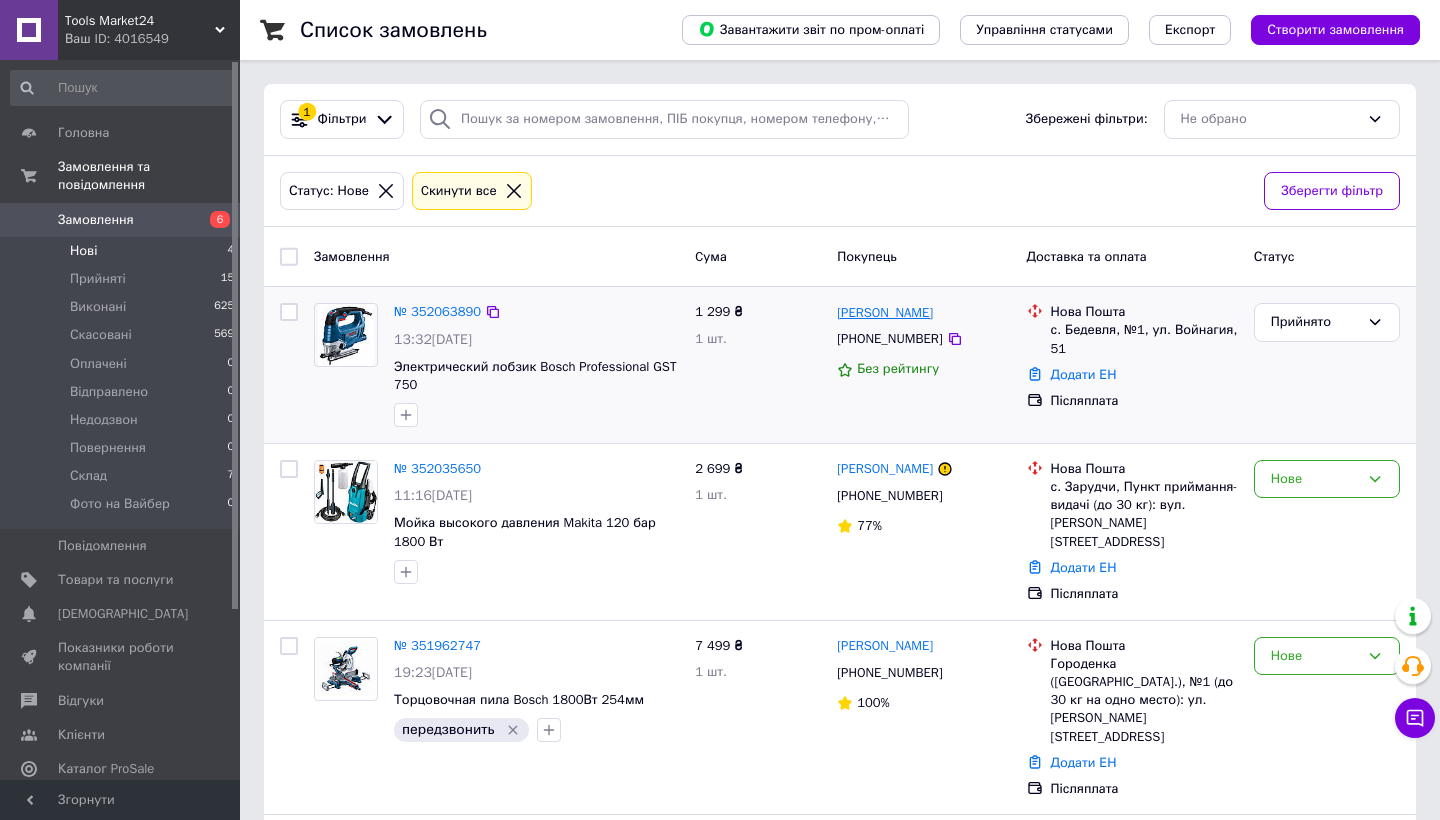 drag, startPoint x: 934, startPoint y: 312, endPoint x: 893, endPoint y: 315, distance: 41.109608 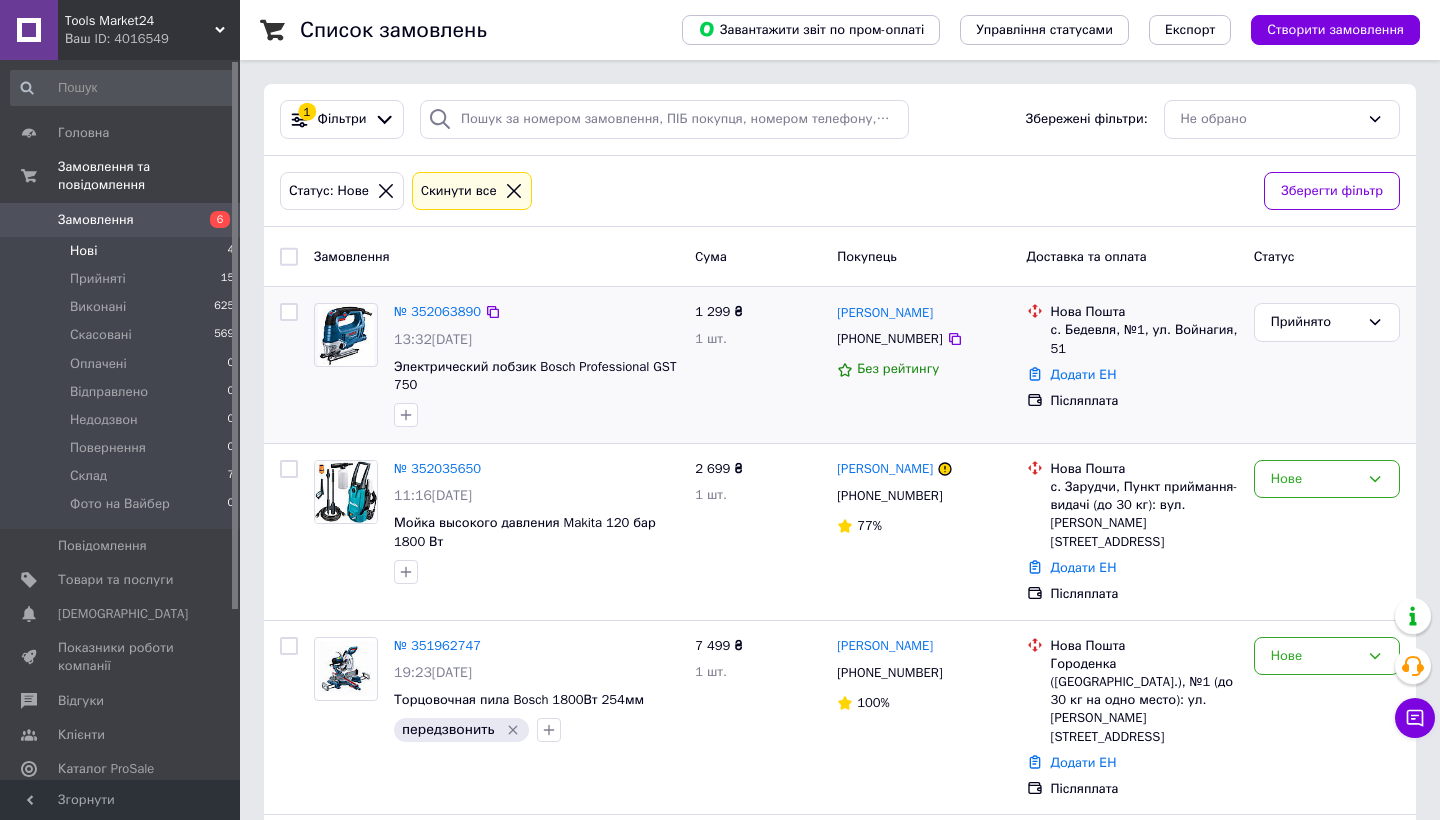 click on "1 299 ₴ 1 шт." at bounding box center [758, 365] 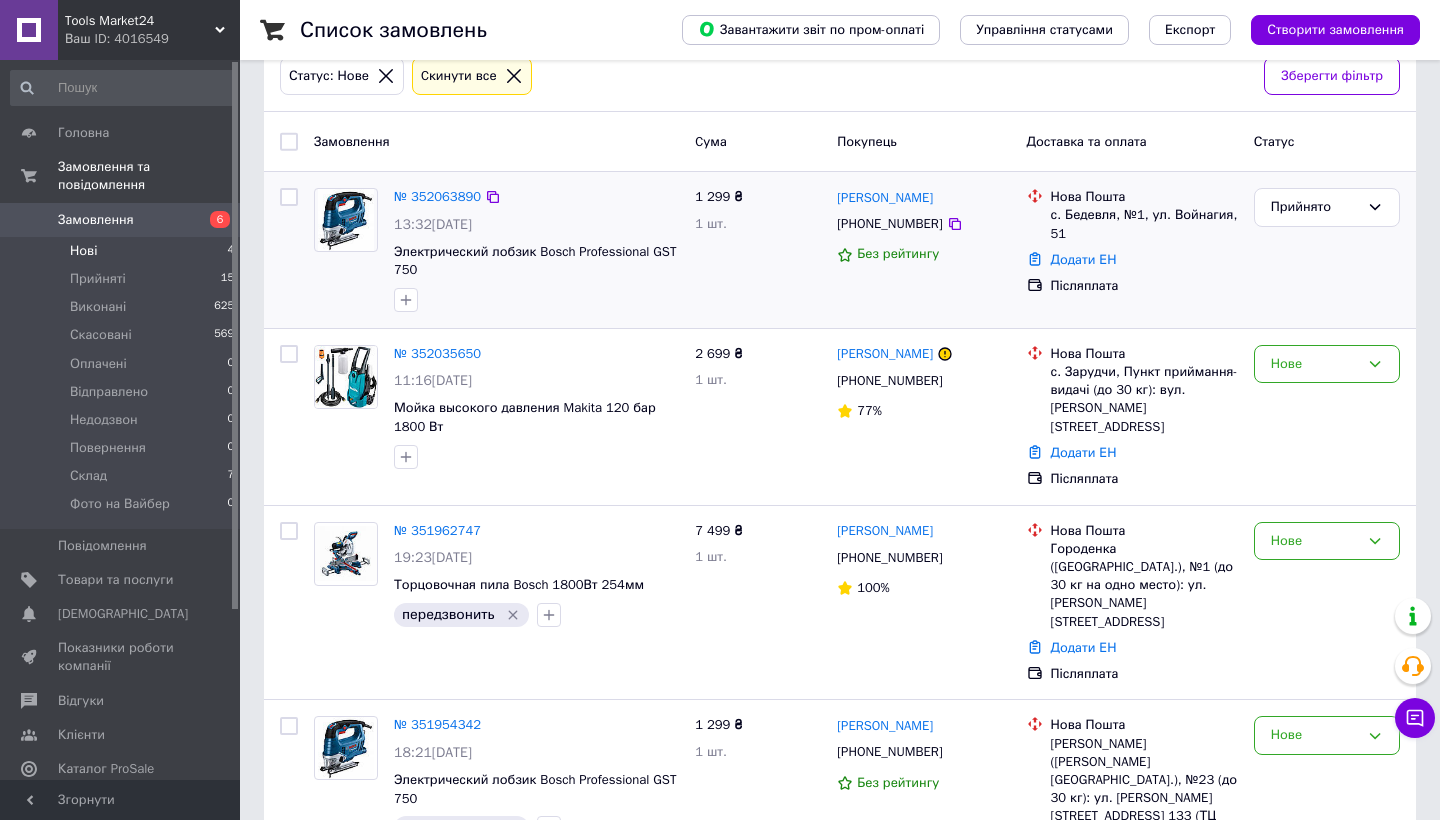 scroll, scrollTop: 152, scrollLeft: 0, axis: vertical 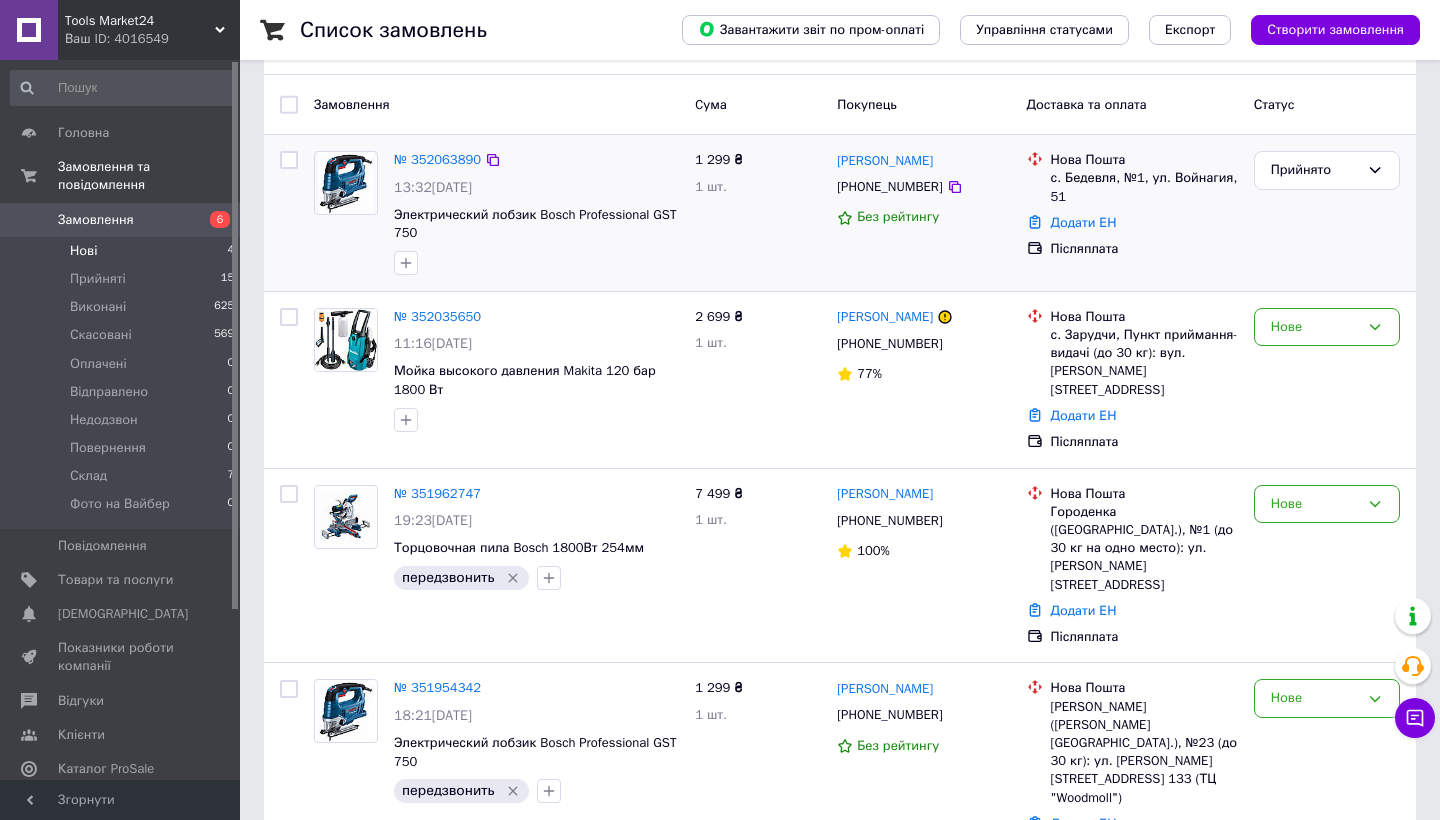 click on "с. Бедевля, №1, ул. Войнагия, 51" at bounding box center (1144, 187) 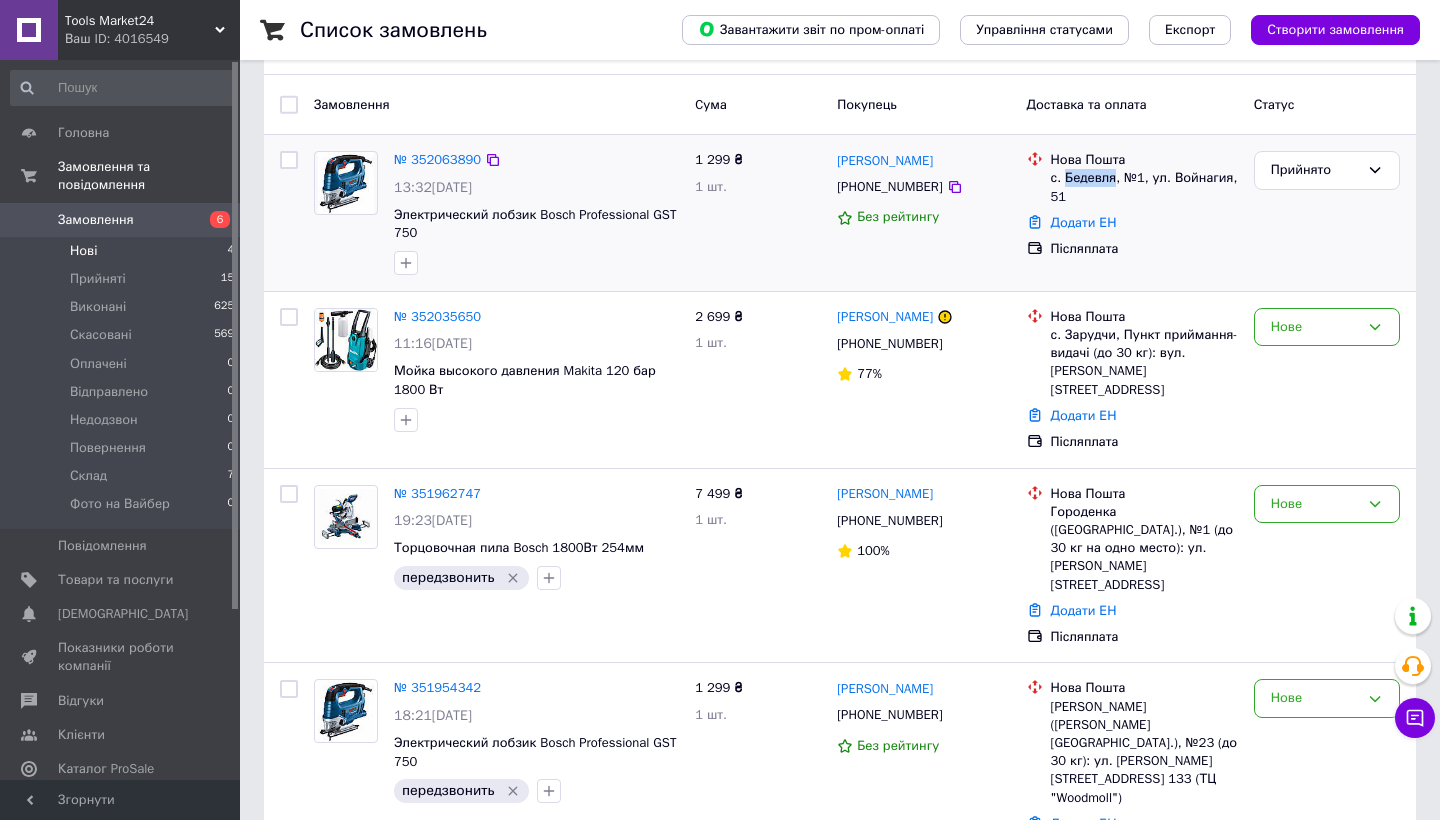 click on "с. Бедевля, №1, ул. Войнагия, 51" at bounding box center (1144, 187) 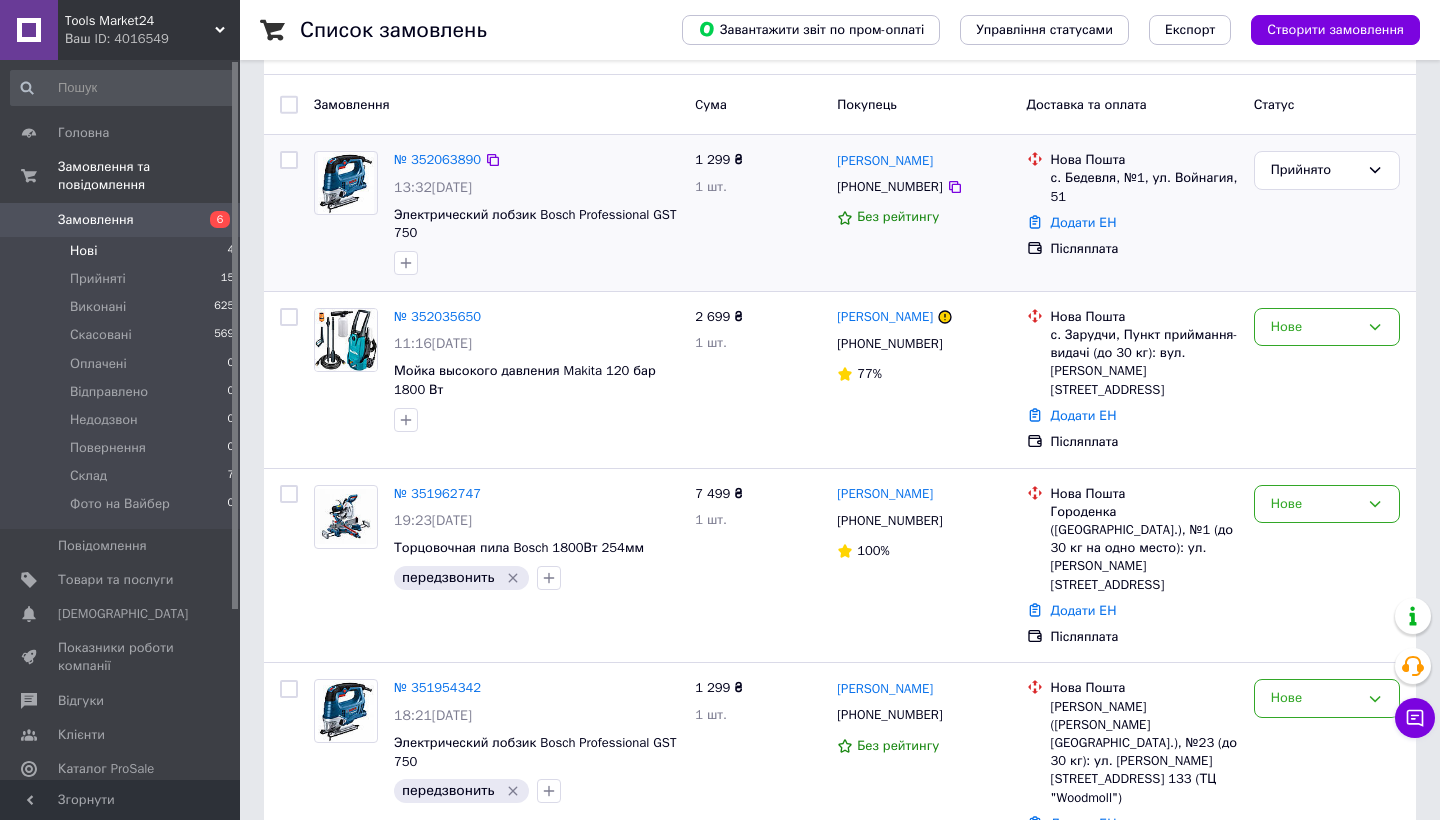 click on "[PERSON_NAME] [PHONE_NUMBER] Без рейтингу" at bounding box center [923, 213] 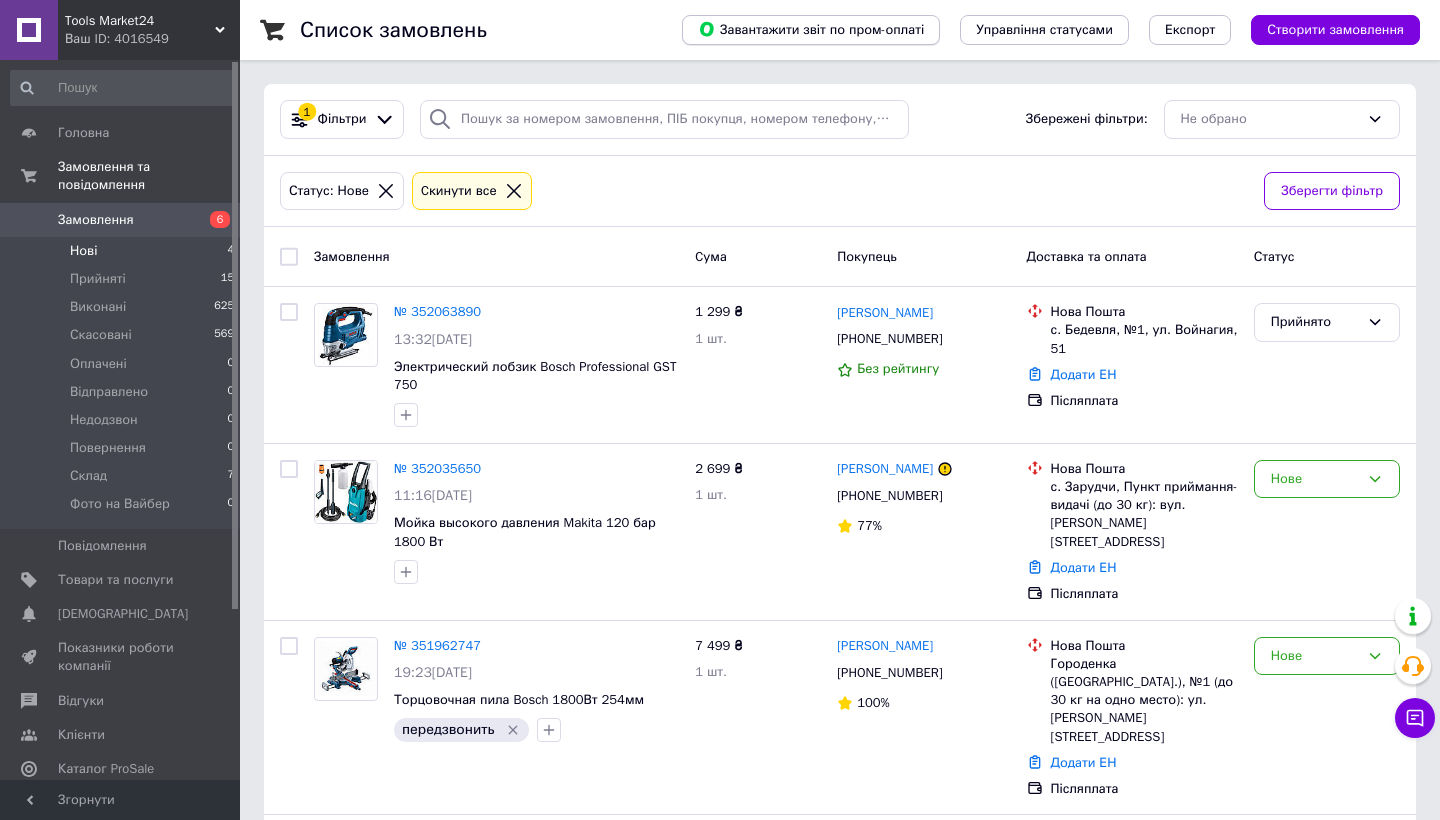 scroll, scrollTop: 0, scrollLeft: 0, axis: both 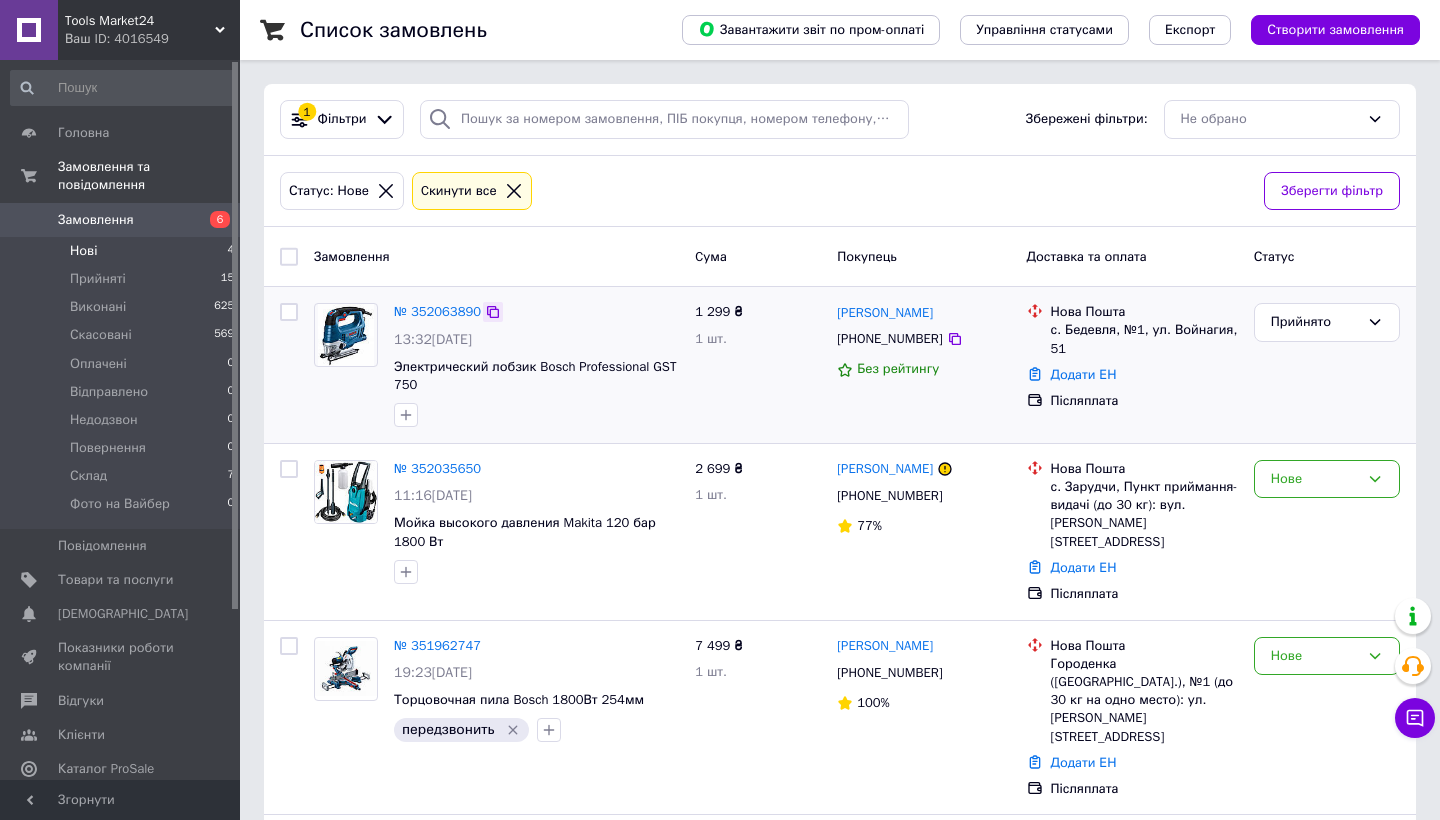 click 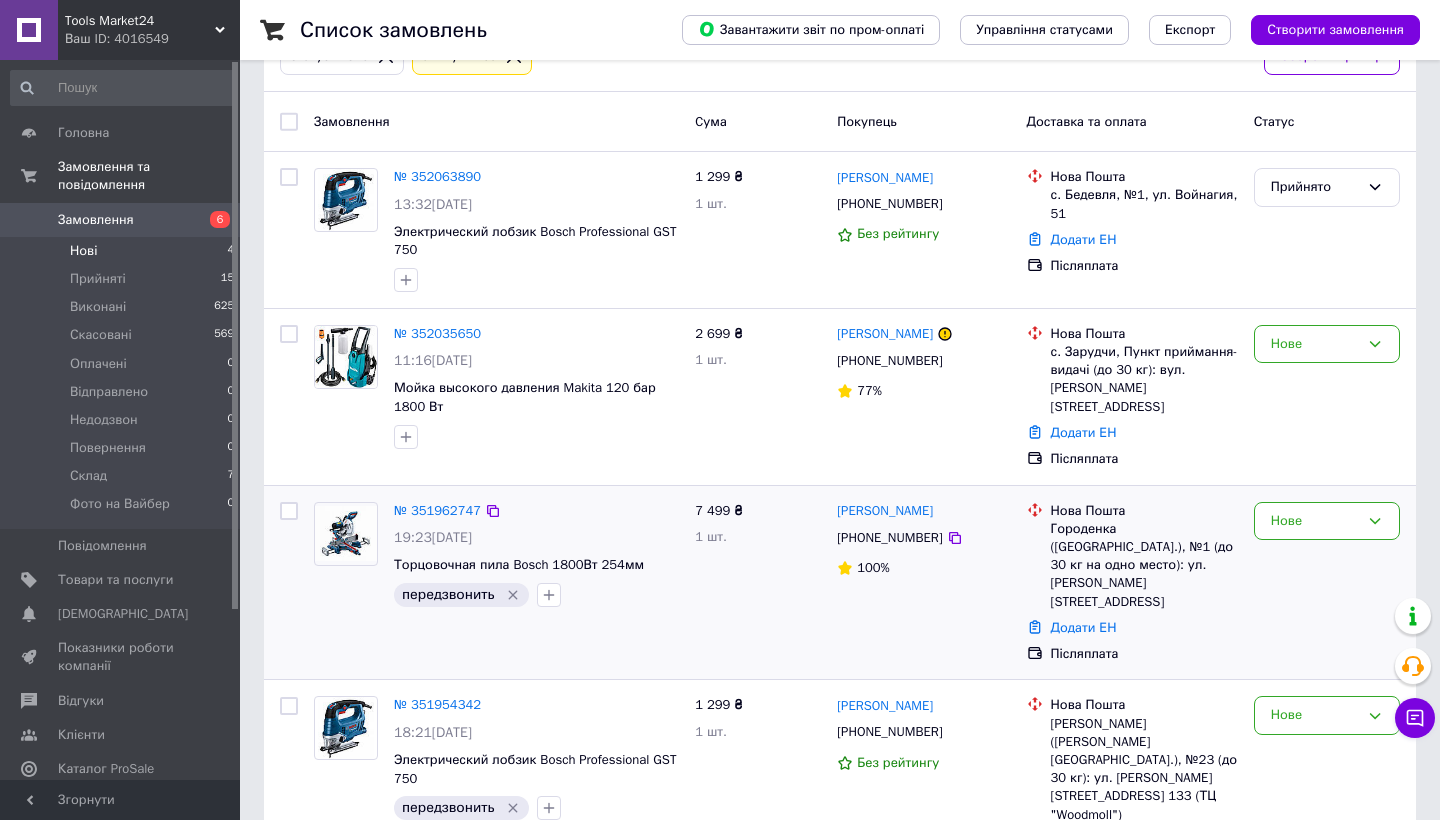 scroll, scrollTop: 152, scrollLeft: 0, axis: vertical 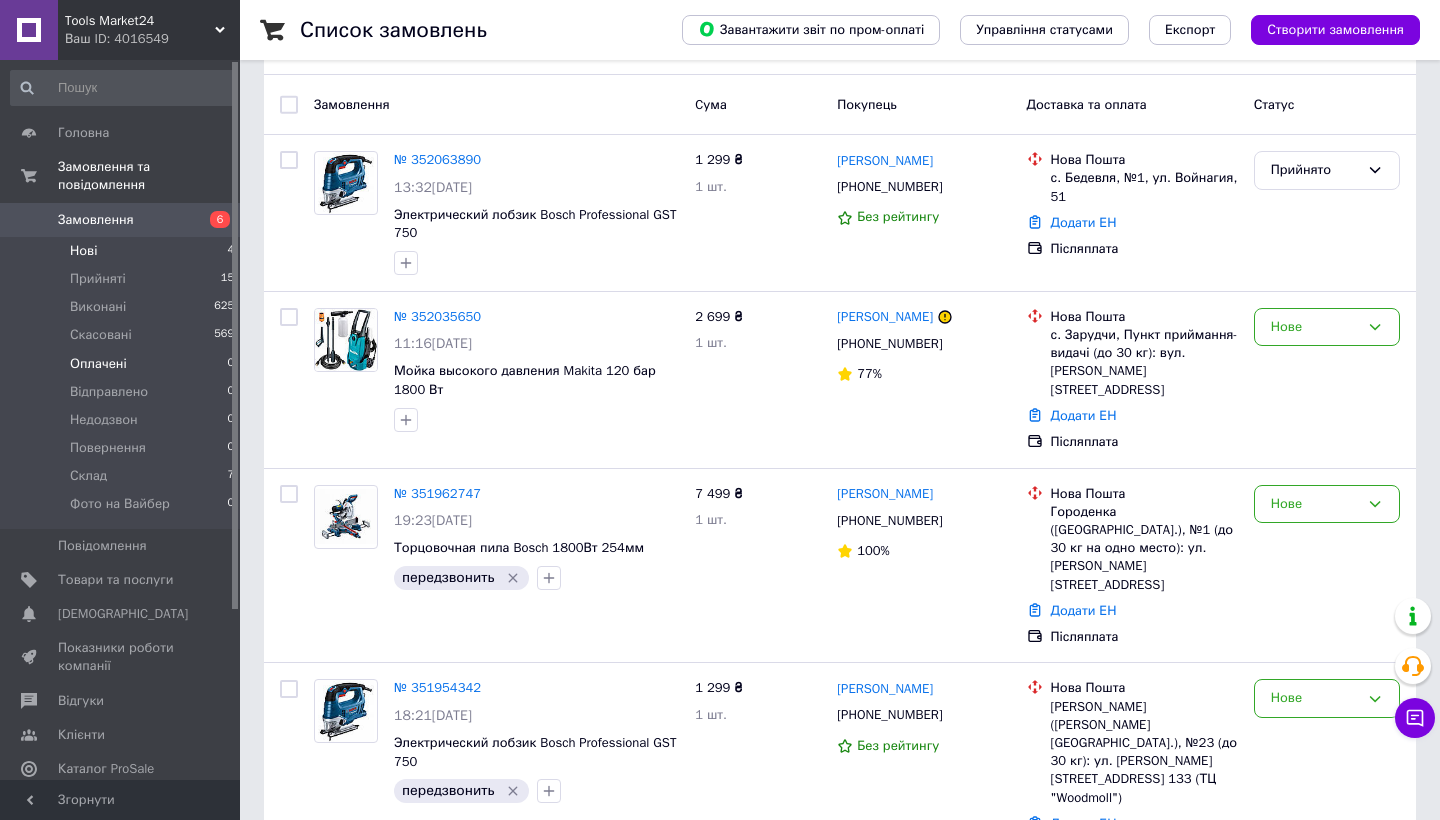 click on "Оплачені" at bounding box center [98, 364] 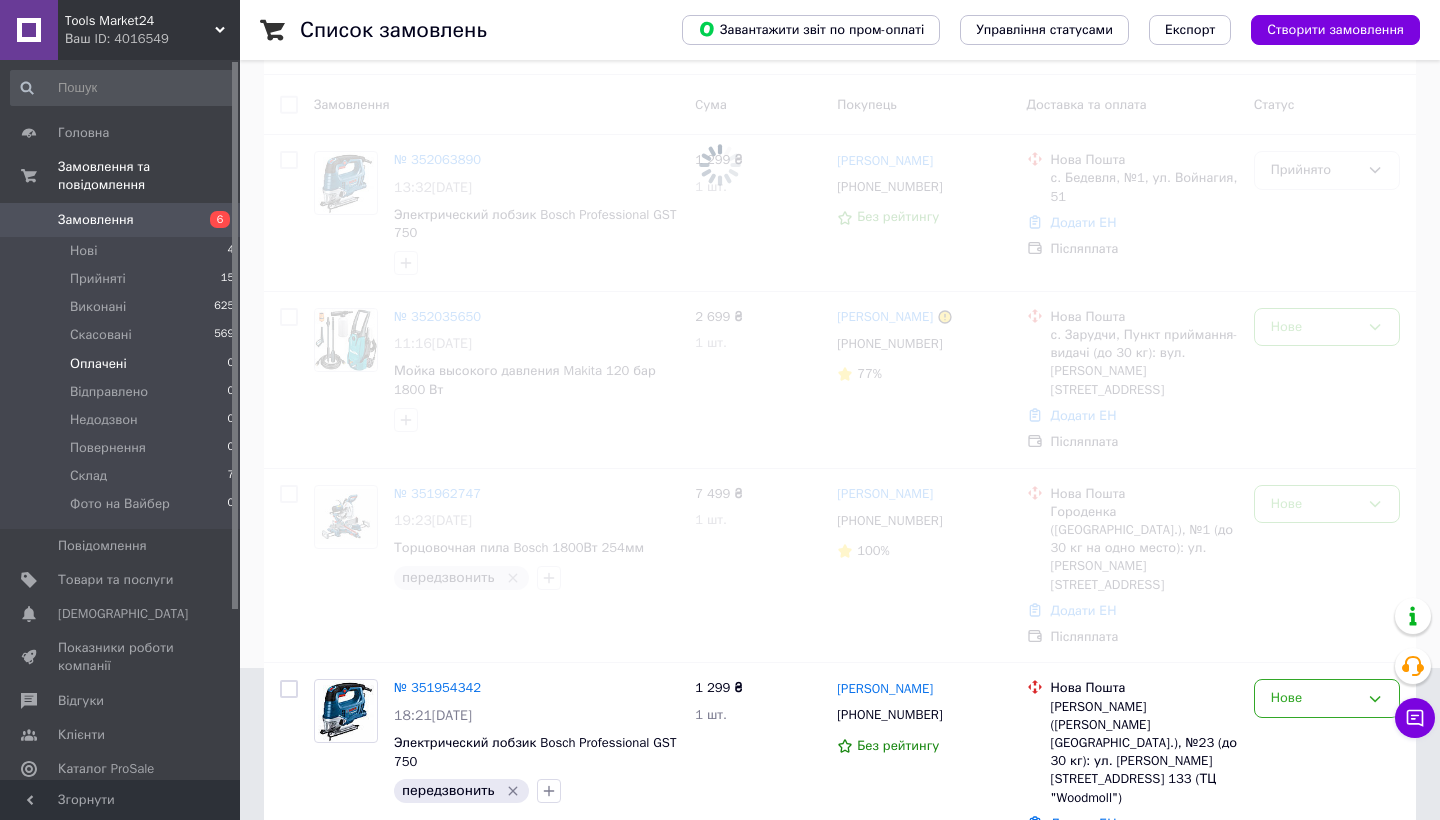 scroll, scrollTop: 0, scrollLeft: 0, axis: both 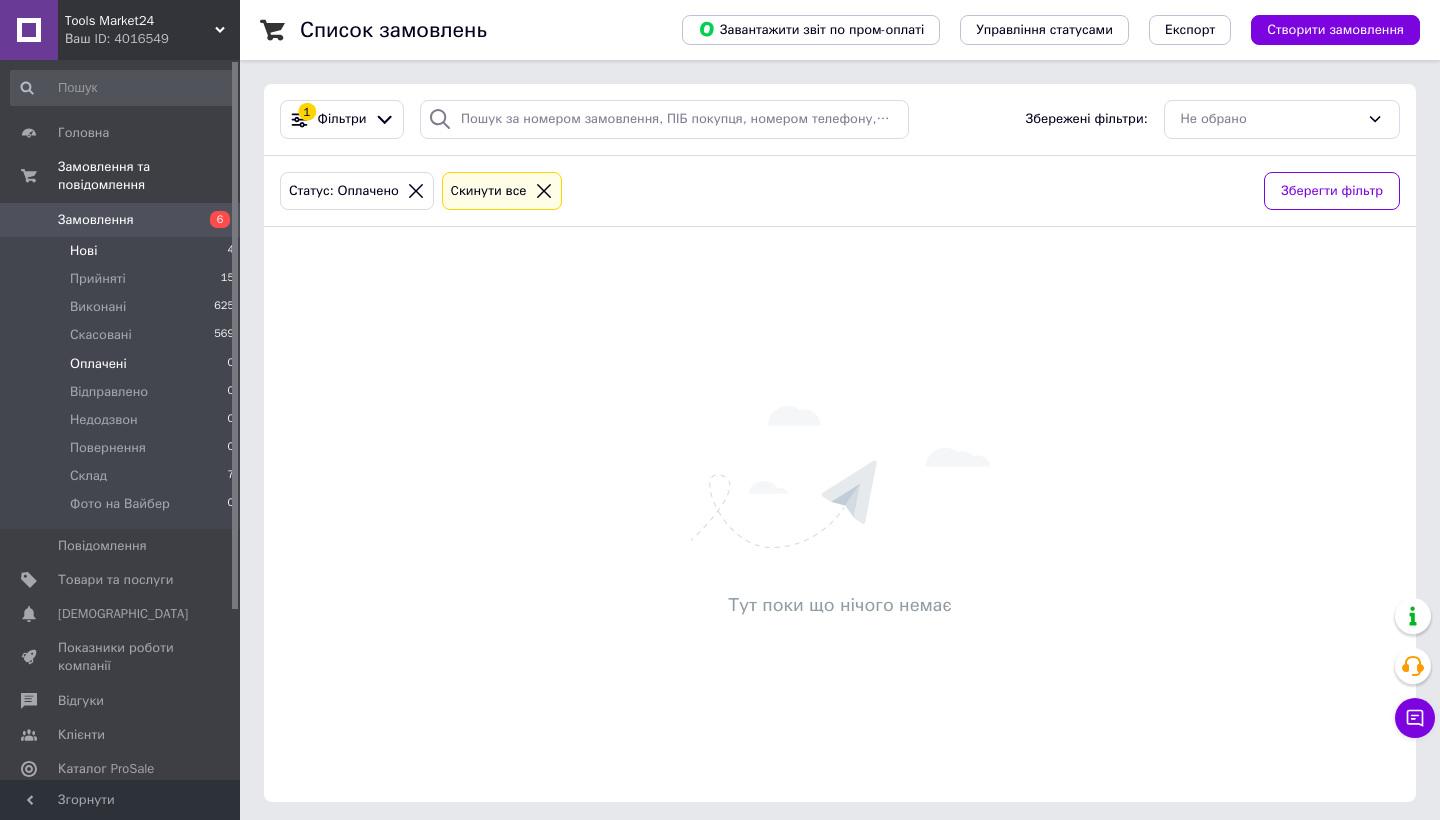 click on "Нові 4" at bounding box center [123, 251] 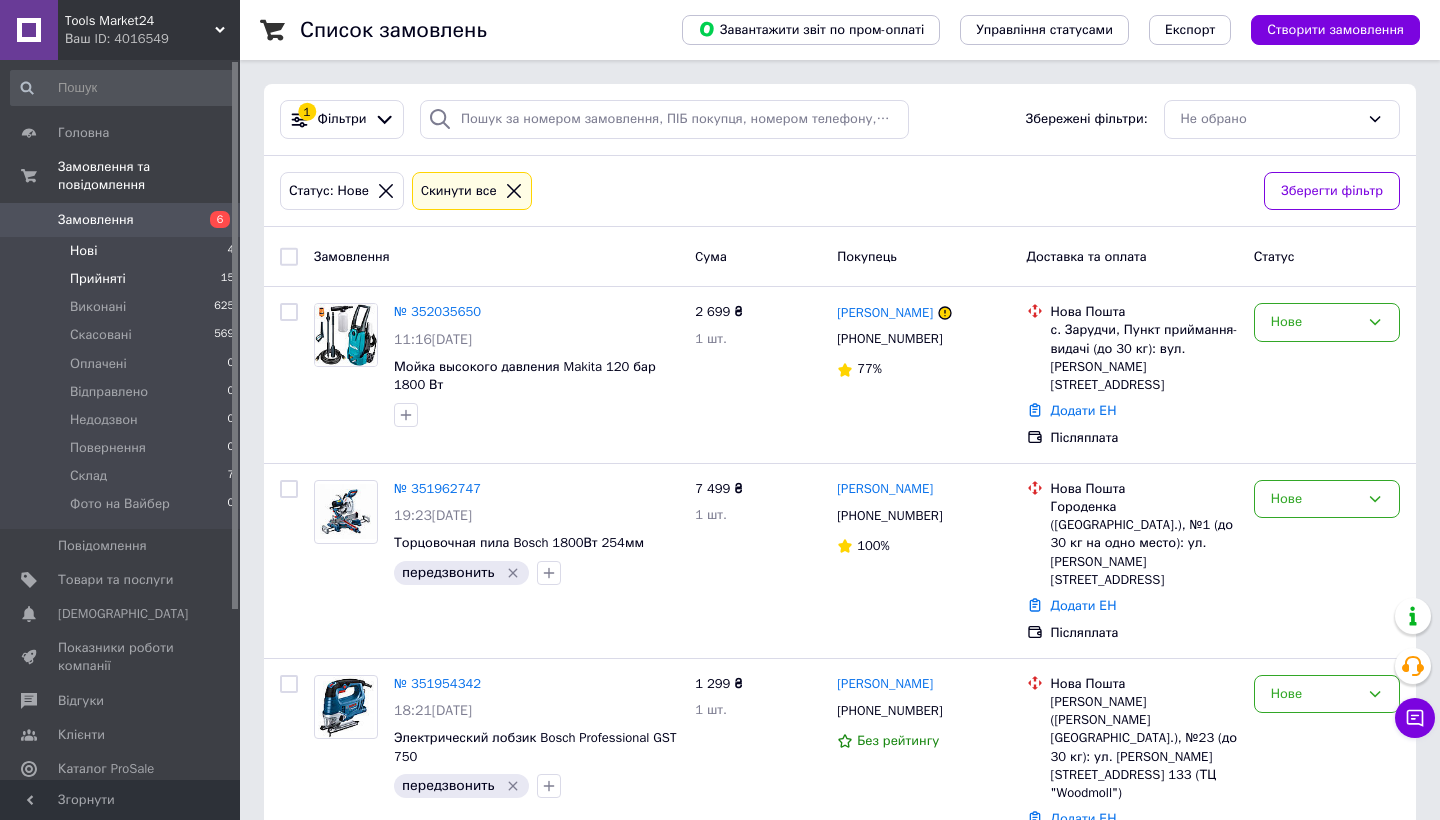 click on "Прийняті" at bounding box center (98, 279) 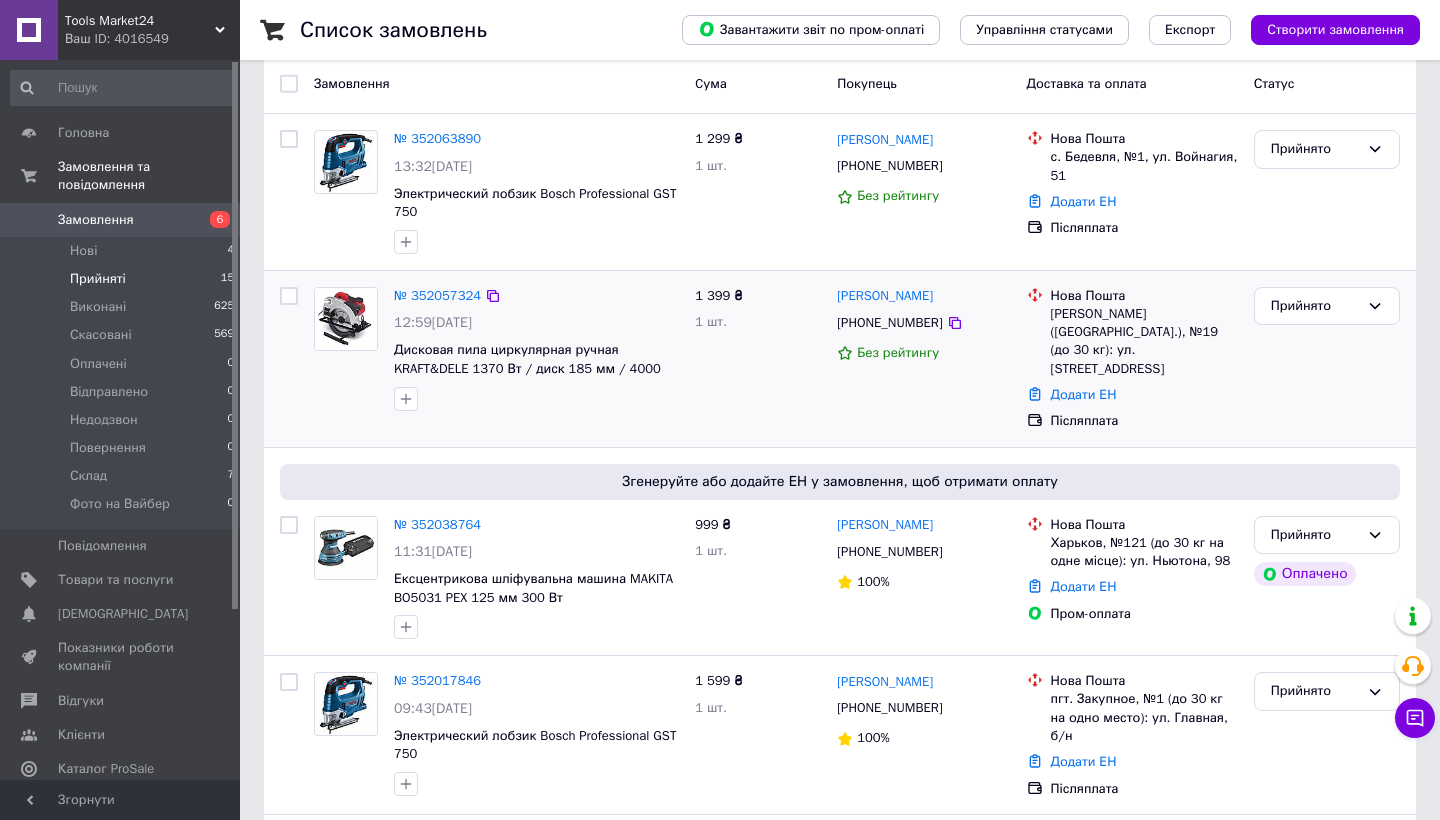 scroll, scrollTop: 172, scrollLeft: 0, axis: vertical 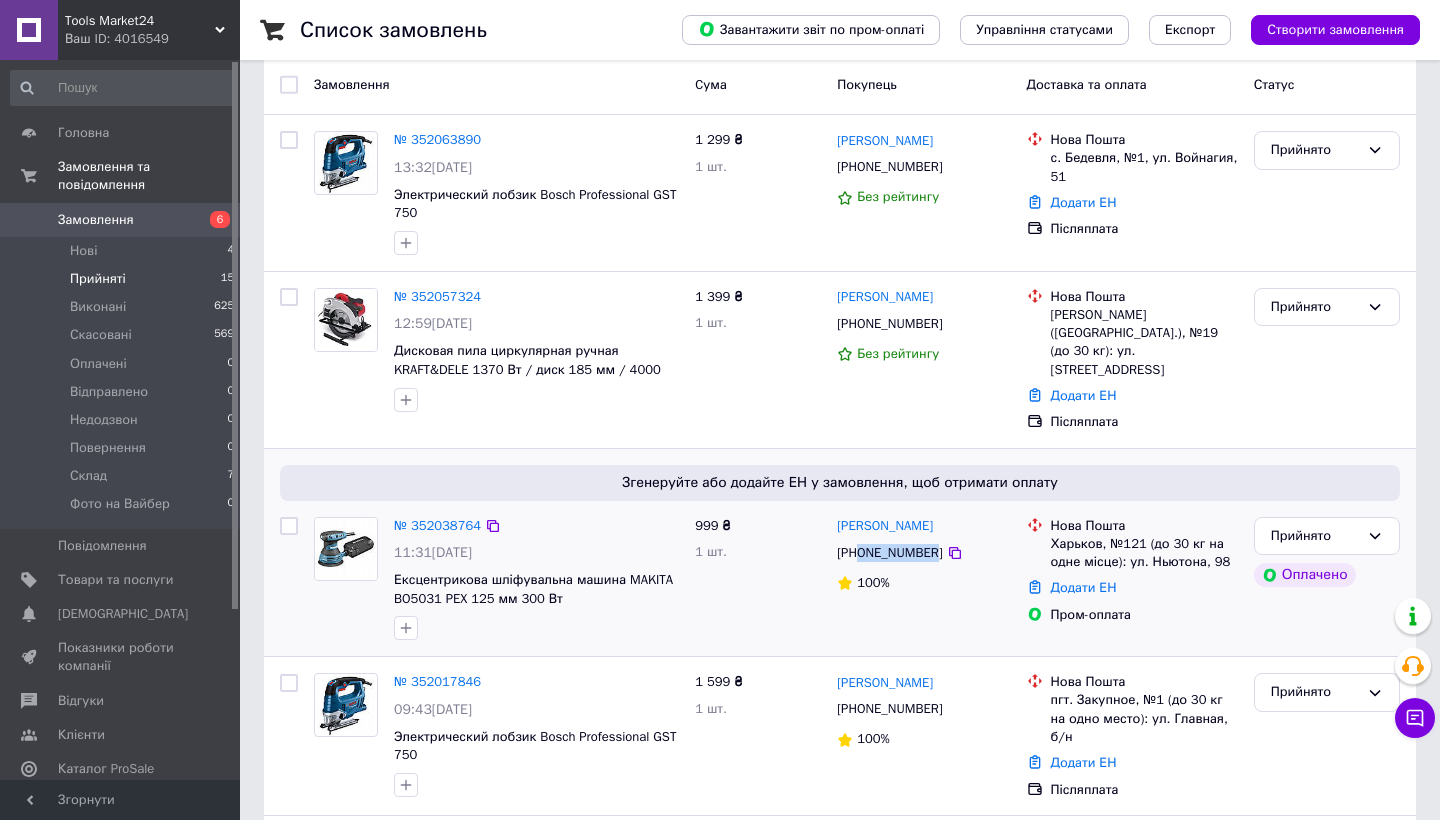 drag, startPoint x: 939, startPoint y: 529, endPoint x: 865, endPoint y: 535, distance: 74.24284 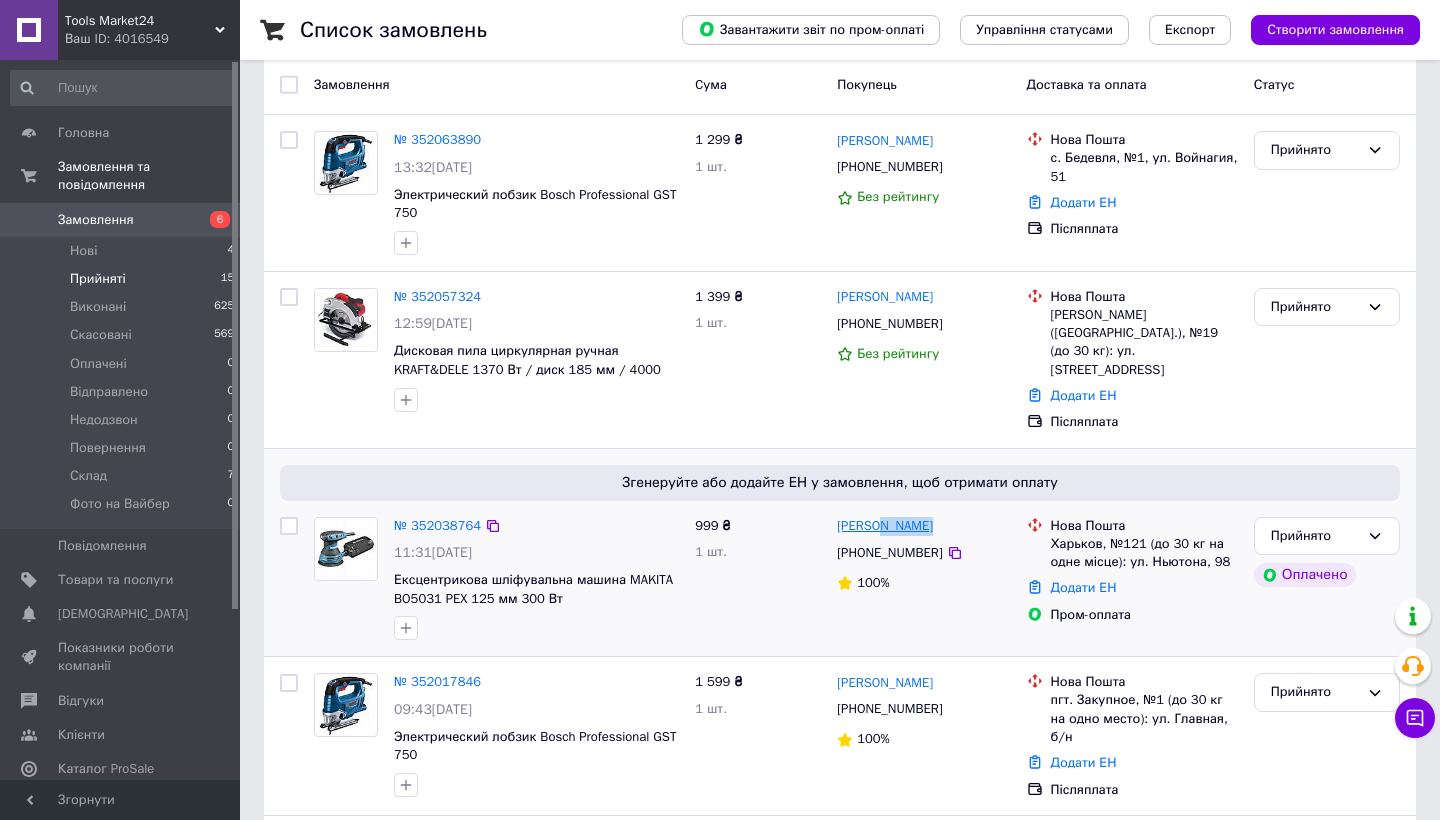 drag, startPoint x: 947, startPoint y: 507, endPoint x: 885, endPoint y: 506, distance: 62.008064 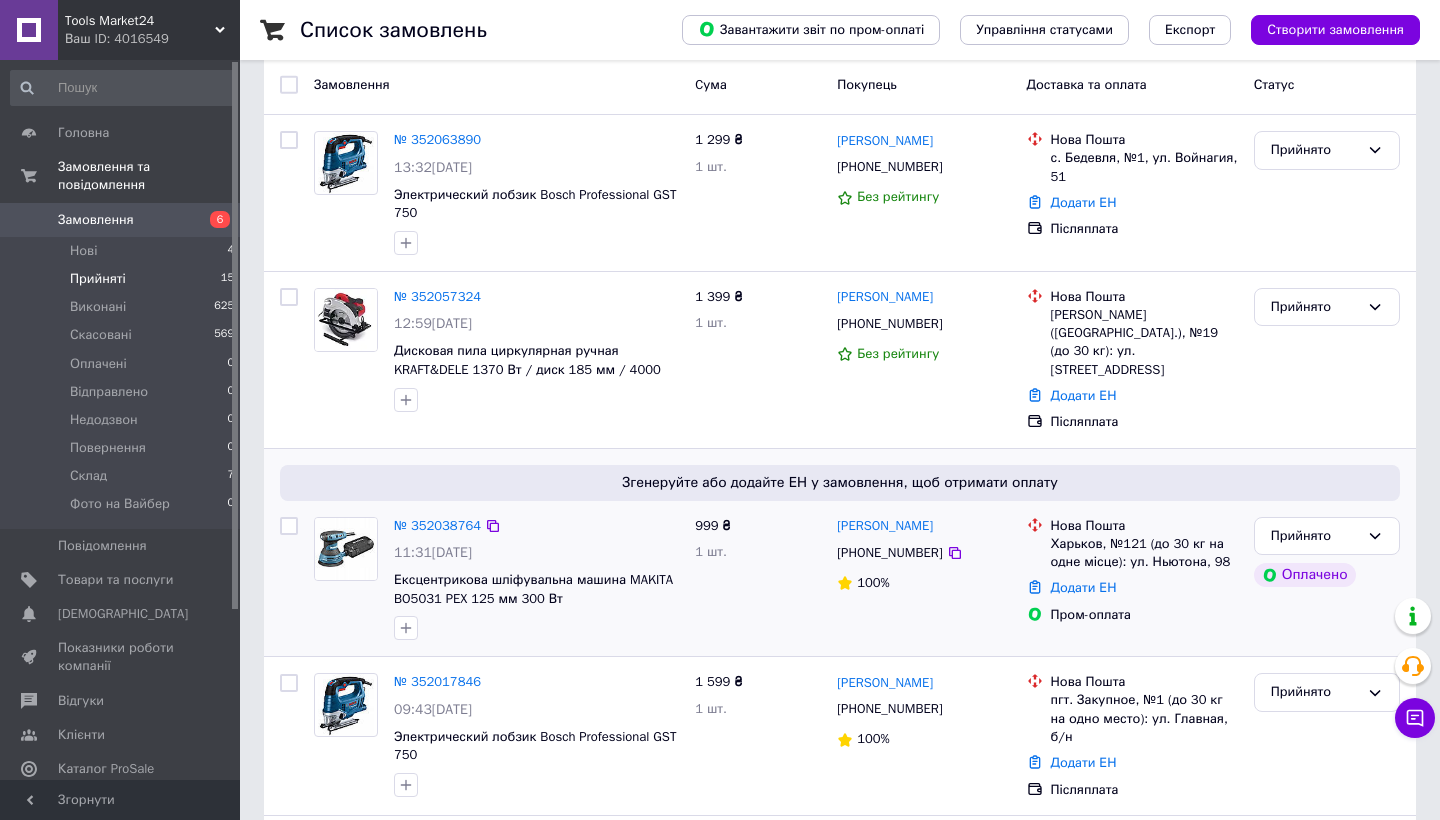 click on "999 ₴ 1 шт." at bounding box center [758, 579] 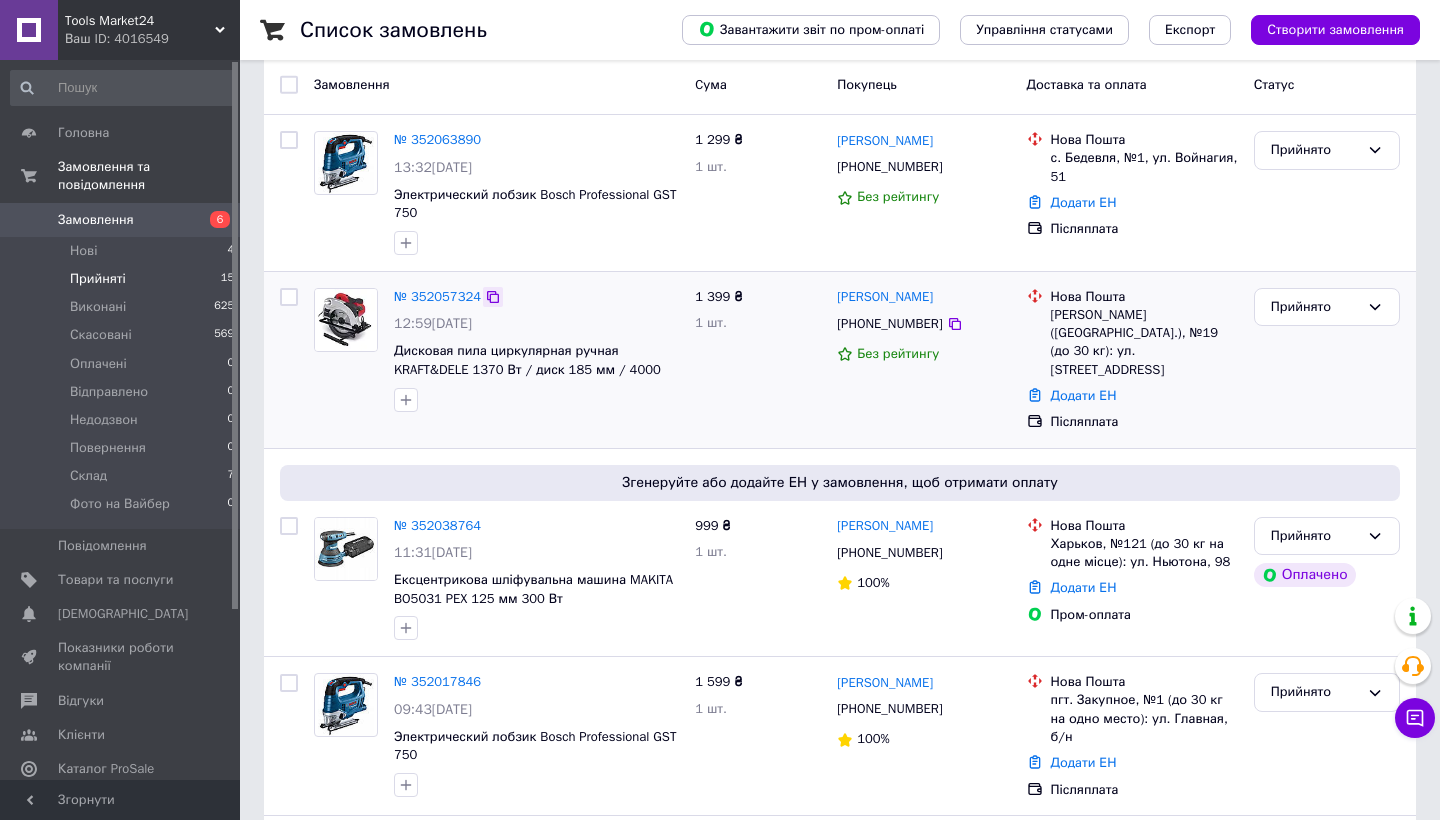 click 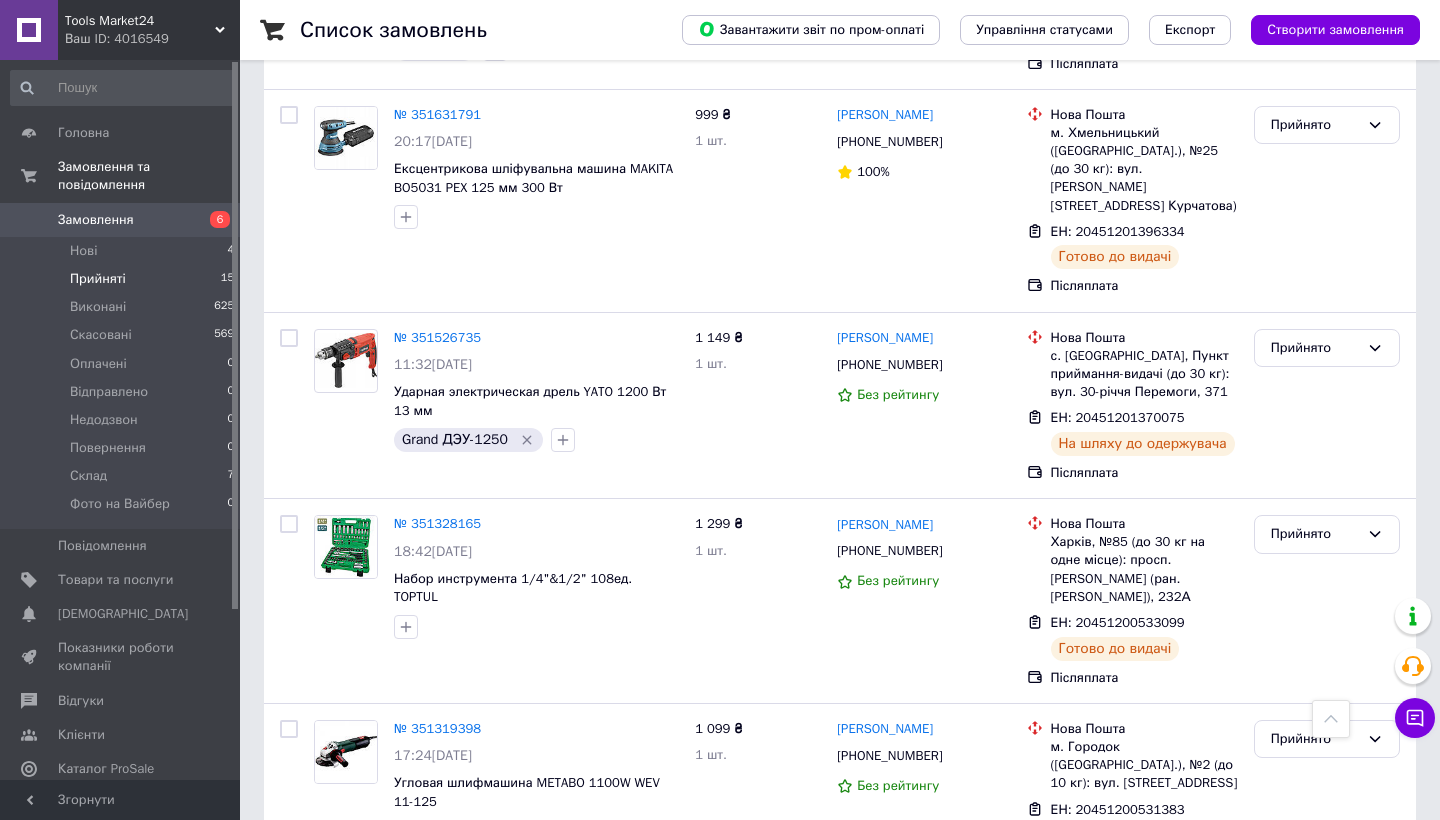 scroll, scrollTop: 1912, scrollLeft: 0, axis: vertical 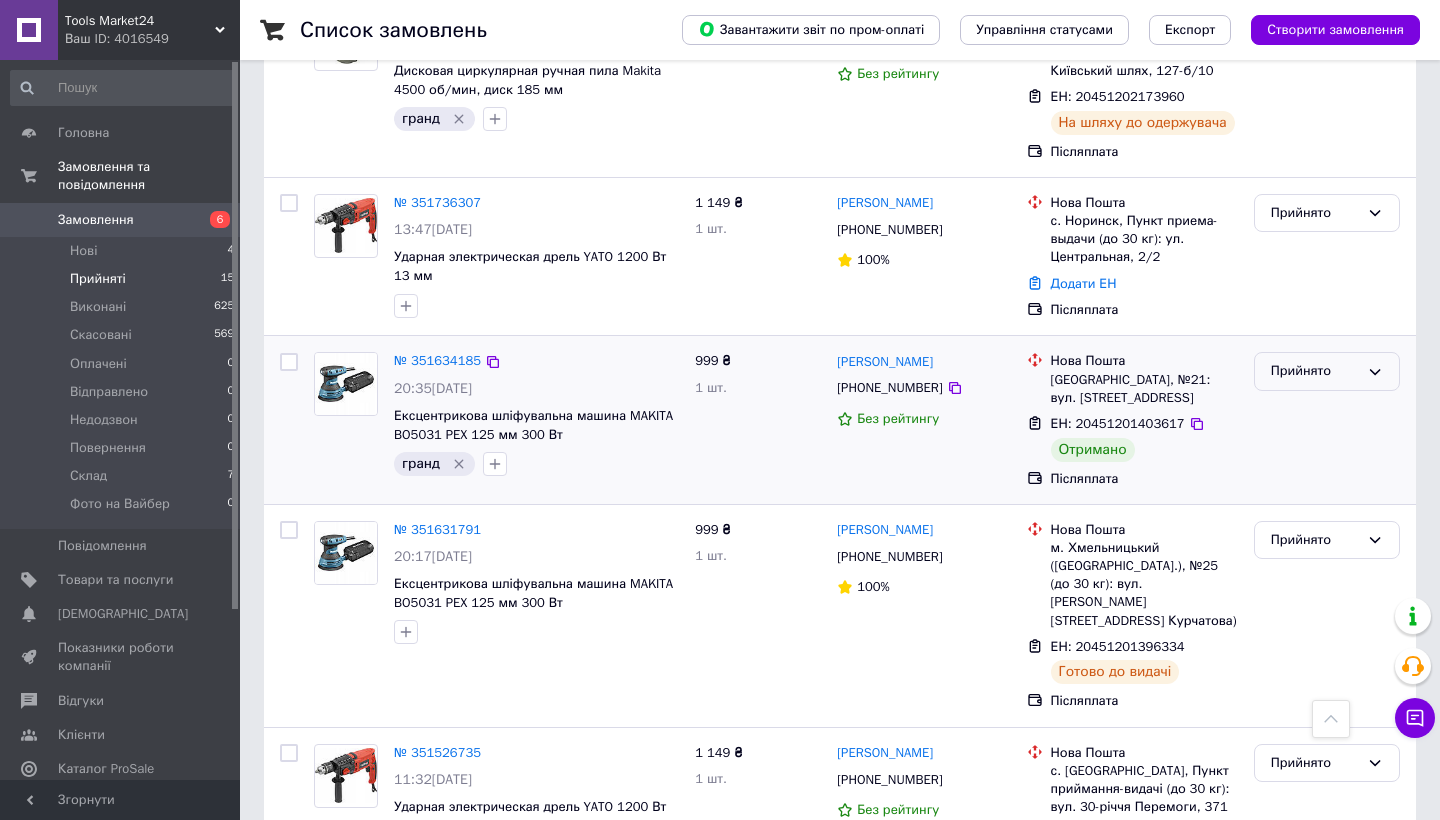 click on "Прийнято" at bounding box center (1315, 371) 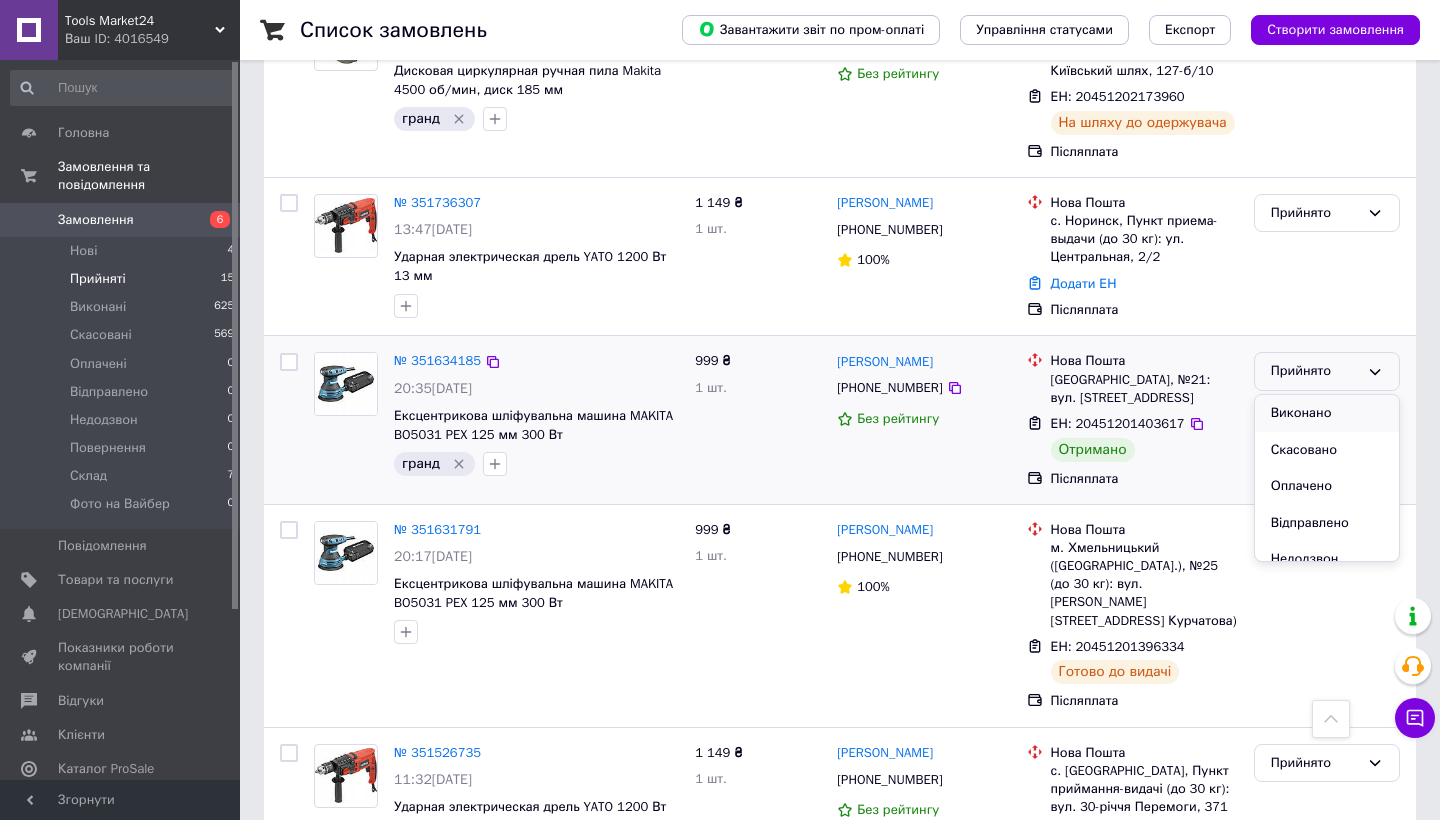 click on "Виконано" at bounding box center [1327, 413] 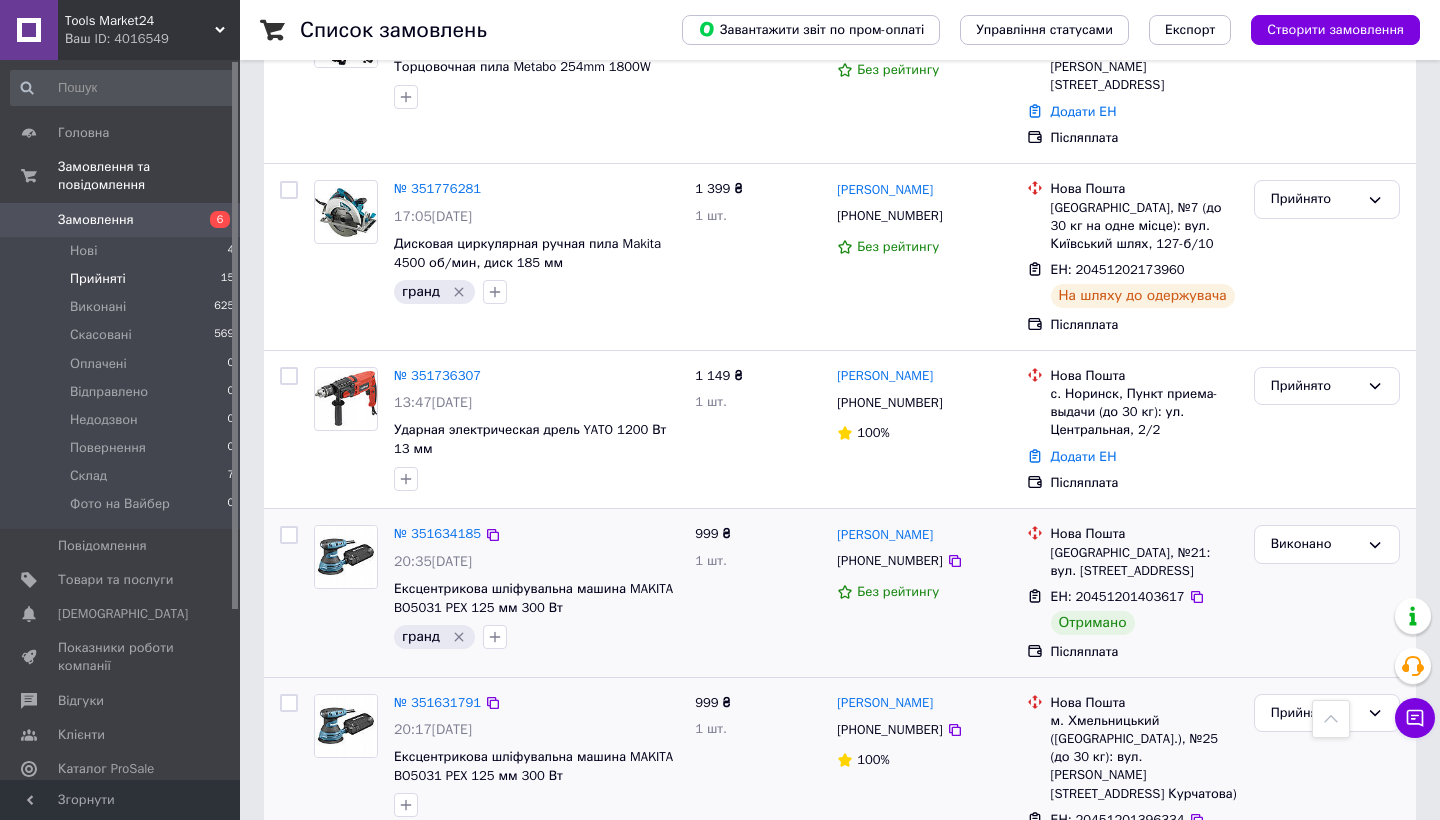scroll, scrollTop: 1723, scrollLeft: 0, axis: vertical 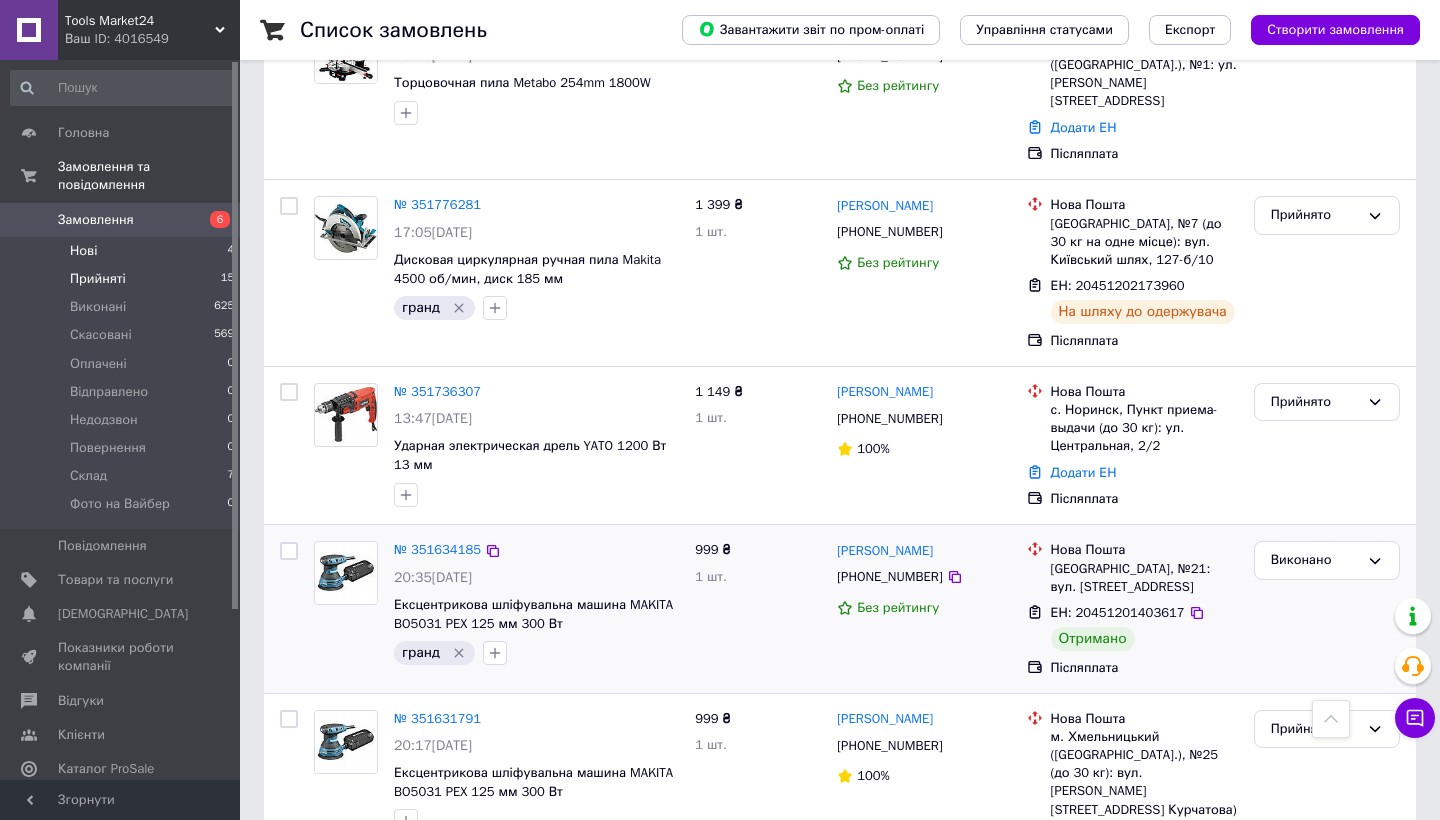 click on "Нові 4" at bounding box center (123, 251) 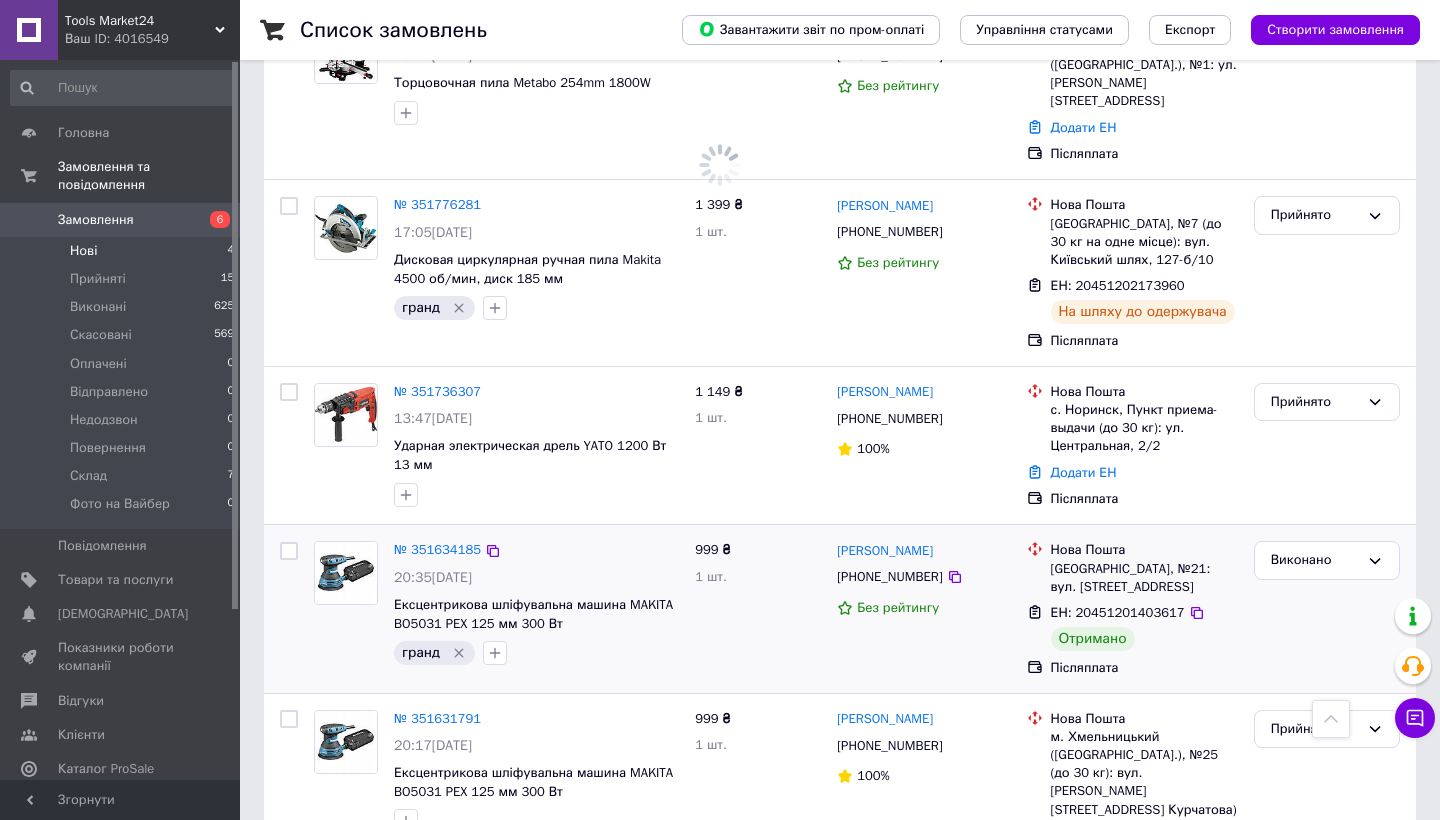 scroll, scrollTop: 0, scrollLeft: 0, axis: both 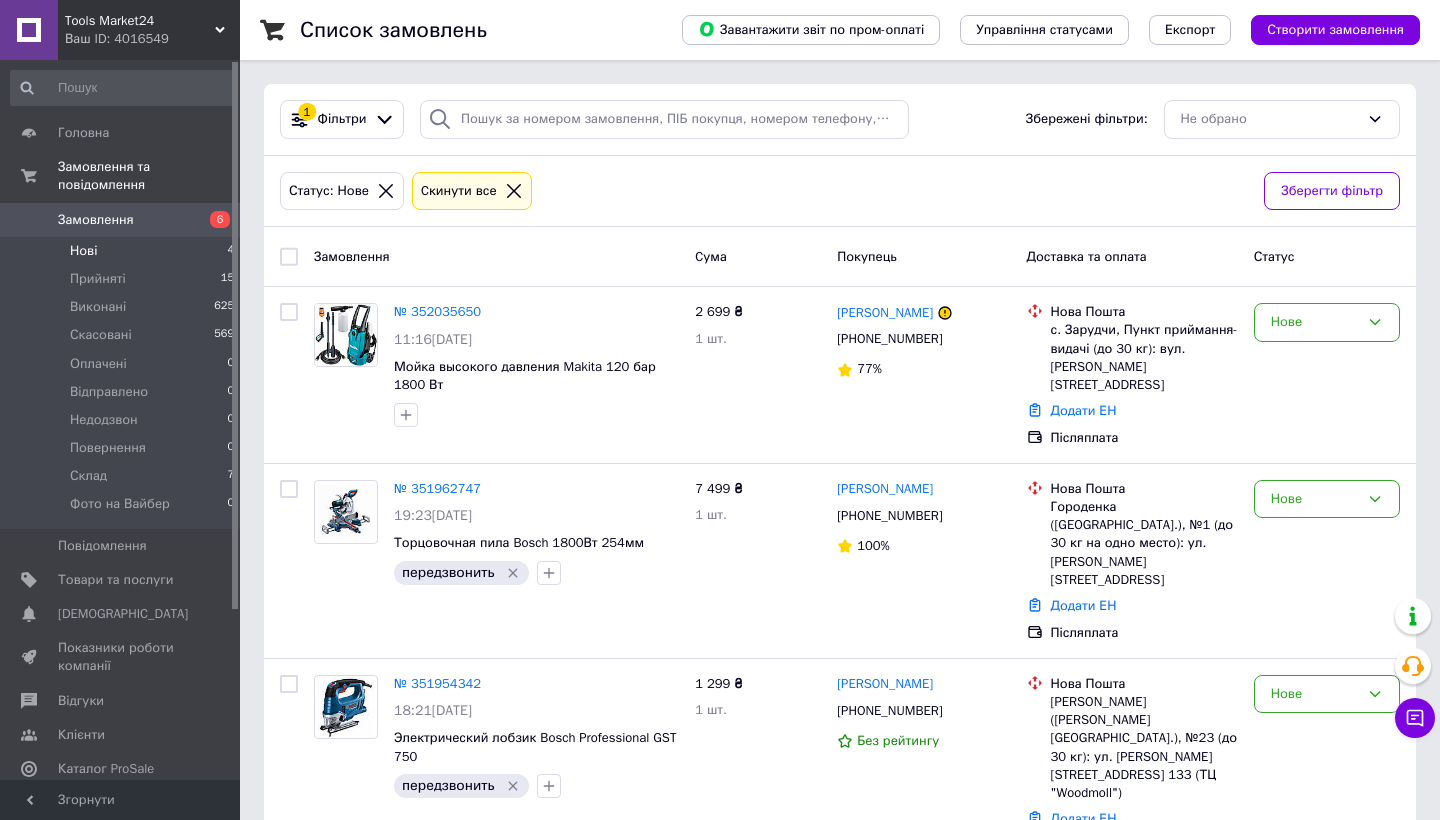 click on "Замовлення" at bounding box center (496, 256) 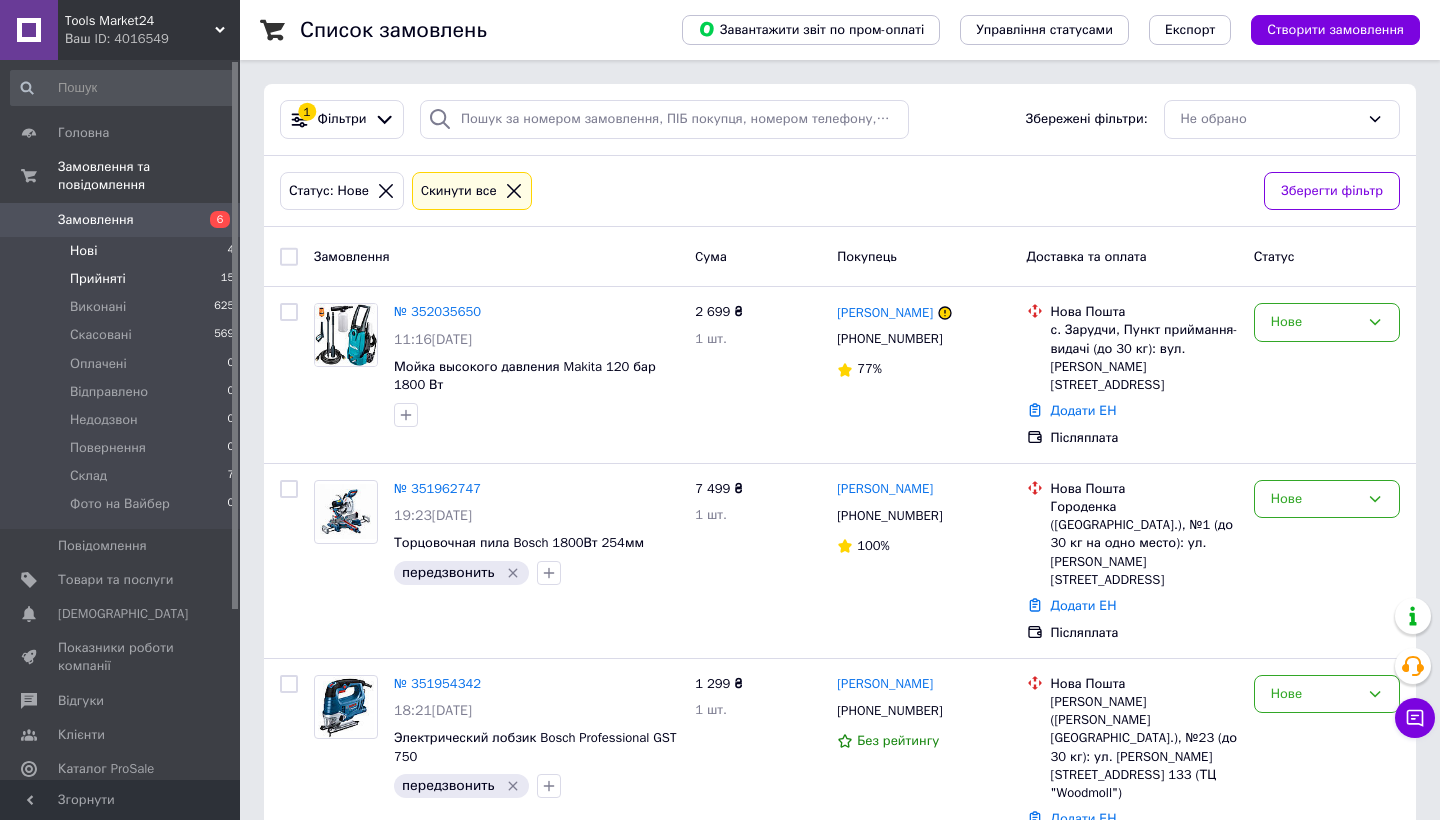 click on "Прийняті" at bounding box center [98, 279] 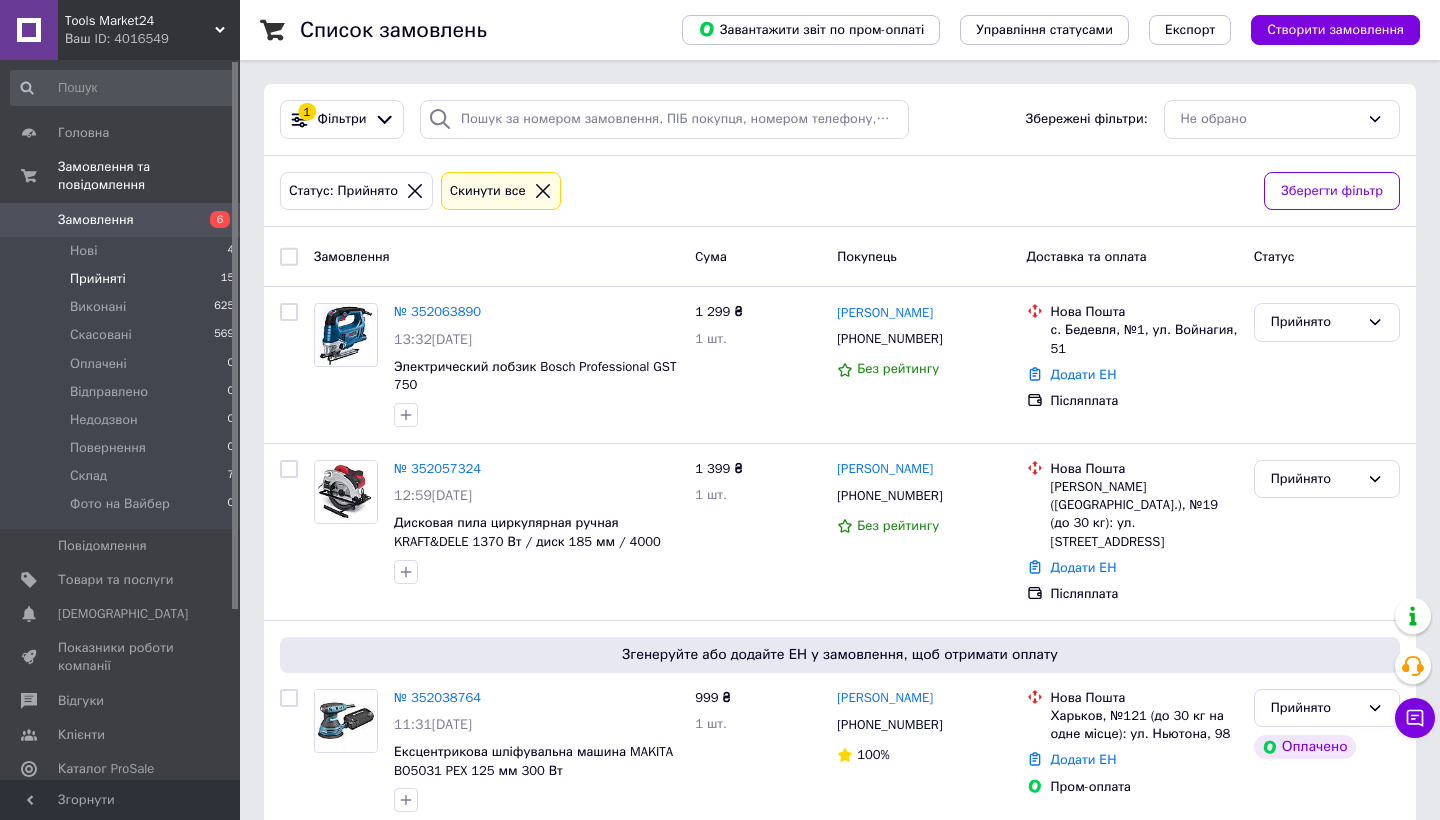click on "Статус: Прийнято Cкинути все" at bounding box center [764, 191] 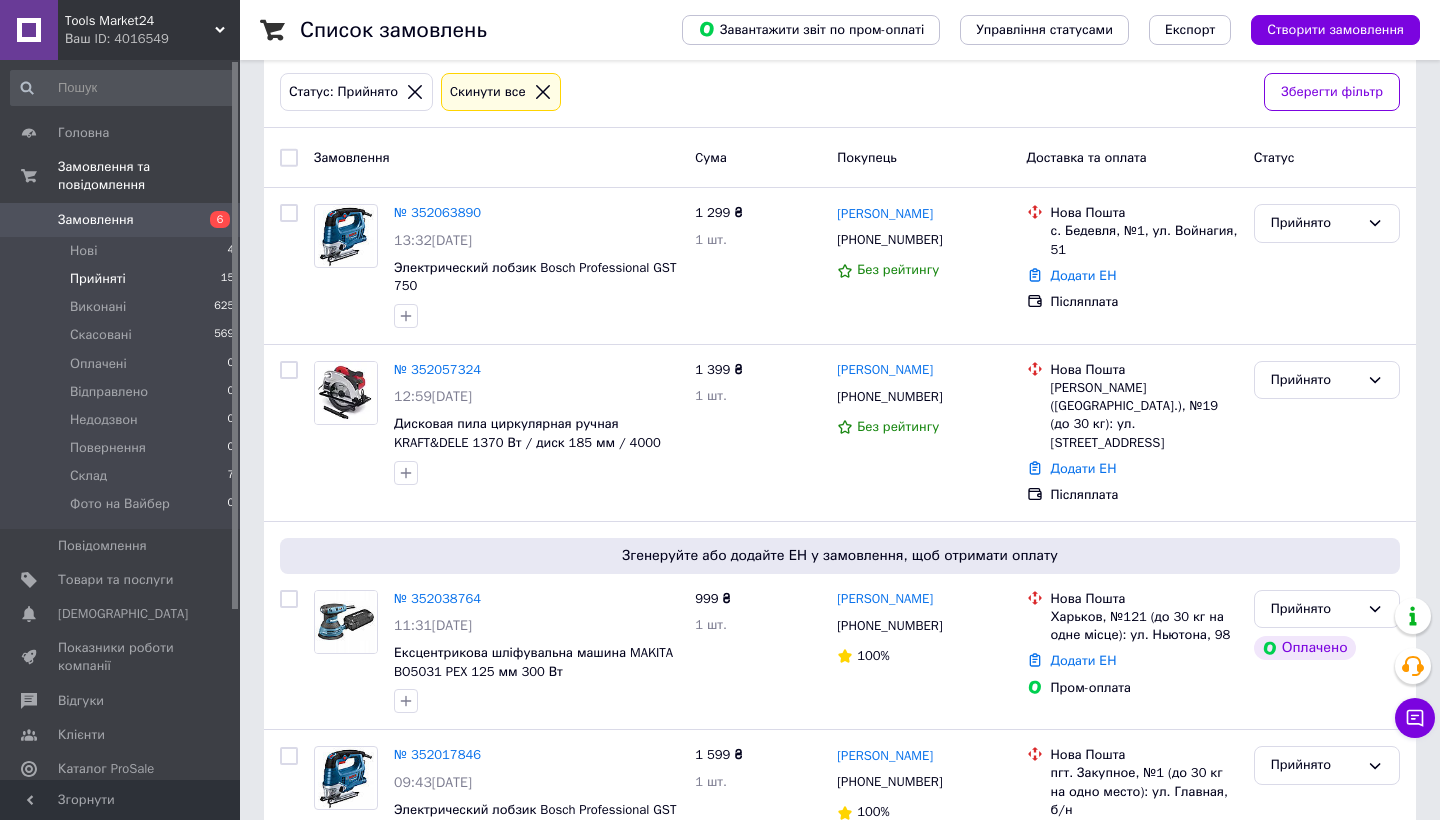 scroll, scrollTop: 114, scrollLeft: 0, axis: vertical 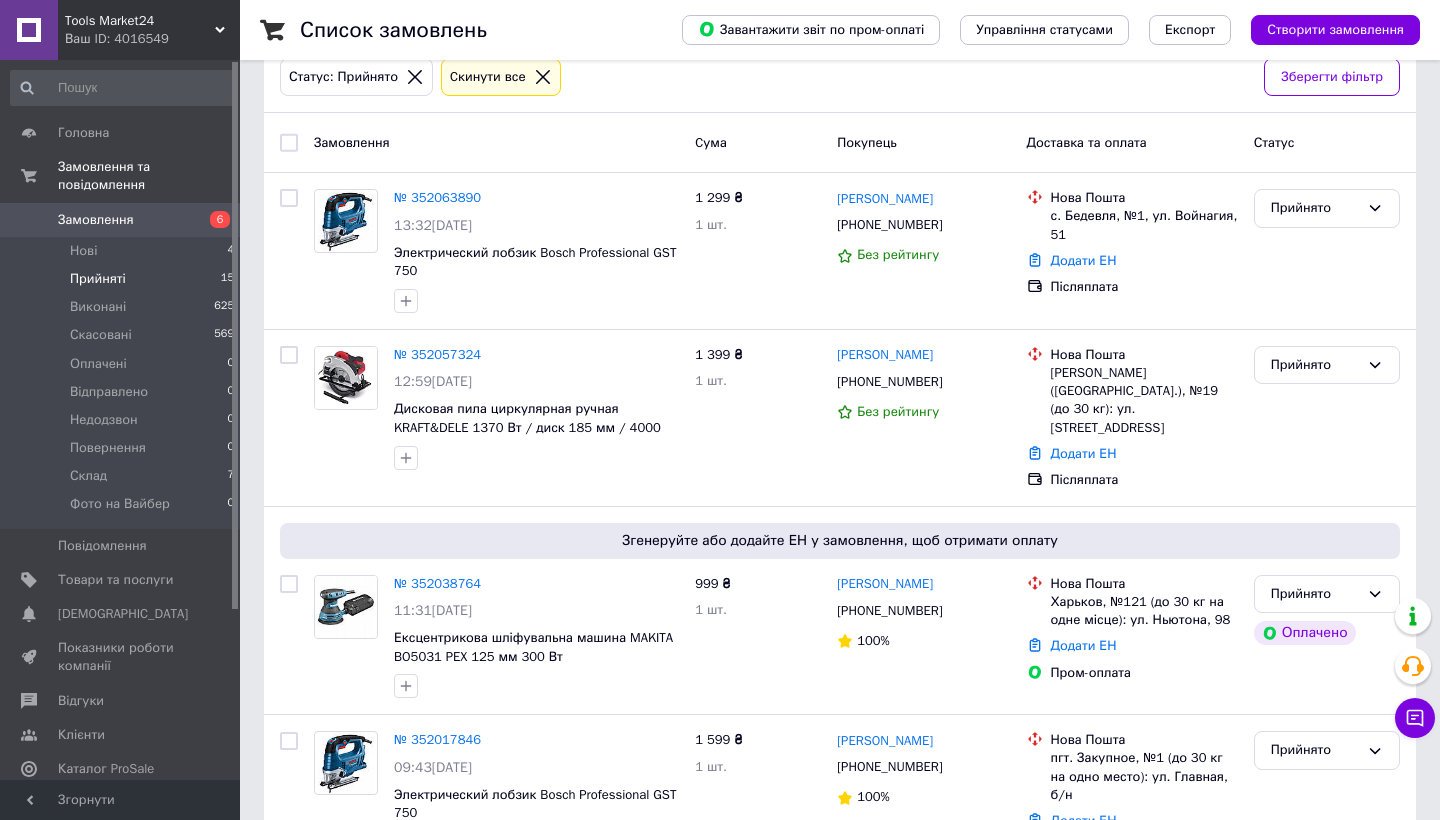 click 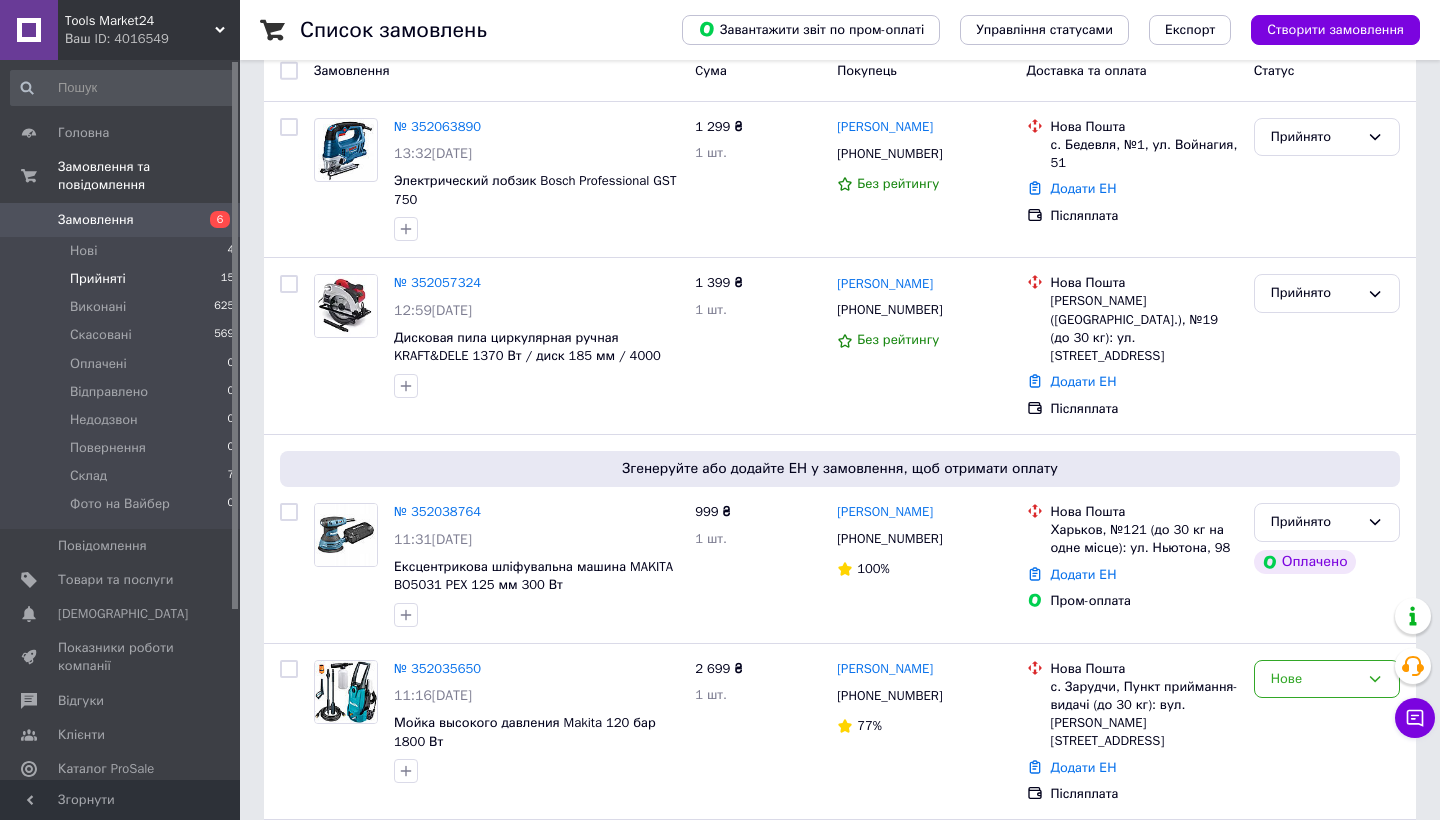 scroll, scrollTop: 0, scrollLeft: 0, axis: both 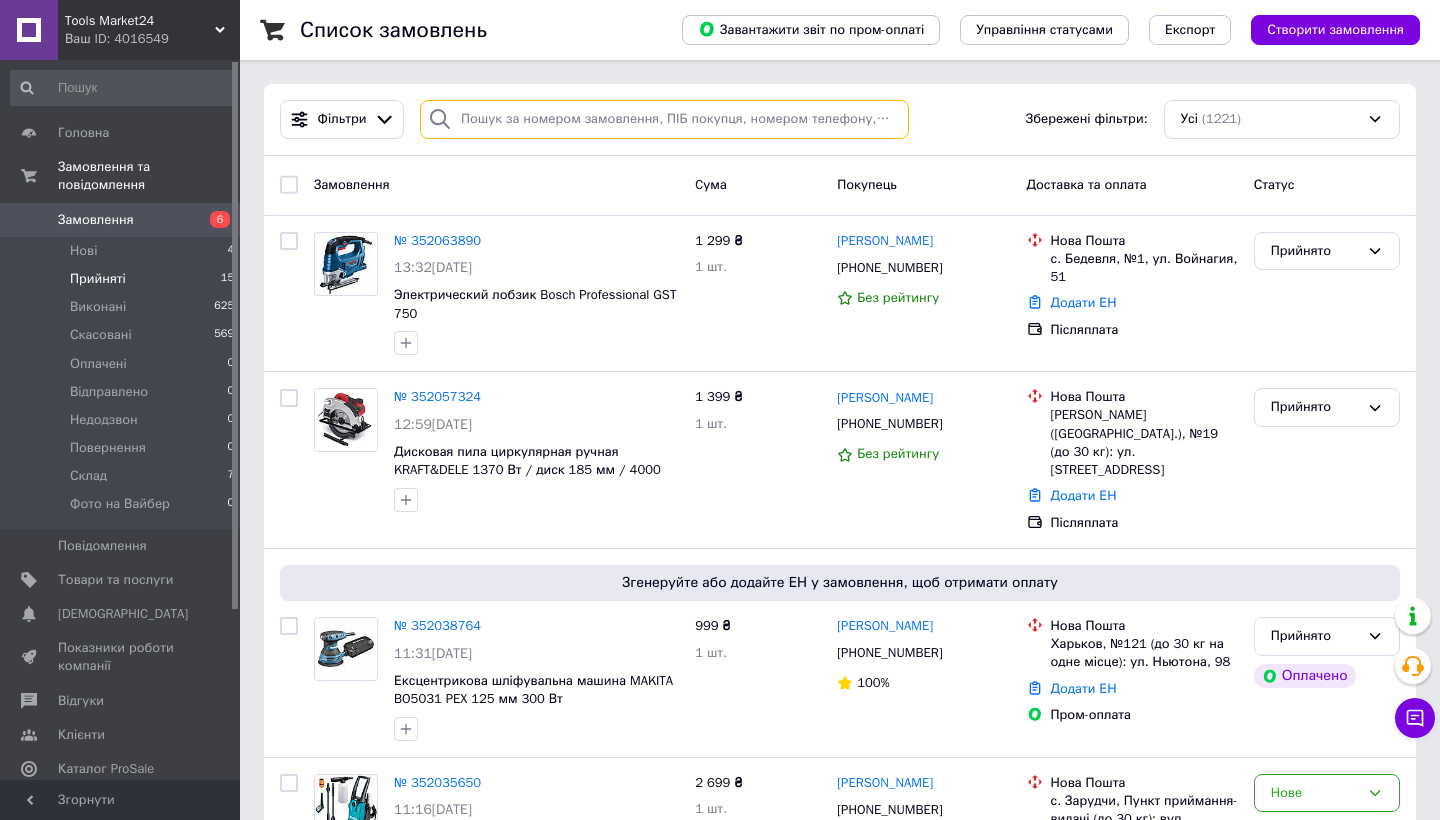 click at bounding box center (664, 119) 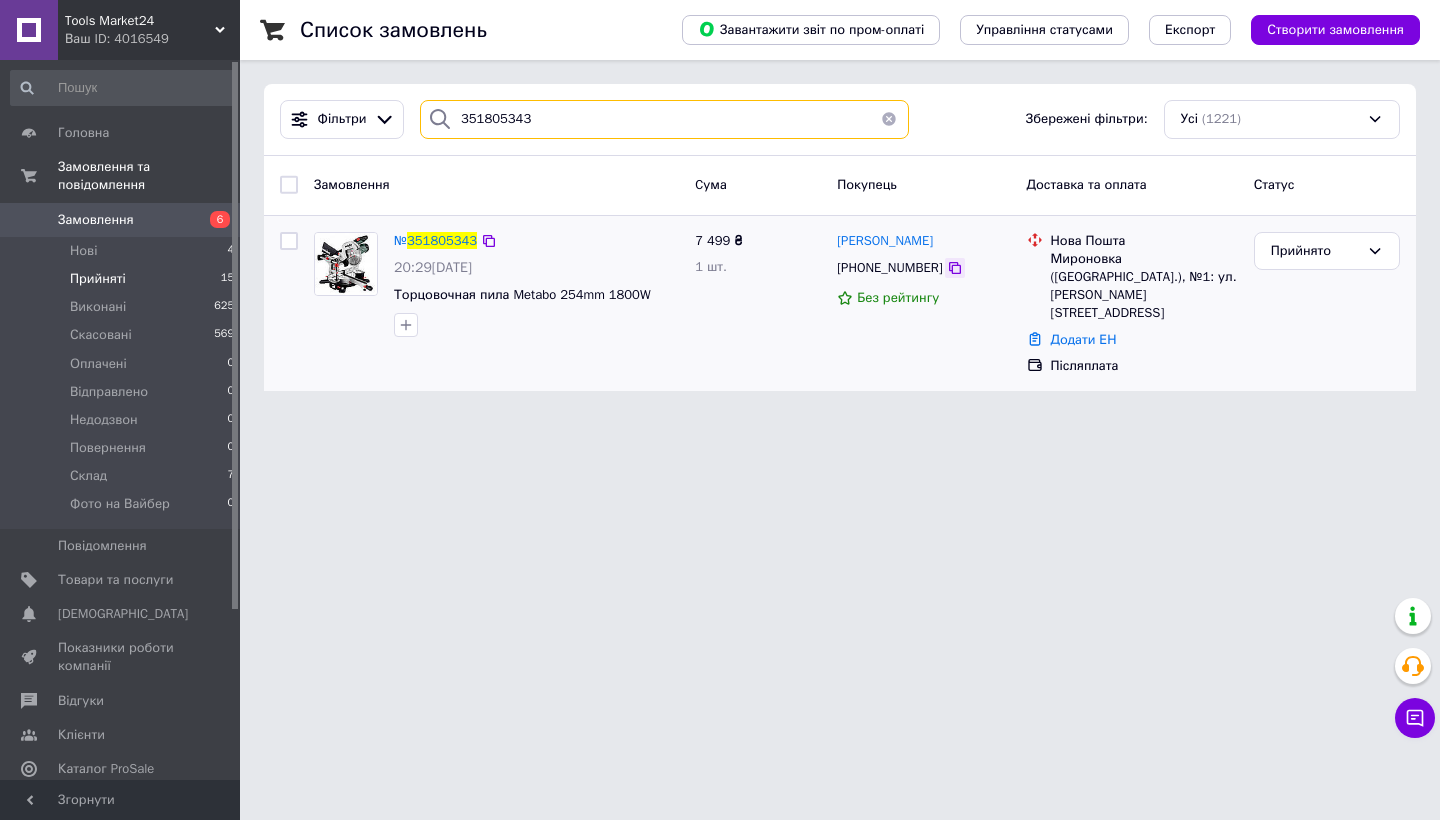 type on "351805343" 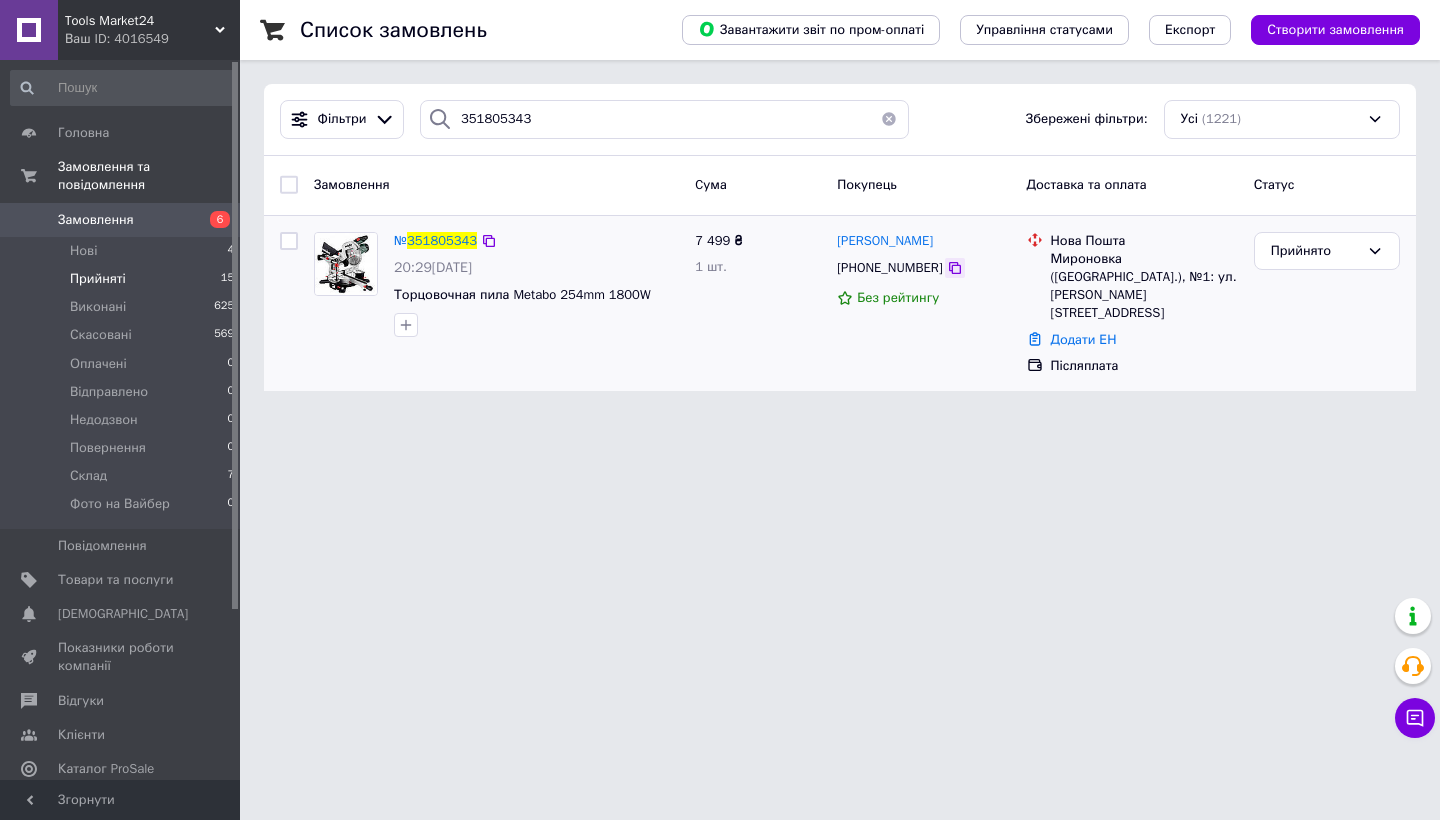 click 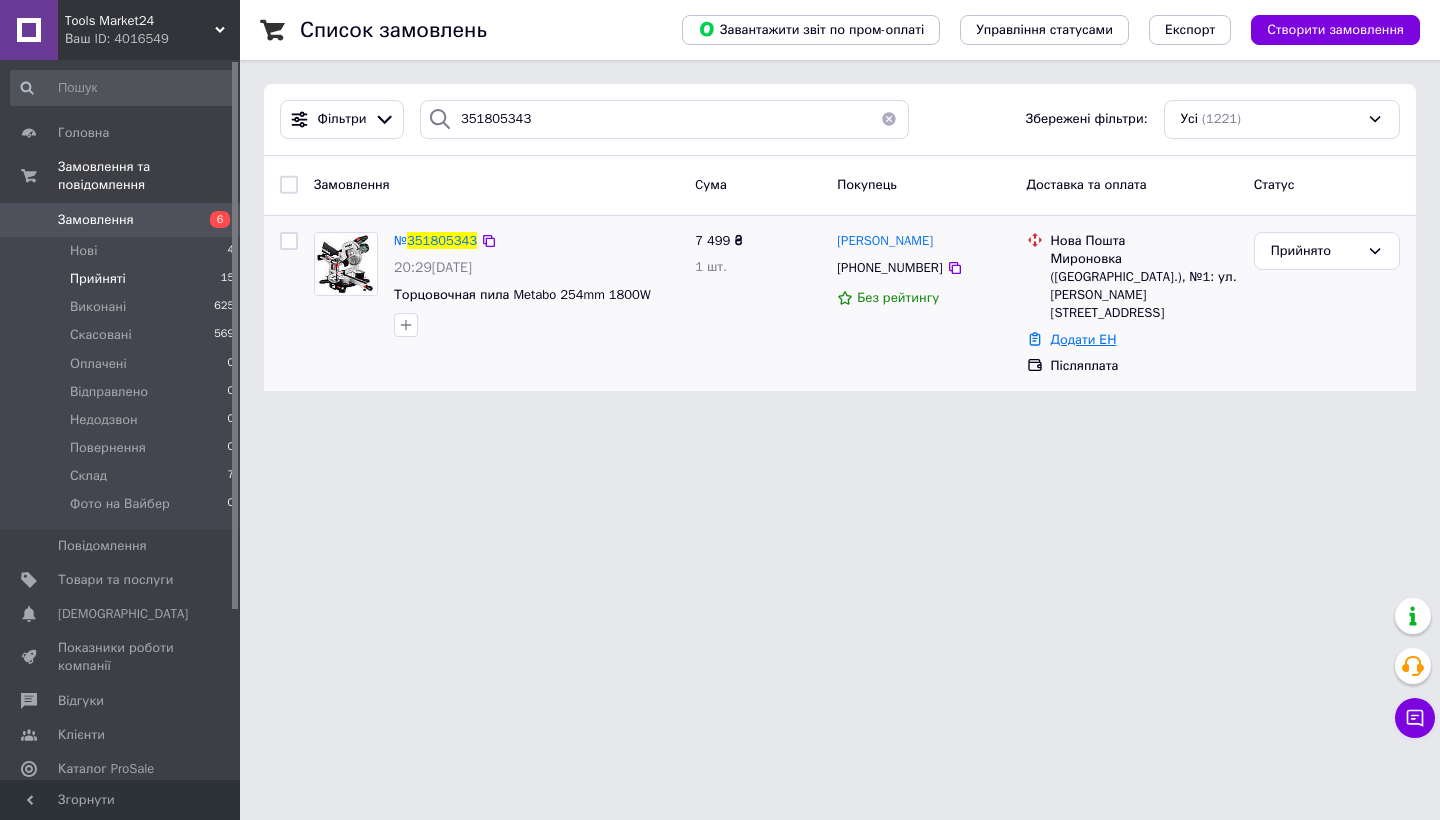 click on "Додати ЕН" at bounding box center [1084, 339] 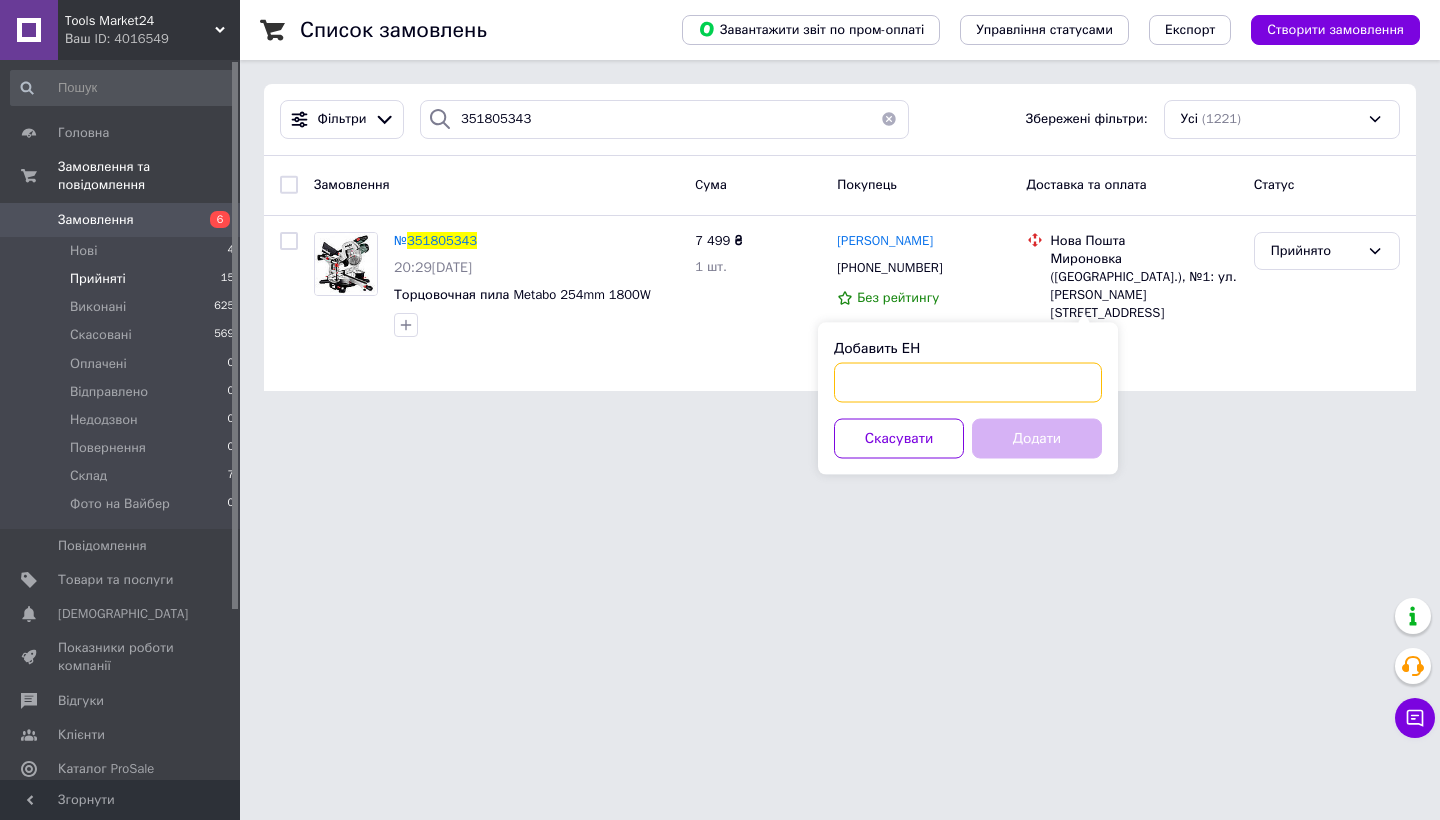 click on "Добавить ЕН" at bounding box center (968, 383) 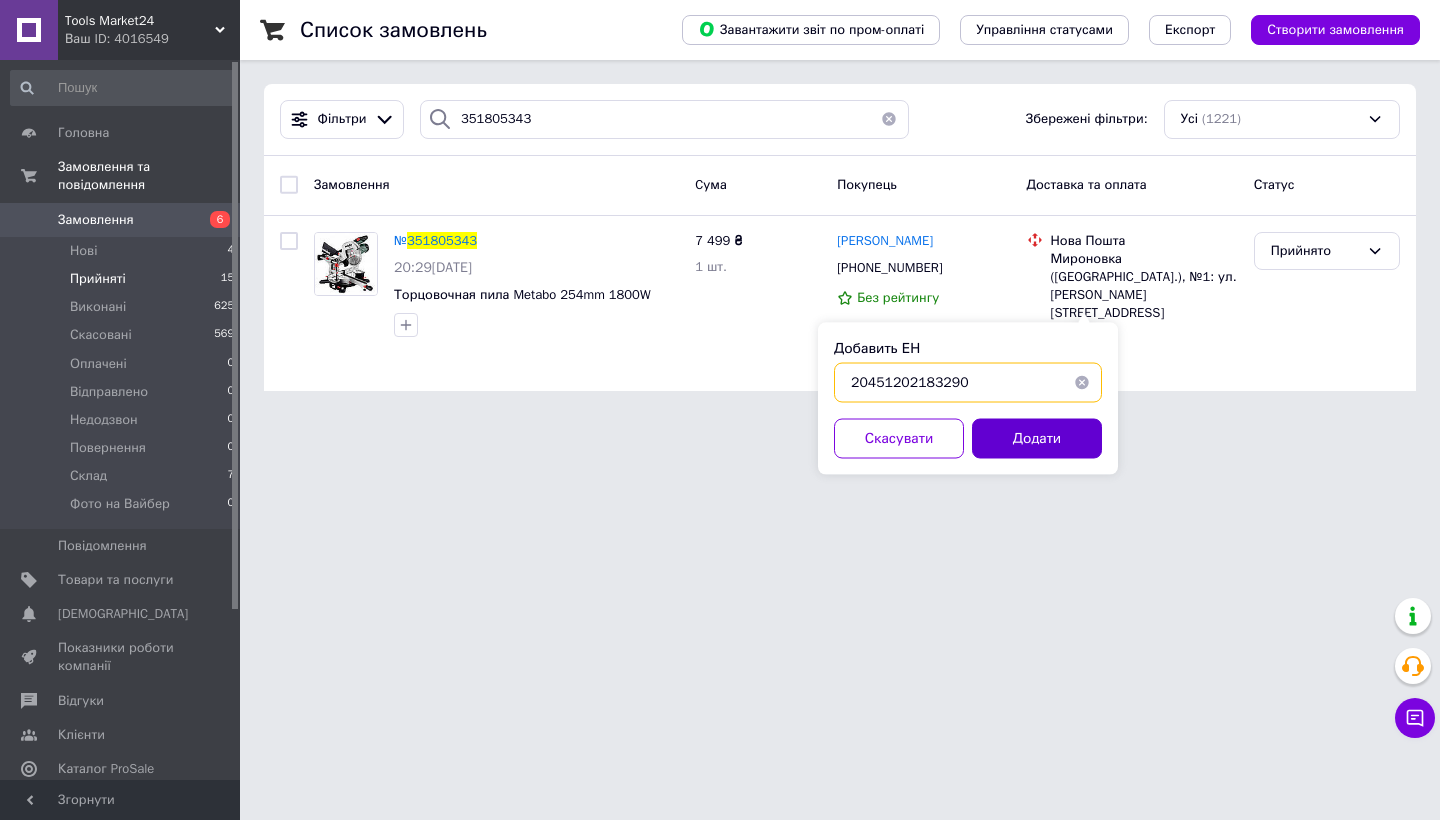 type on "20451202183290" 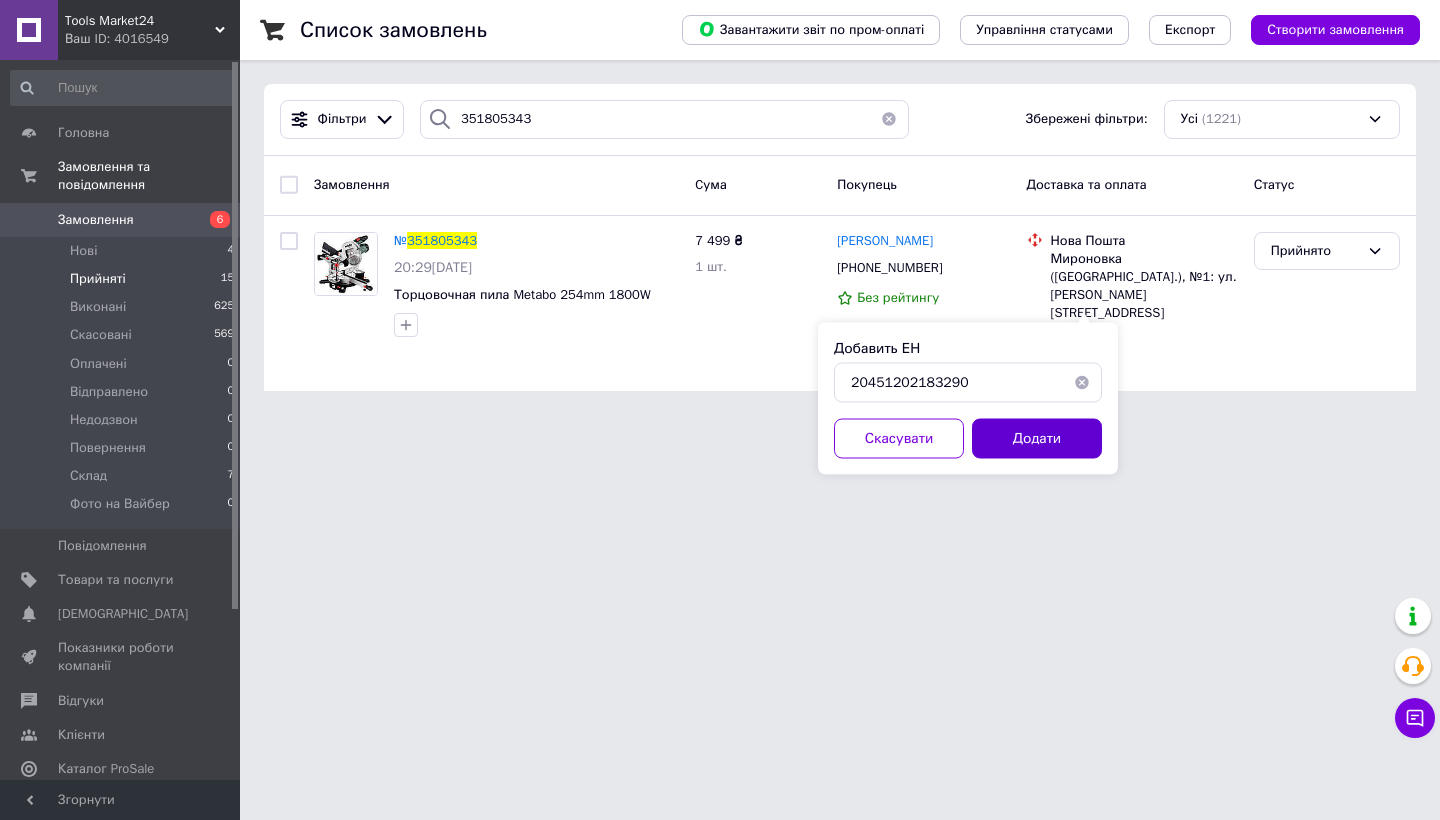 click on "Додати" at bounding box center (1037, 439) 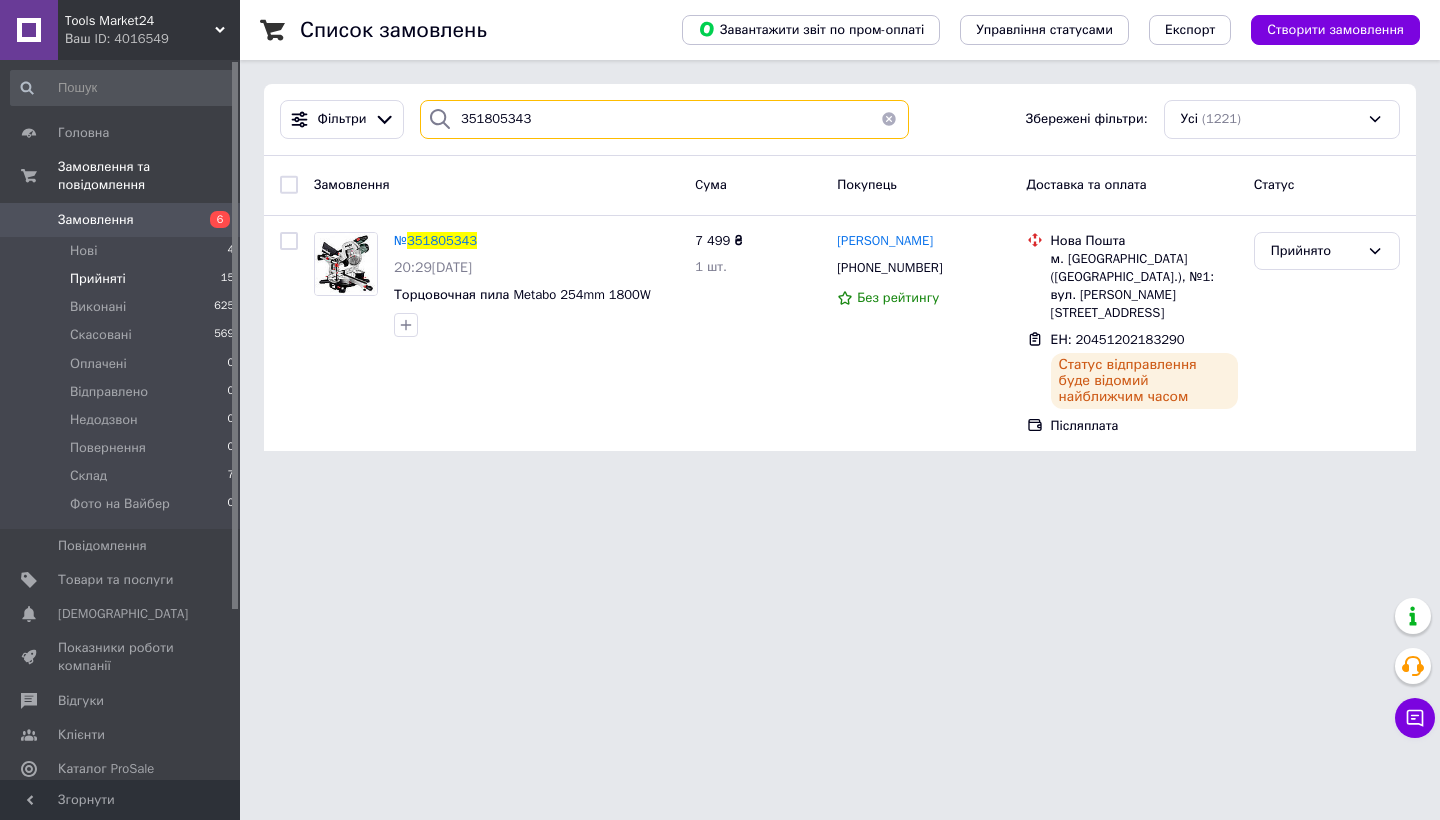 click on "351805343" at bounding box center (664, 119) 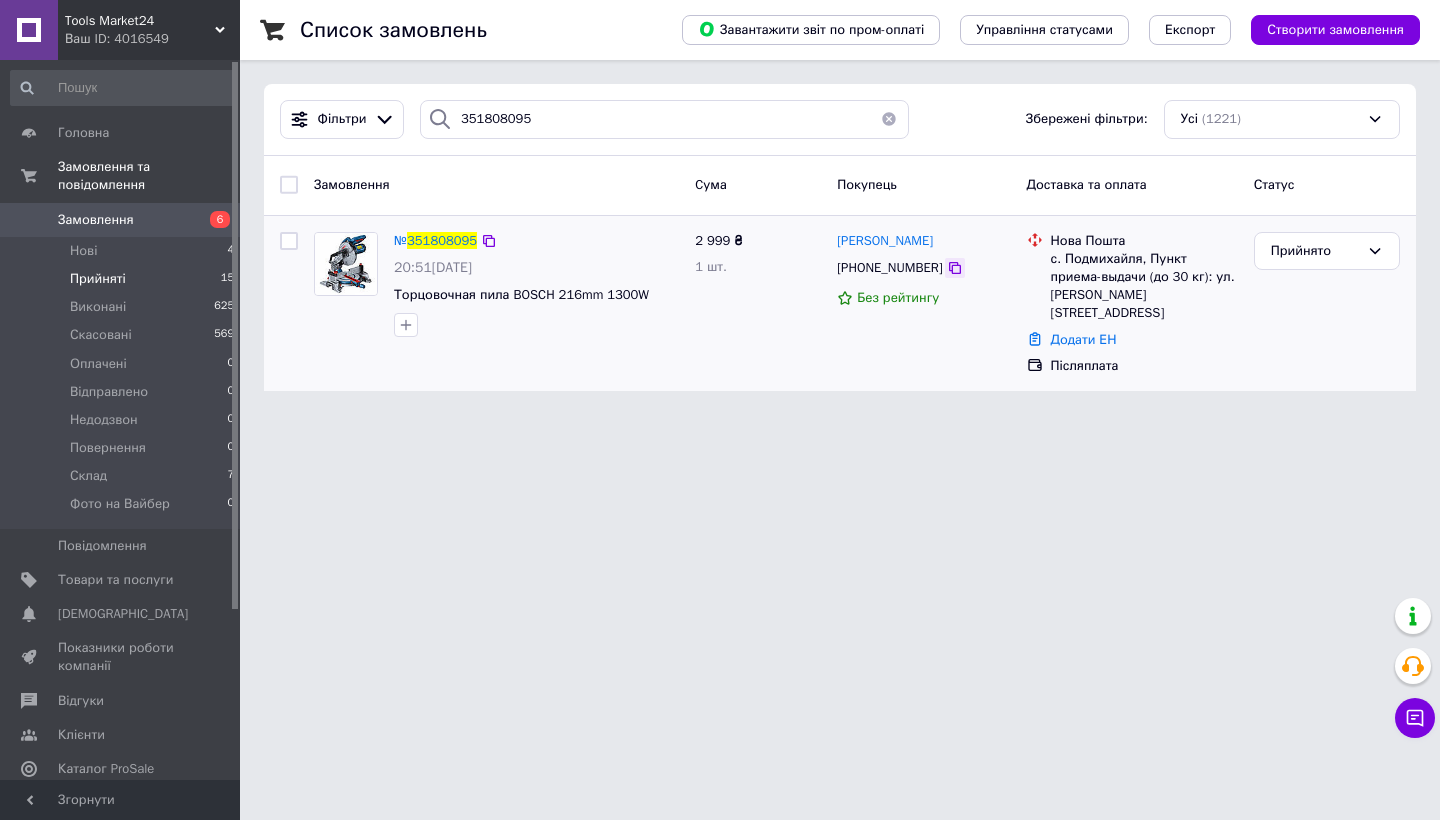 click 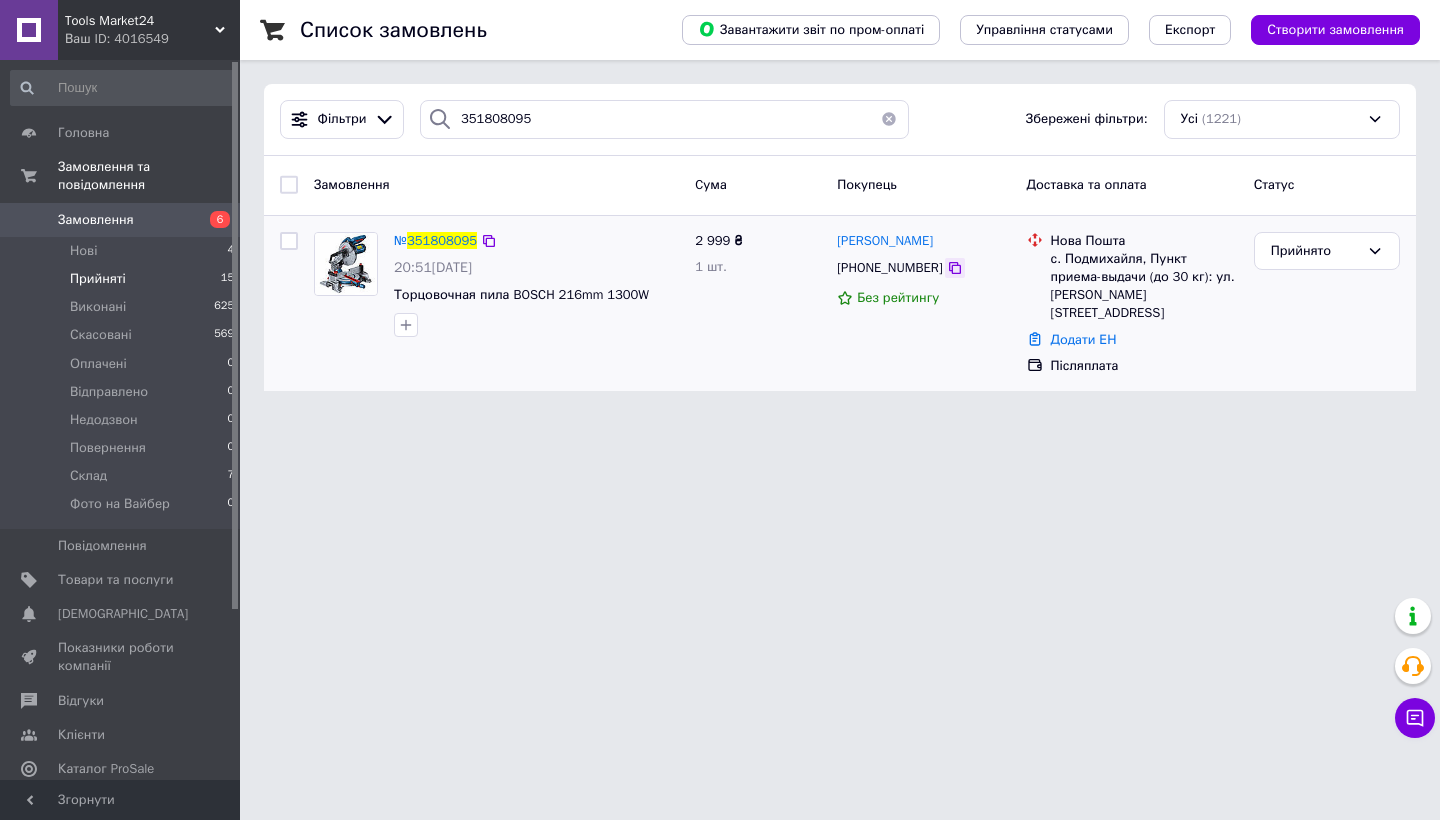 click 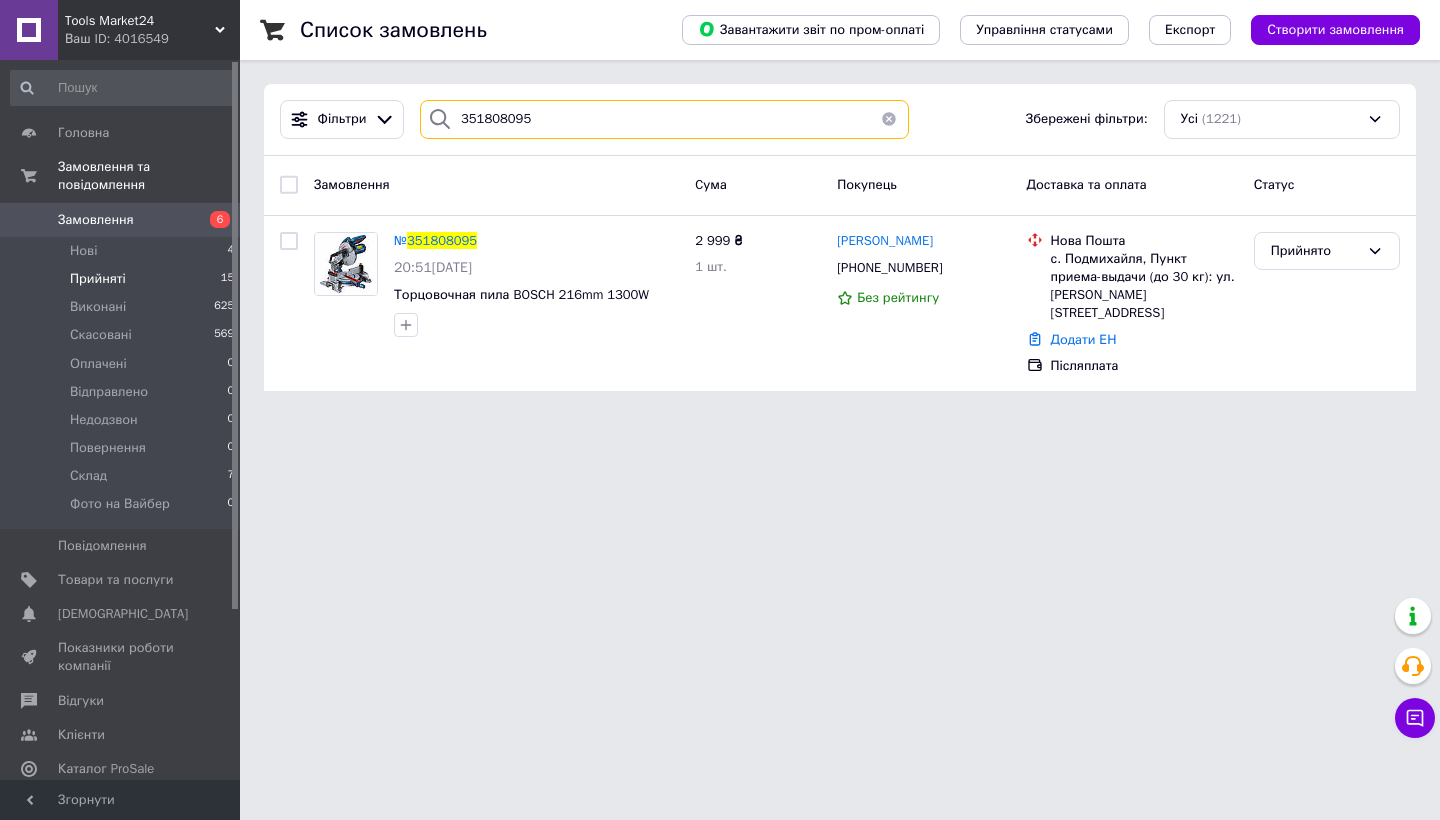 click on "351808095" at bounding box center (664, 119) 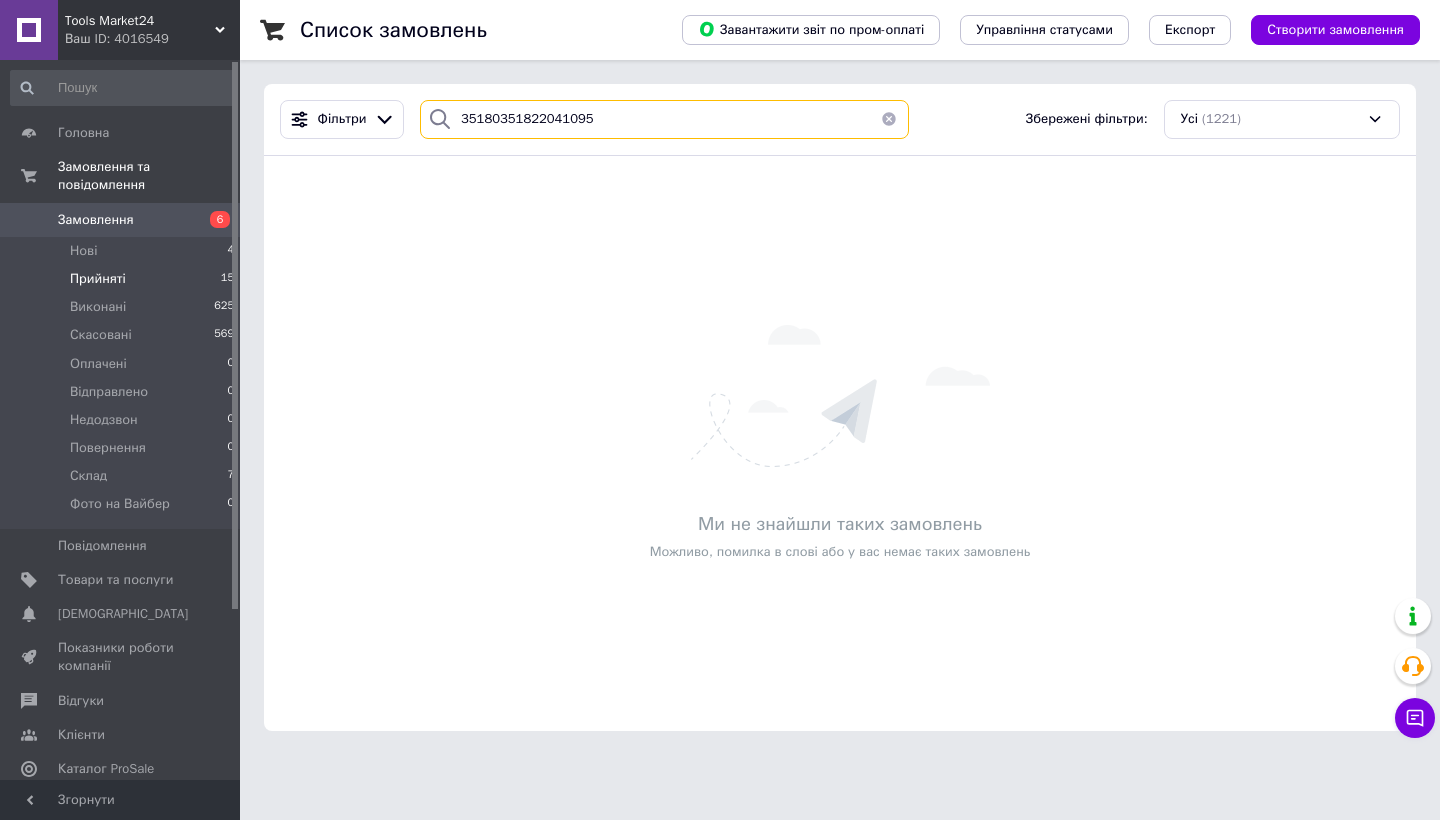 click on "35180351822041095" at bounding box center [664, 119] 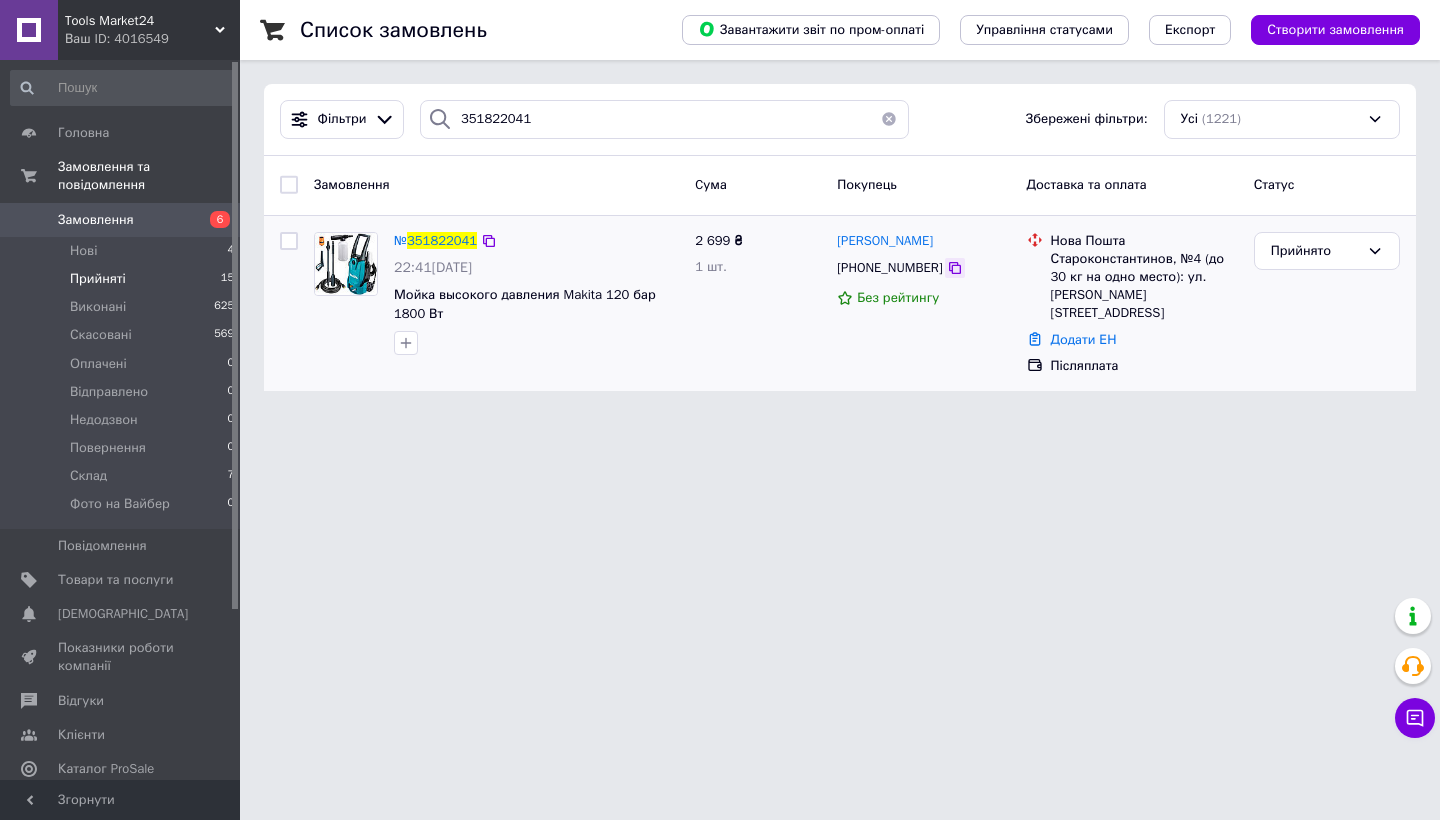 click 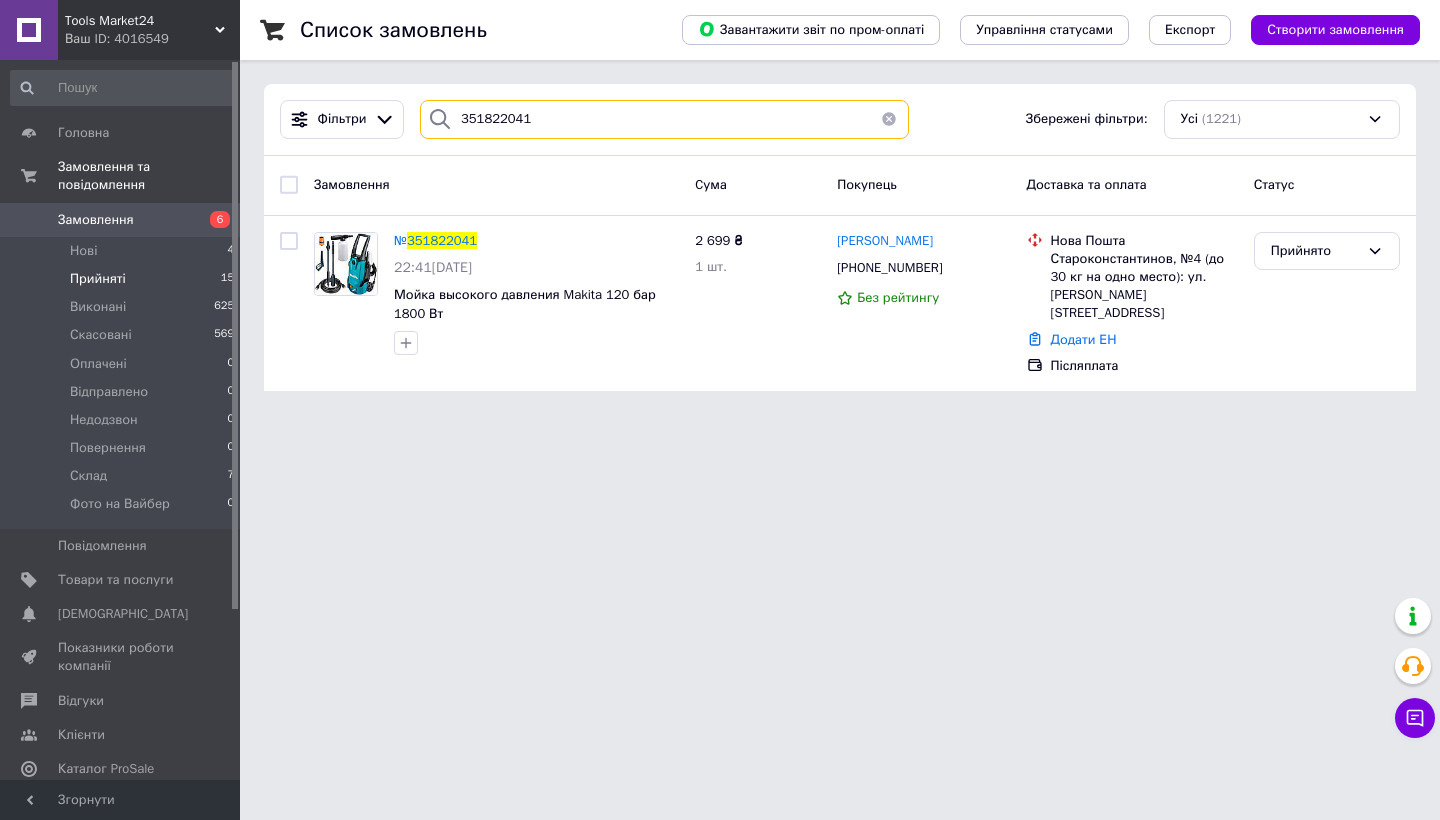 click on "351822041" at bounding box center (664, 119) 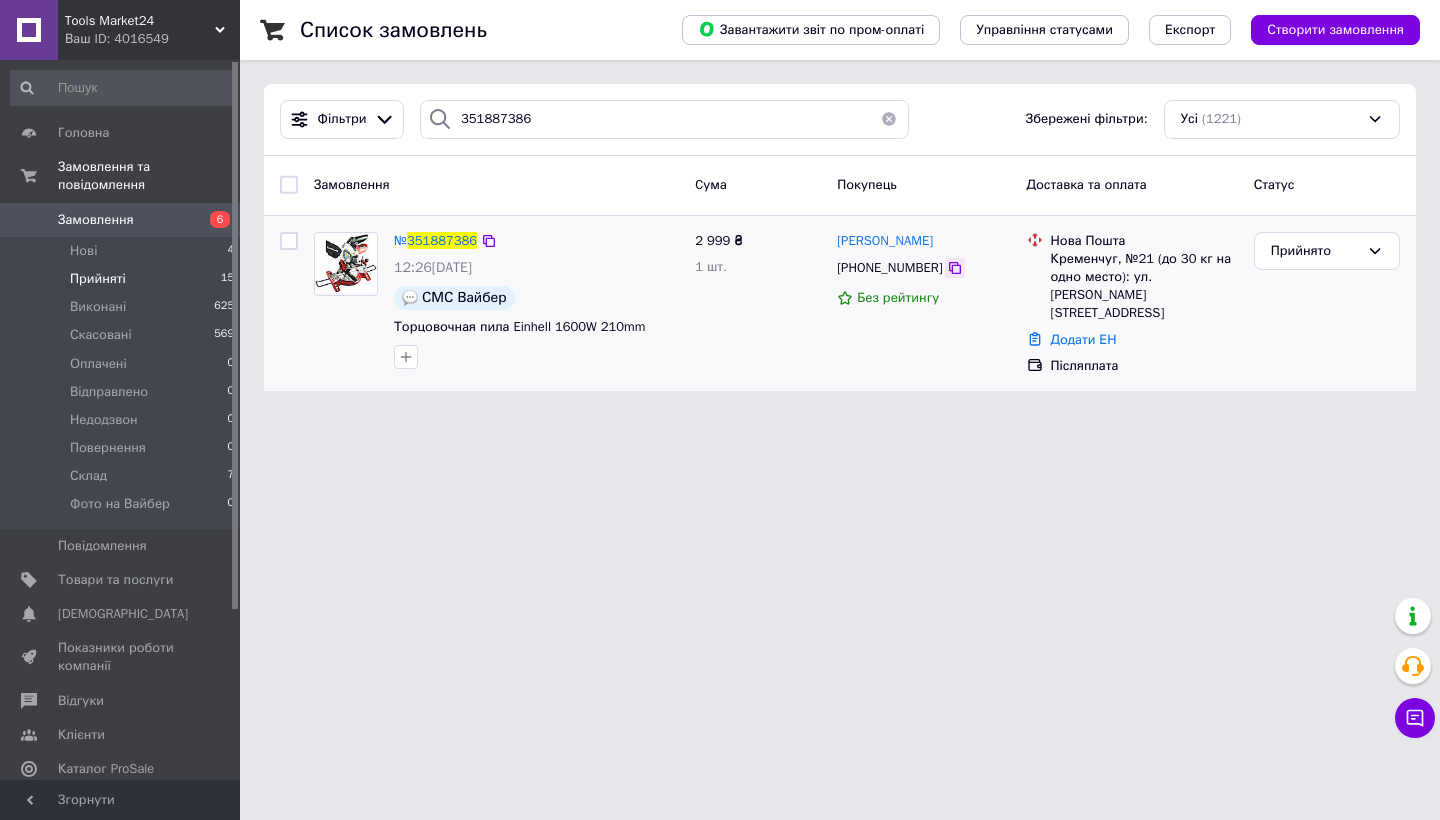 click 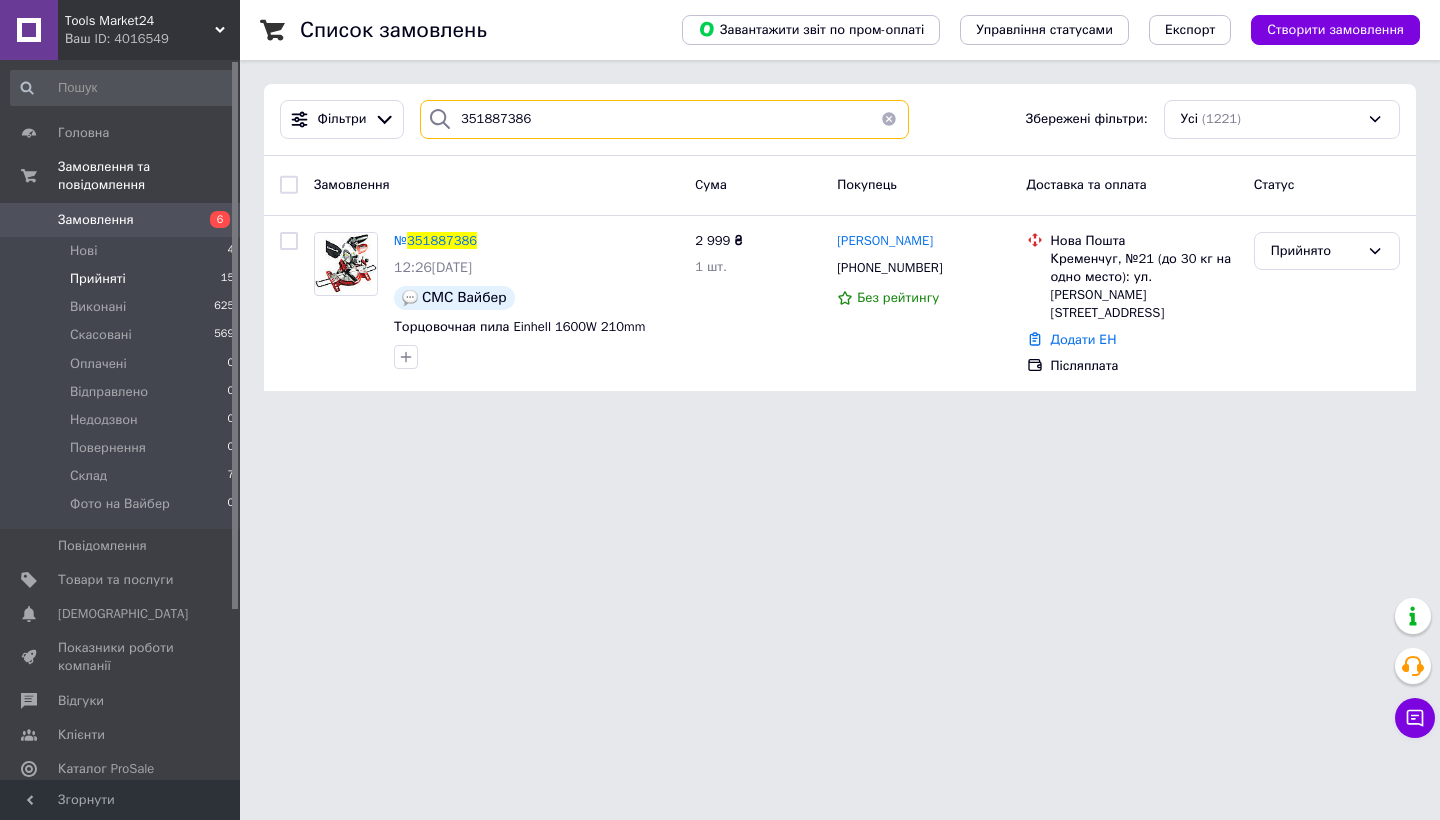 click on "351887386" at bounding box center (664, 119) 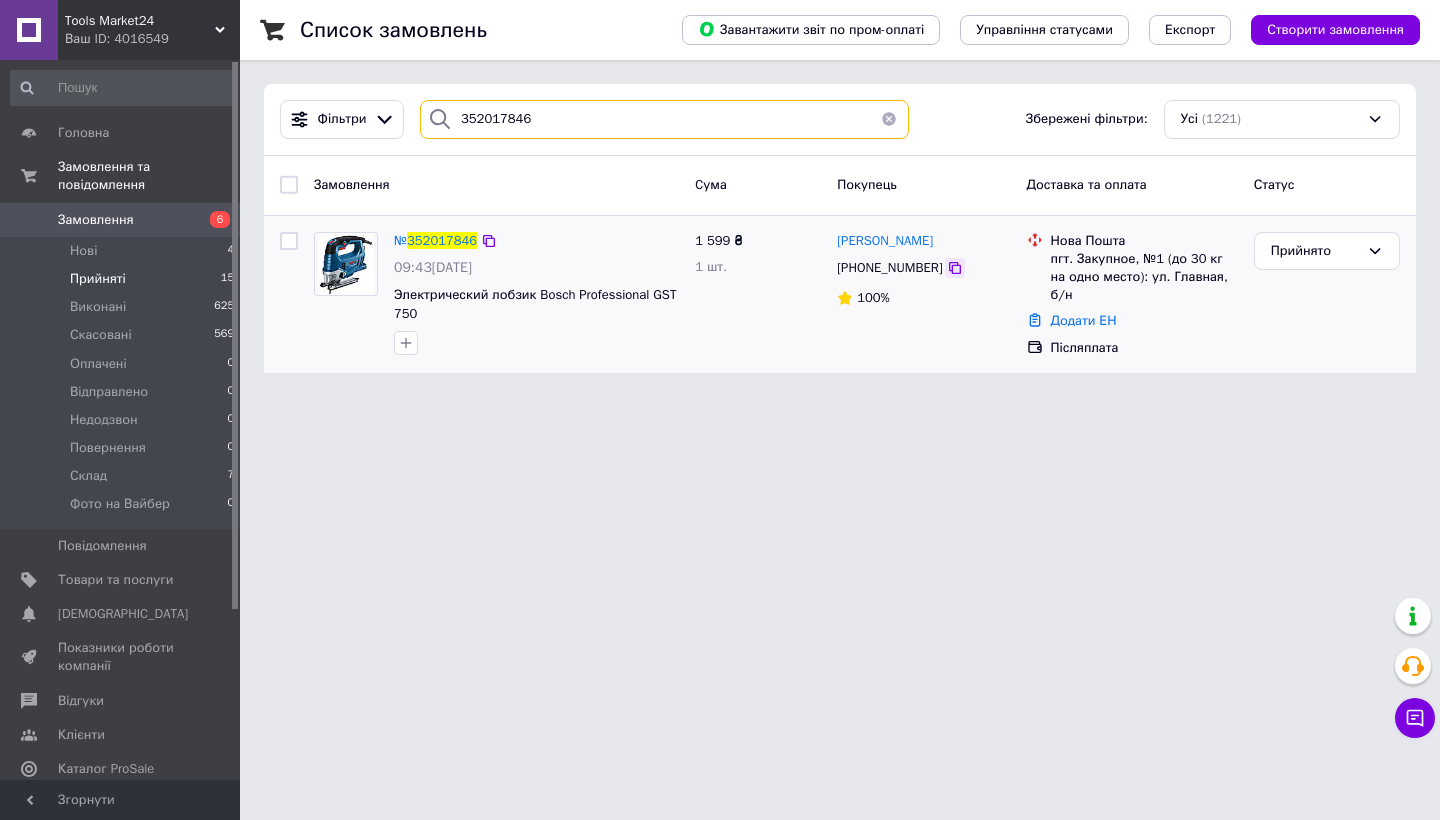 type on "352017846" 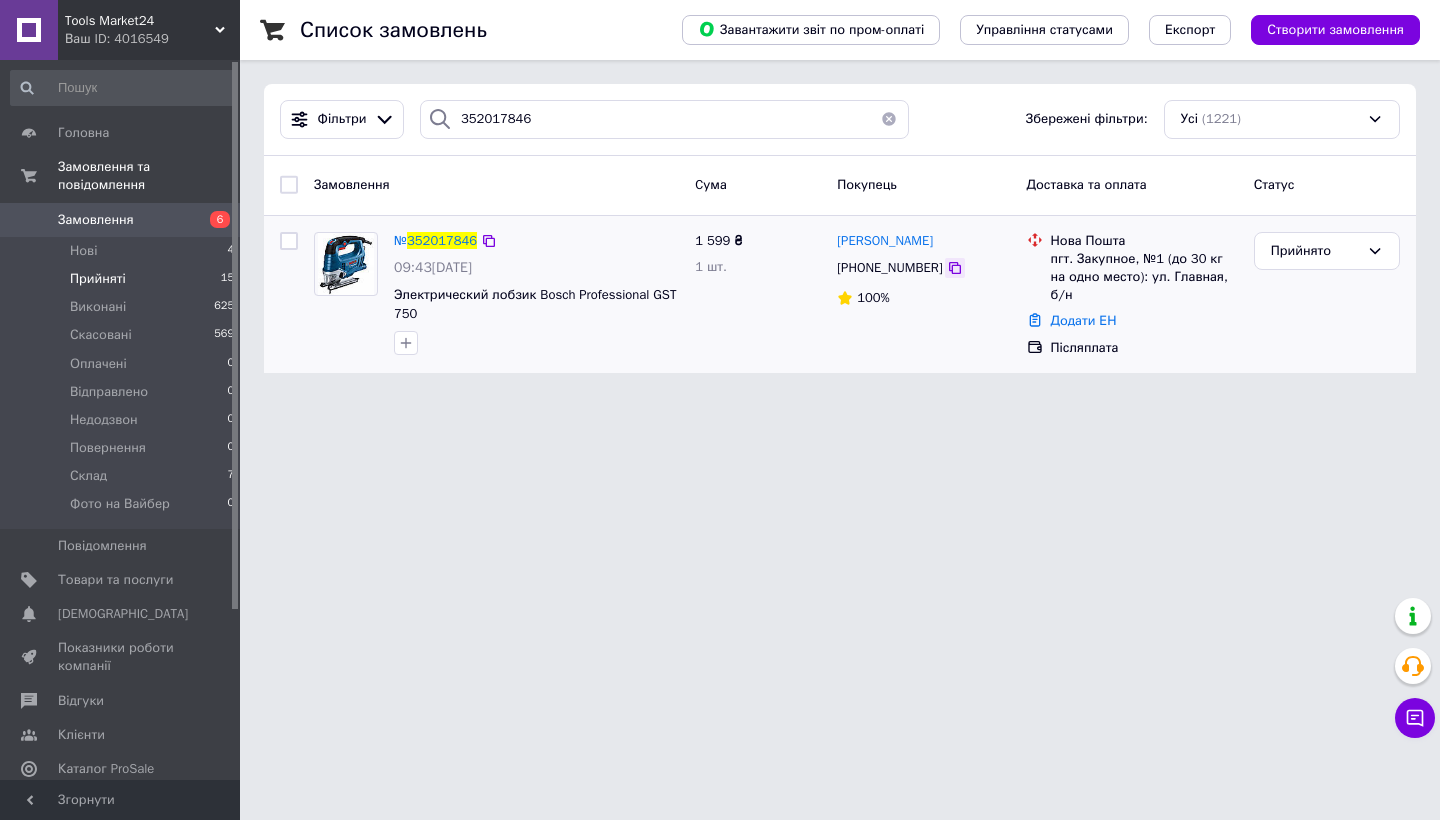 click 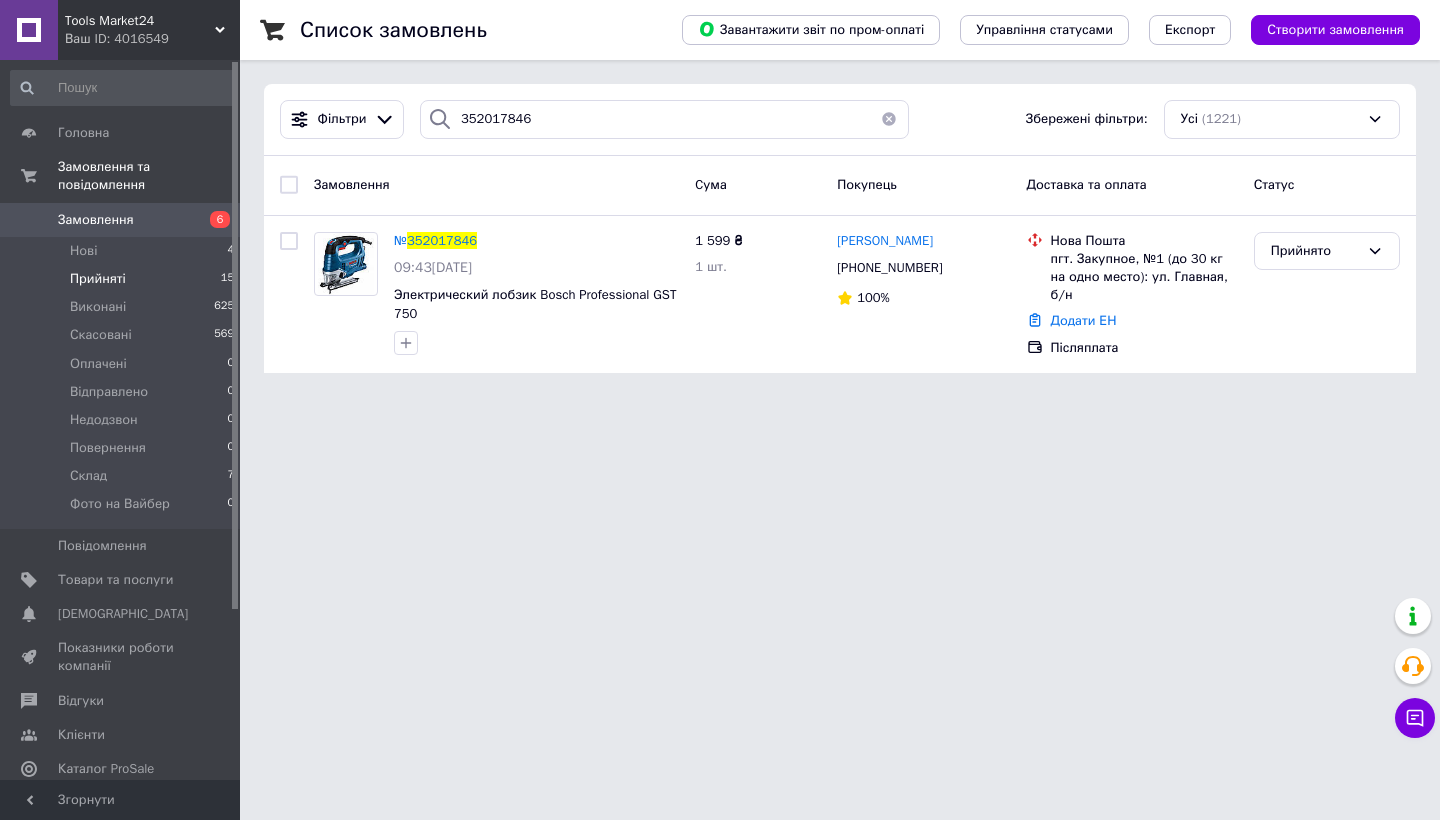 click on "Список замовлень" at bounding box center (471, 30) 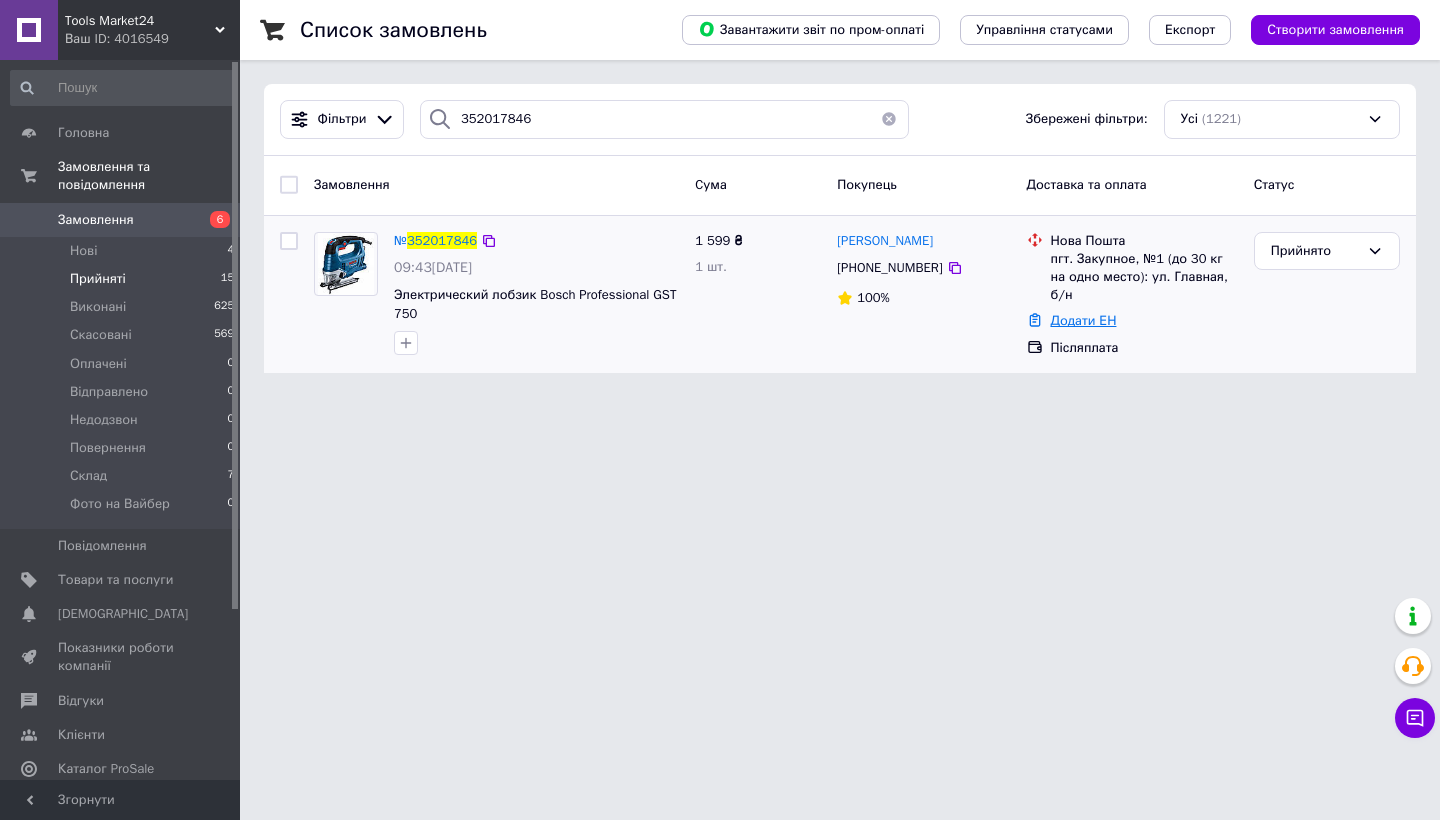 click on "Додати ЕН" at bounding box center [1084, 320] 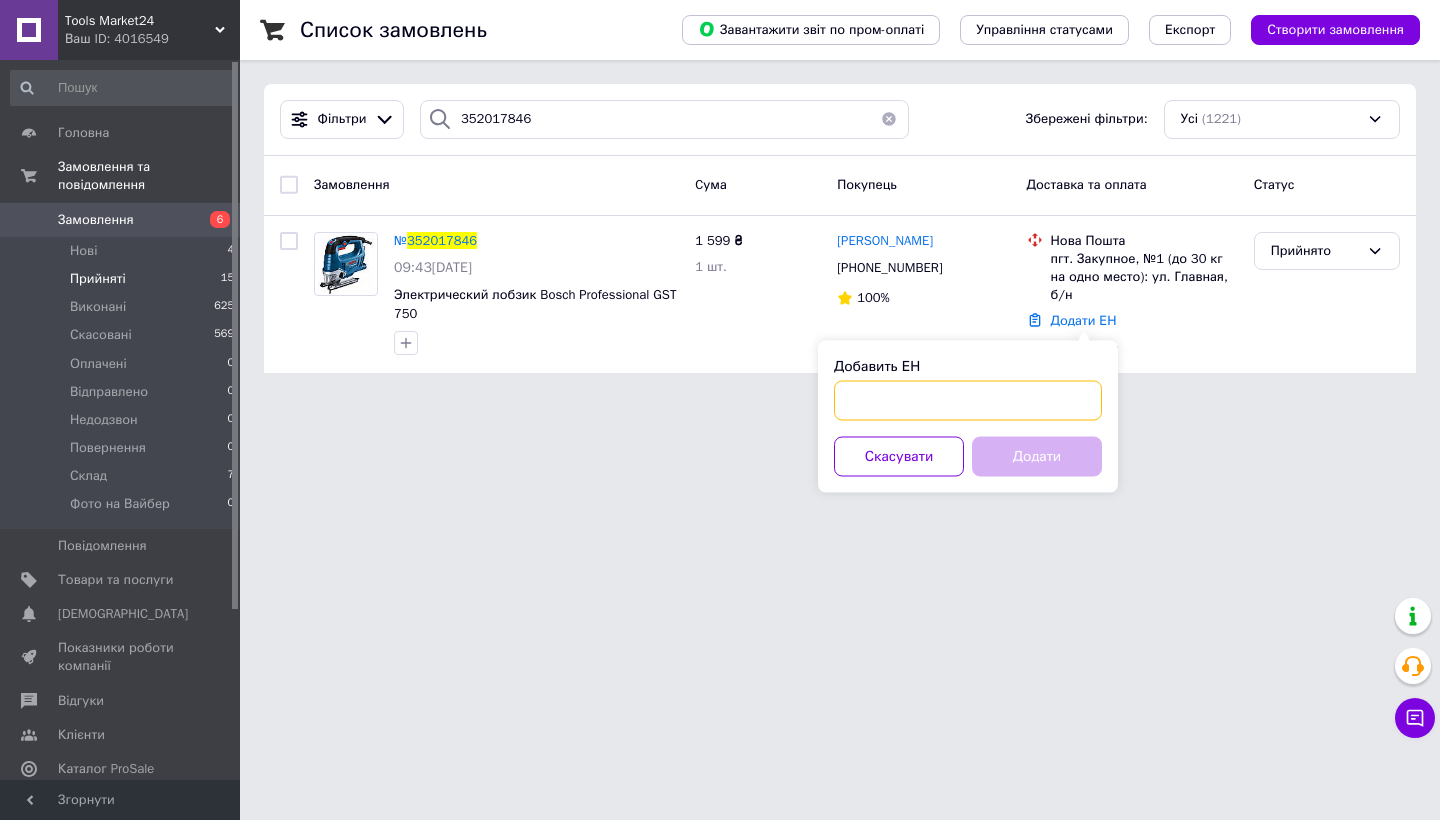 click on "Добавить ЕН" at bounding box center (968, 401) 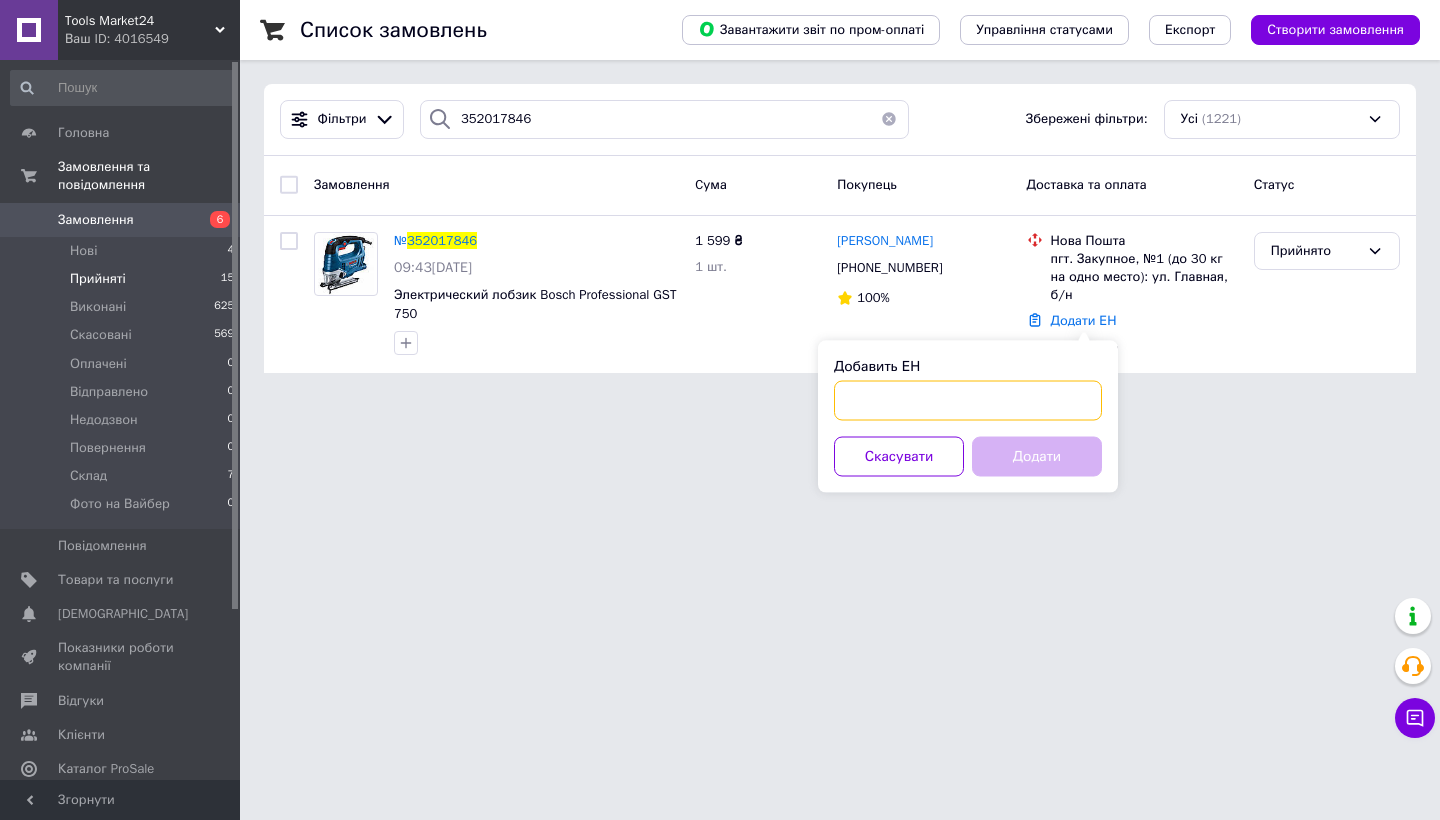 paste on "20451203027829" 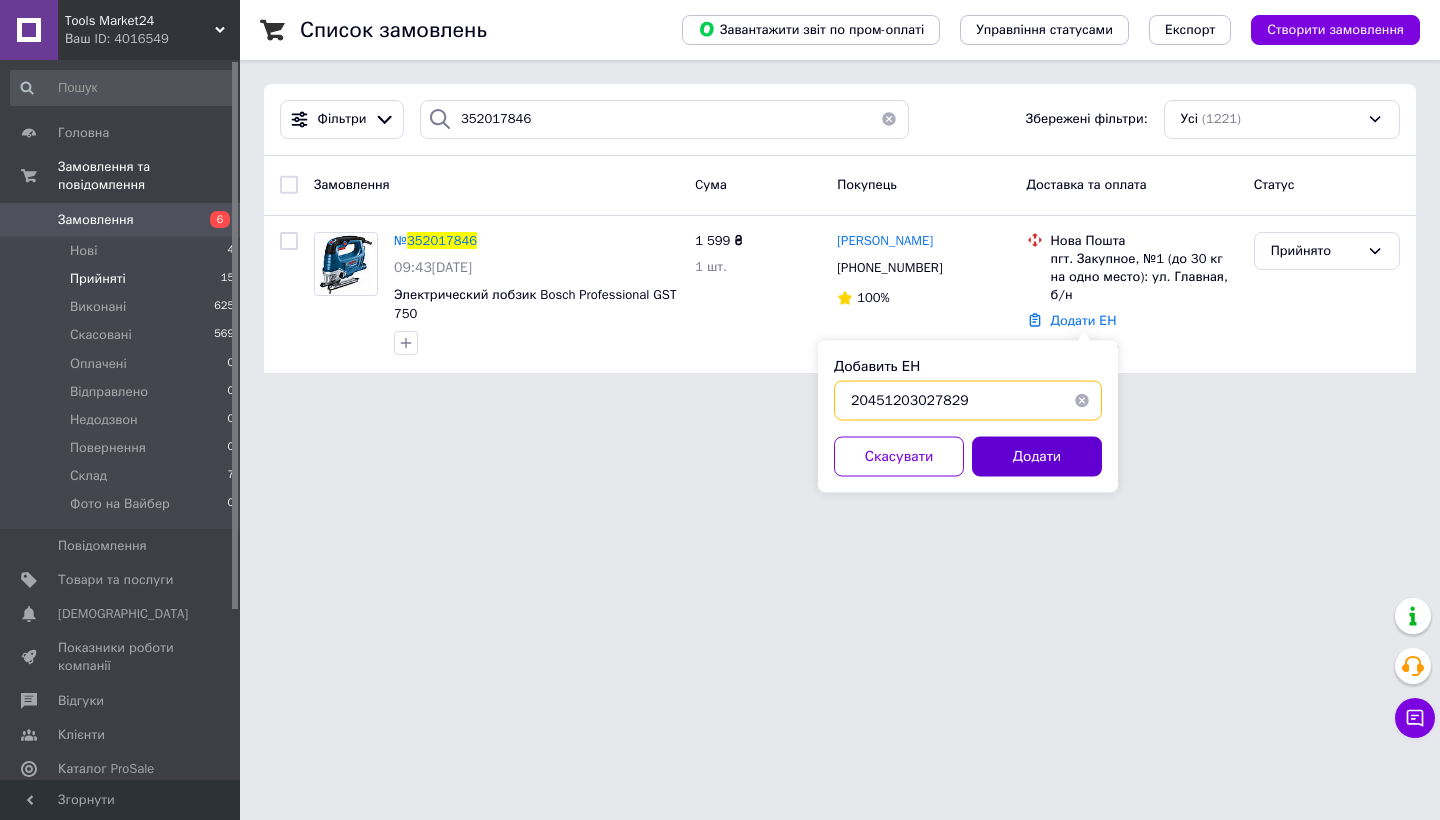 type on "20451203027829" 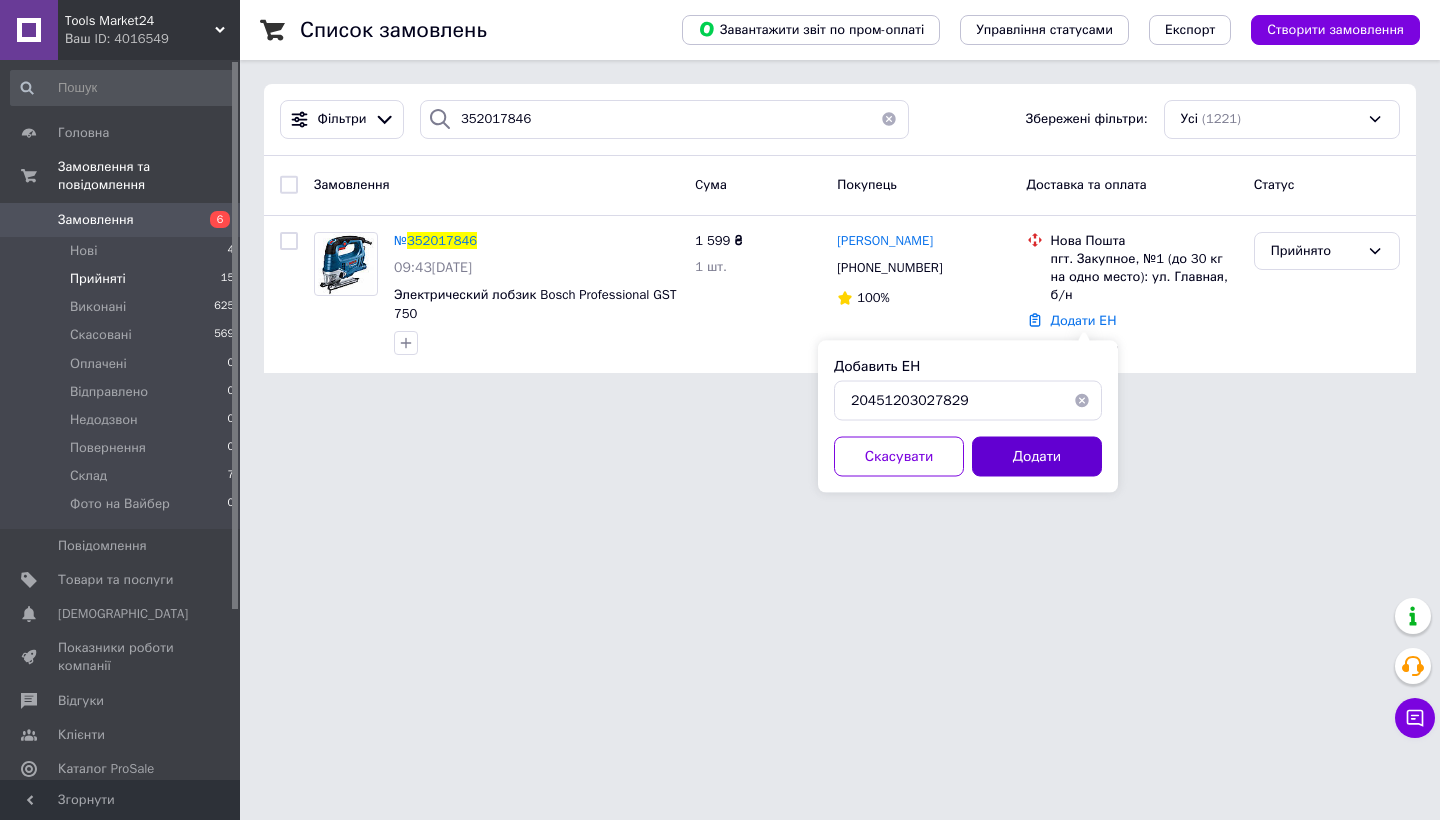 click on "Додати" at bounding box center [1037, 457] 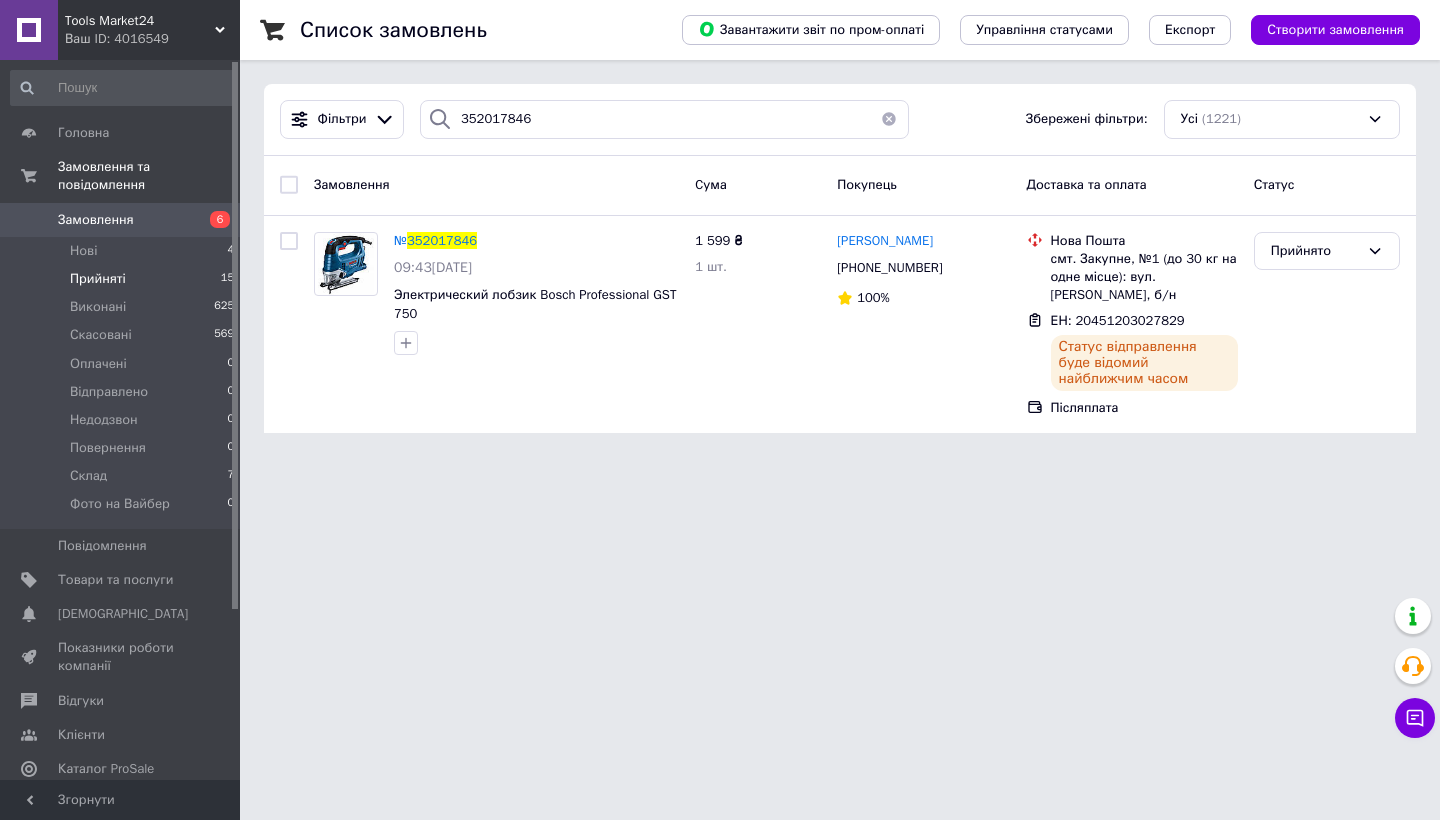click at bounding box center [889, 119] 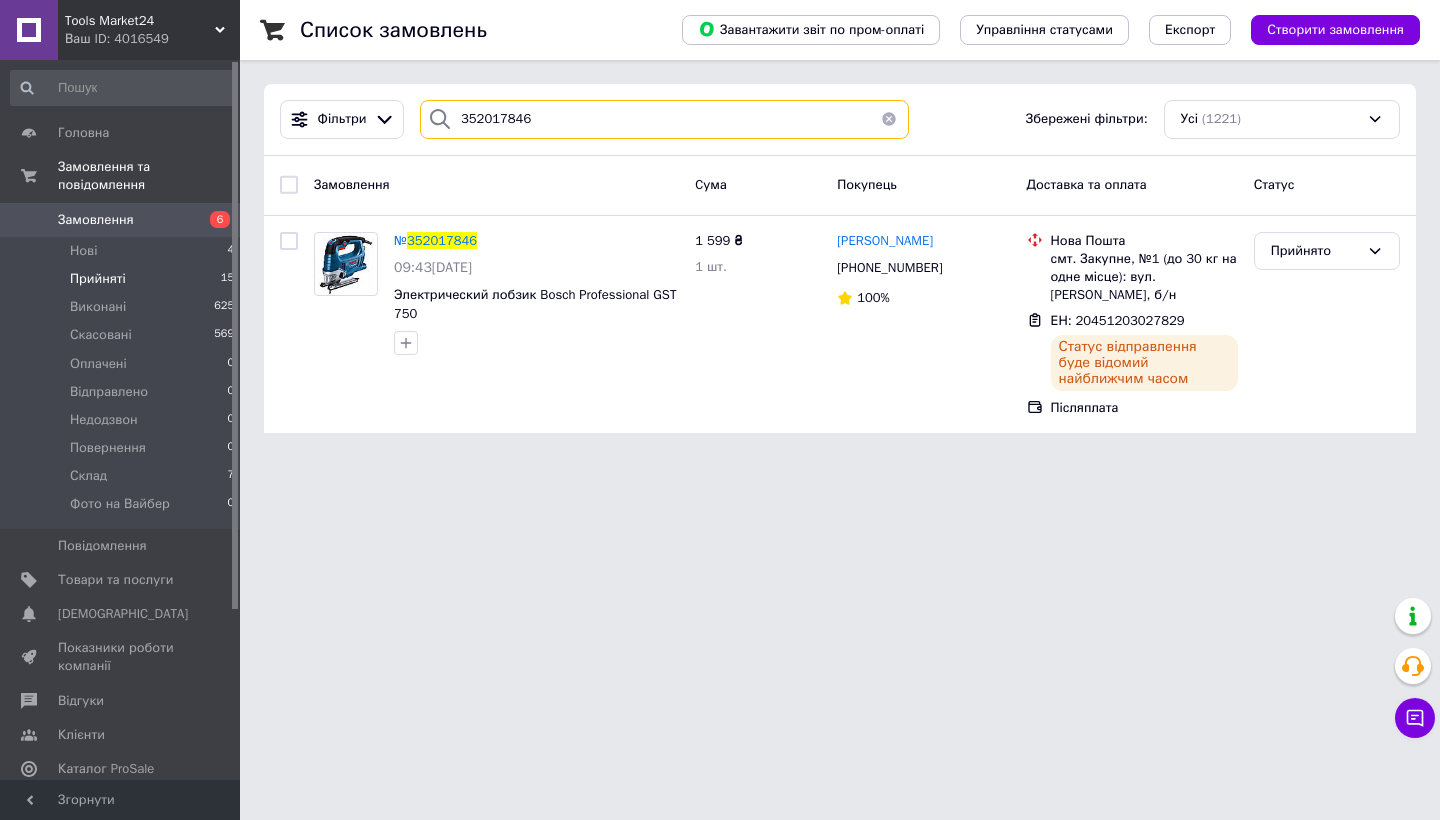 type 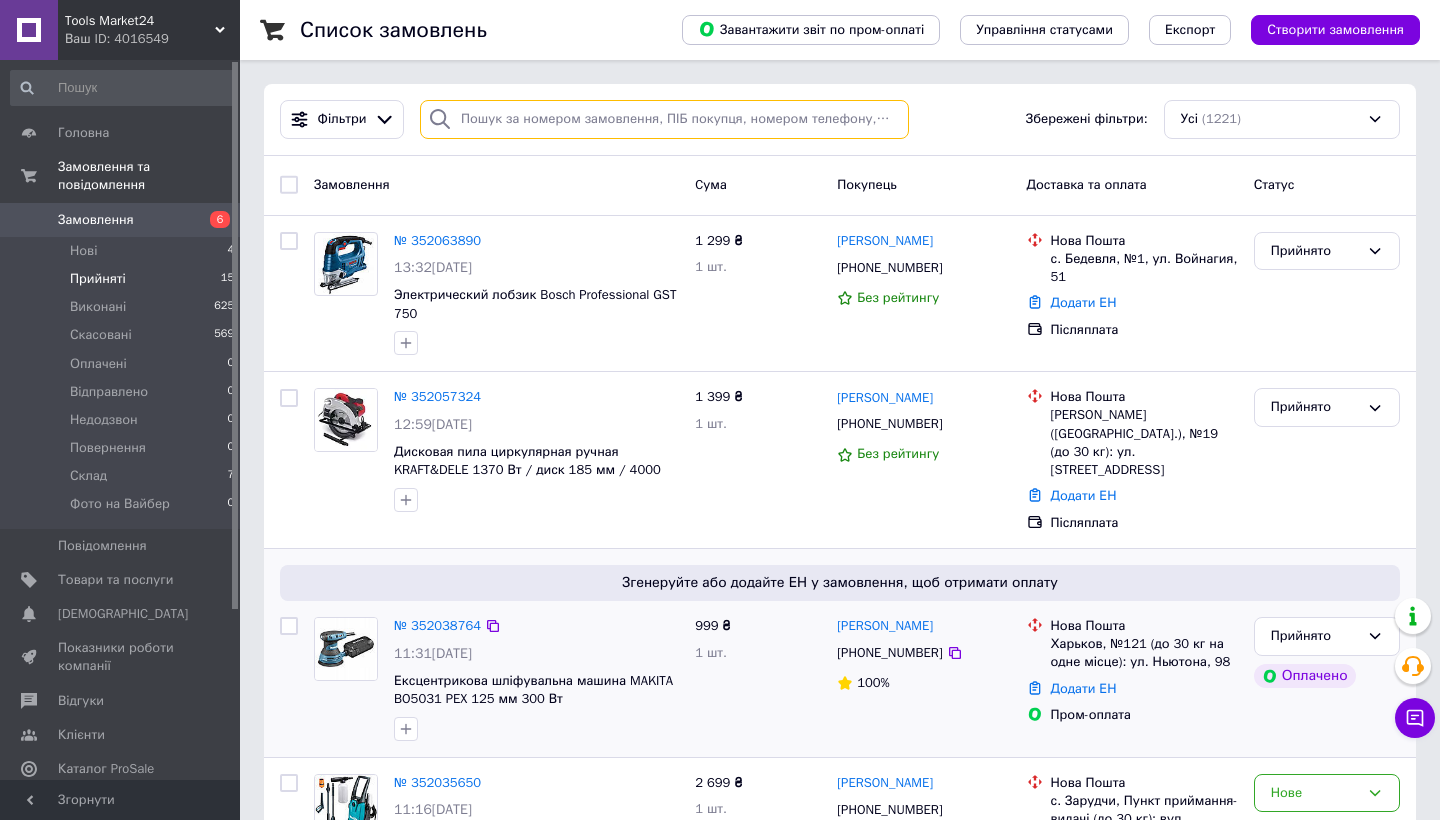 scroll, scrollTop: 68, scrollLeft: 0, axis: vertical 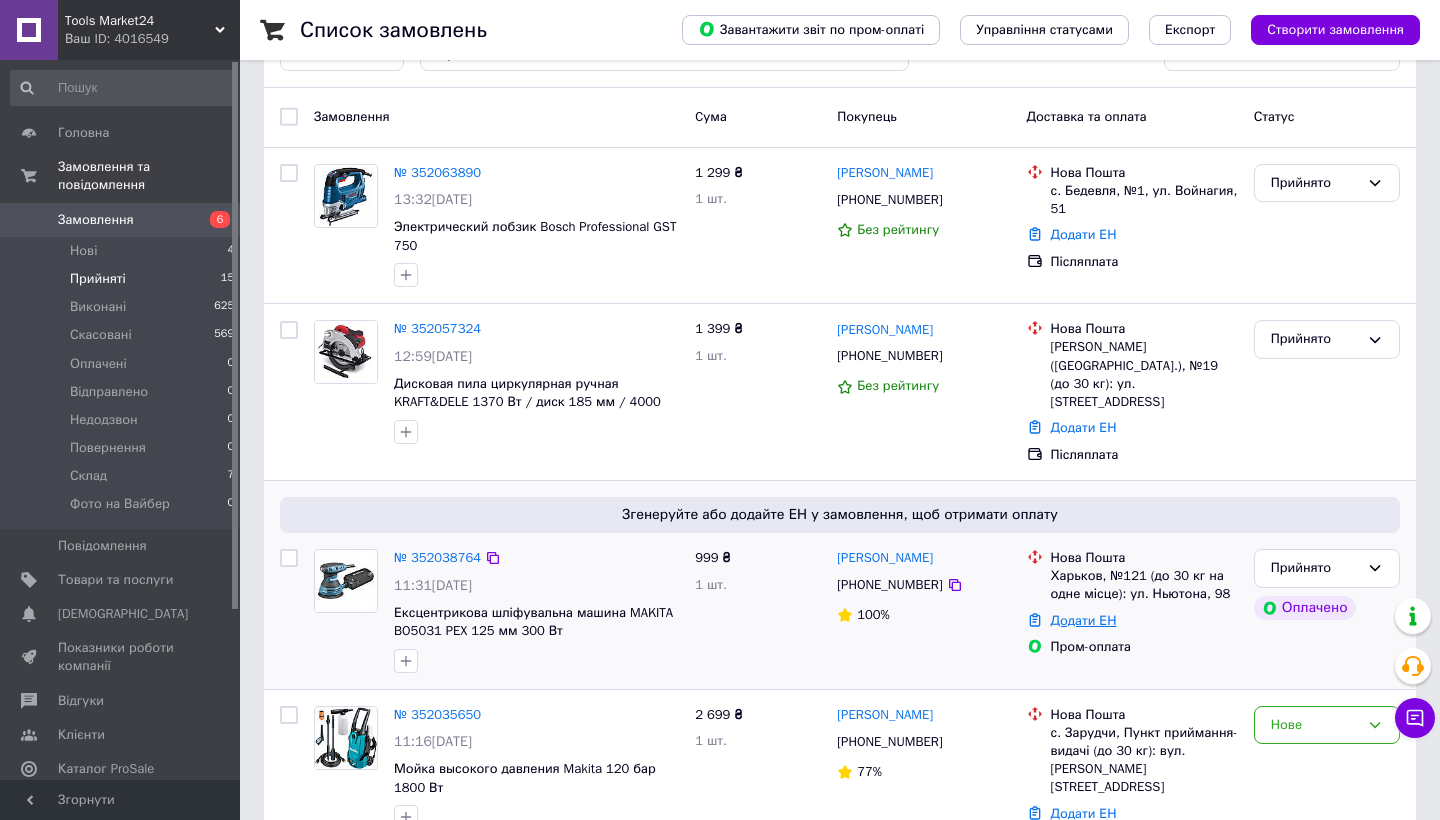 click on "Додати ЕН" at bounding box center (1084, 620) 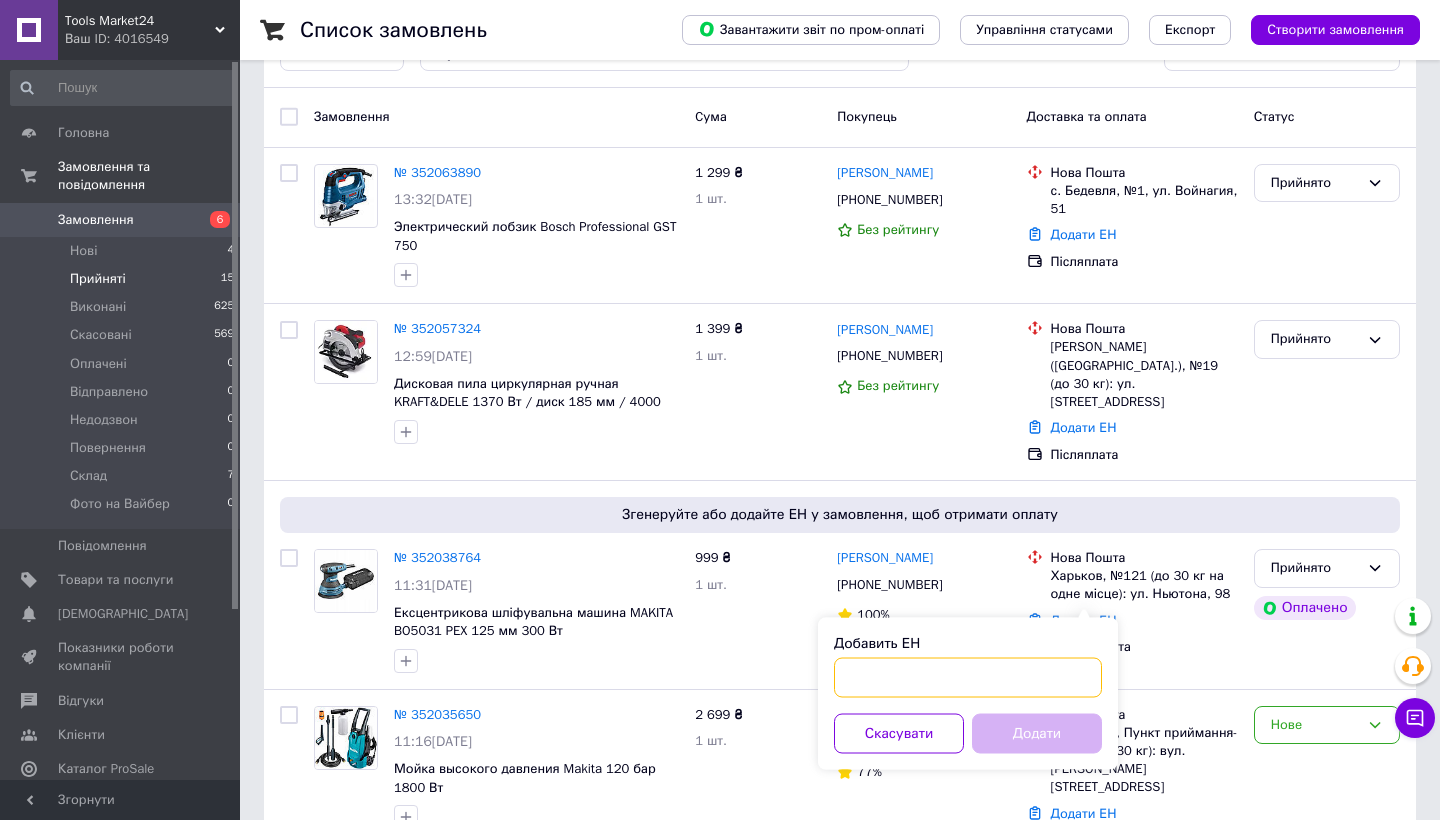 click on "Добавить ЕН" at bounding box center (968, 678) 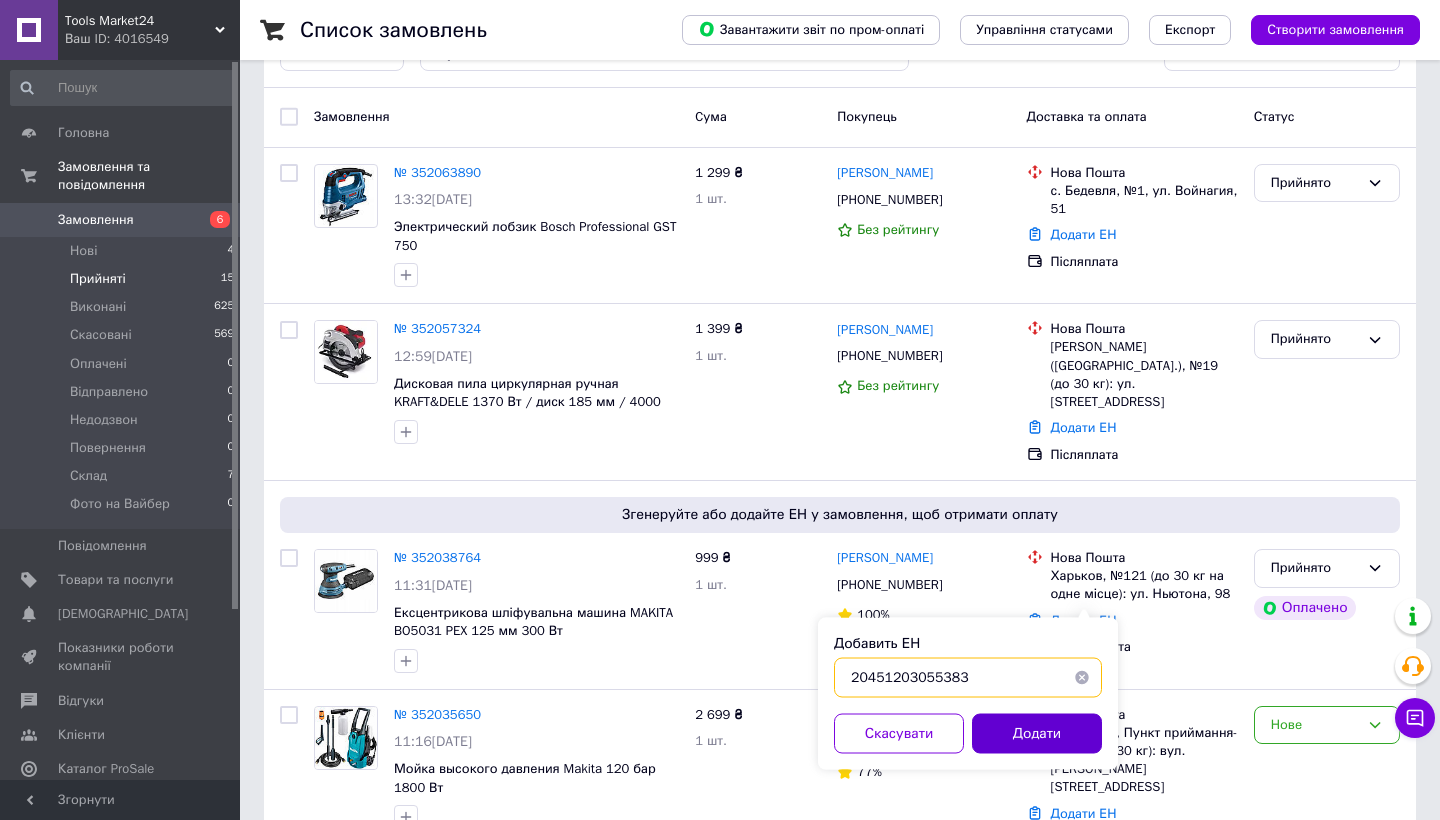 type on "20451203055383" 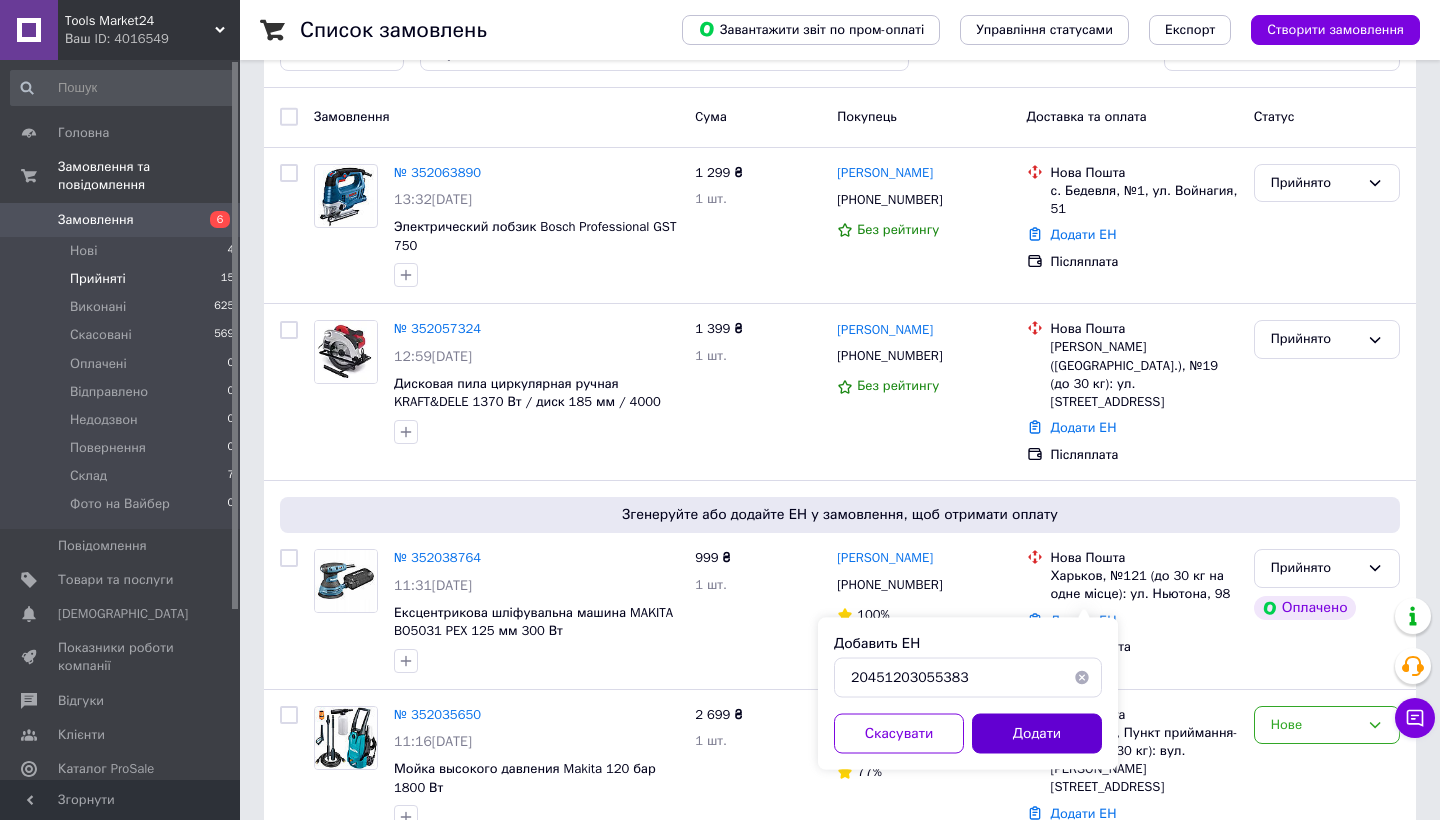 click on "Додати" at bounding box center (1037, 734) 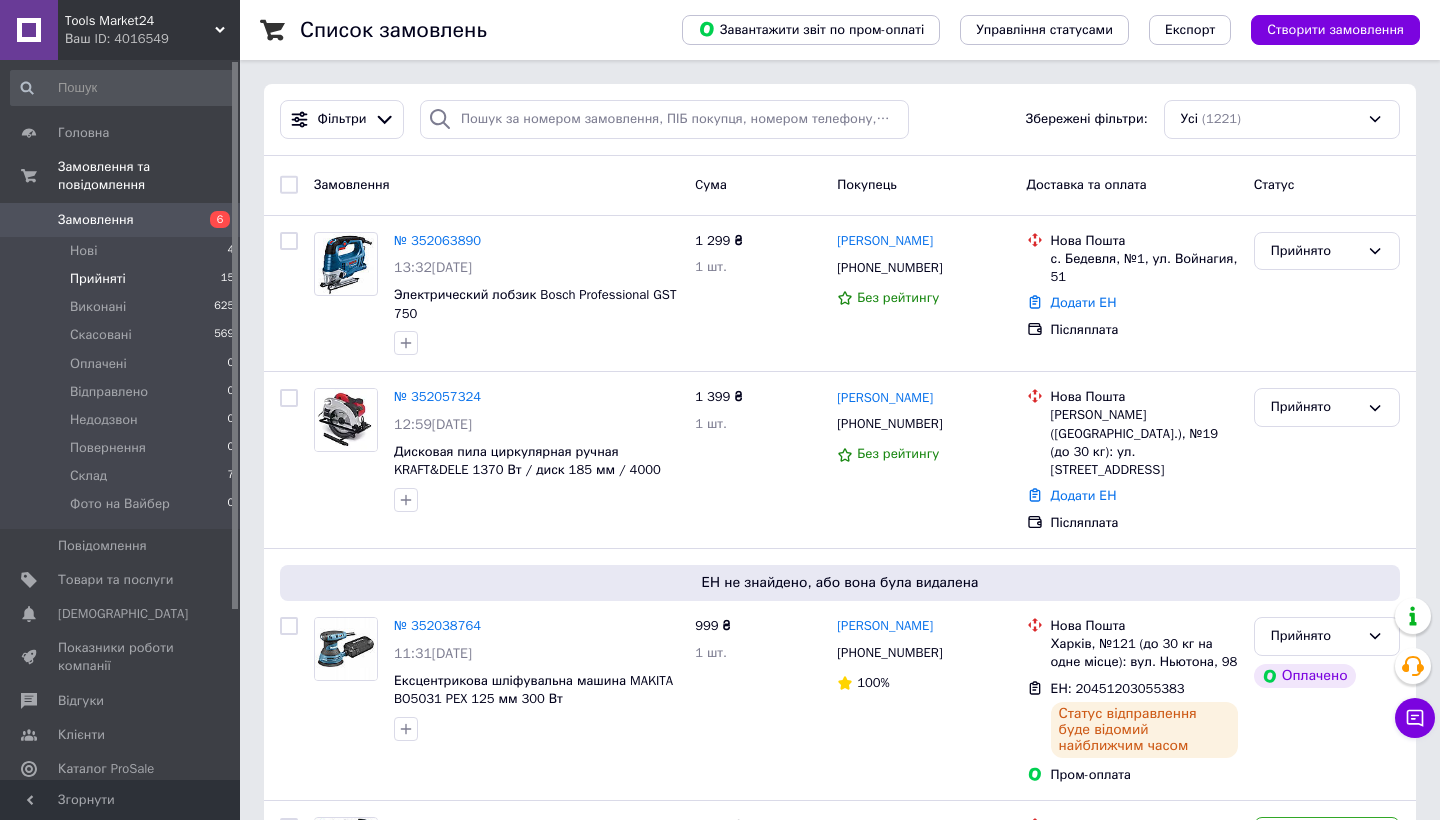 scroll, scrollTop: 0, scrollLeft: 0, axis: both 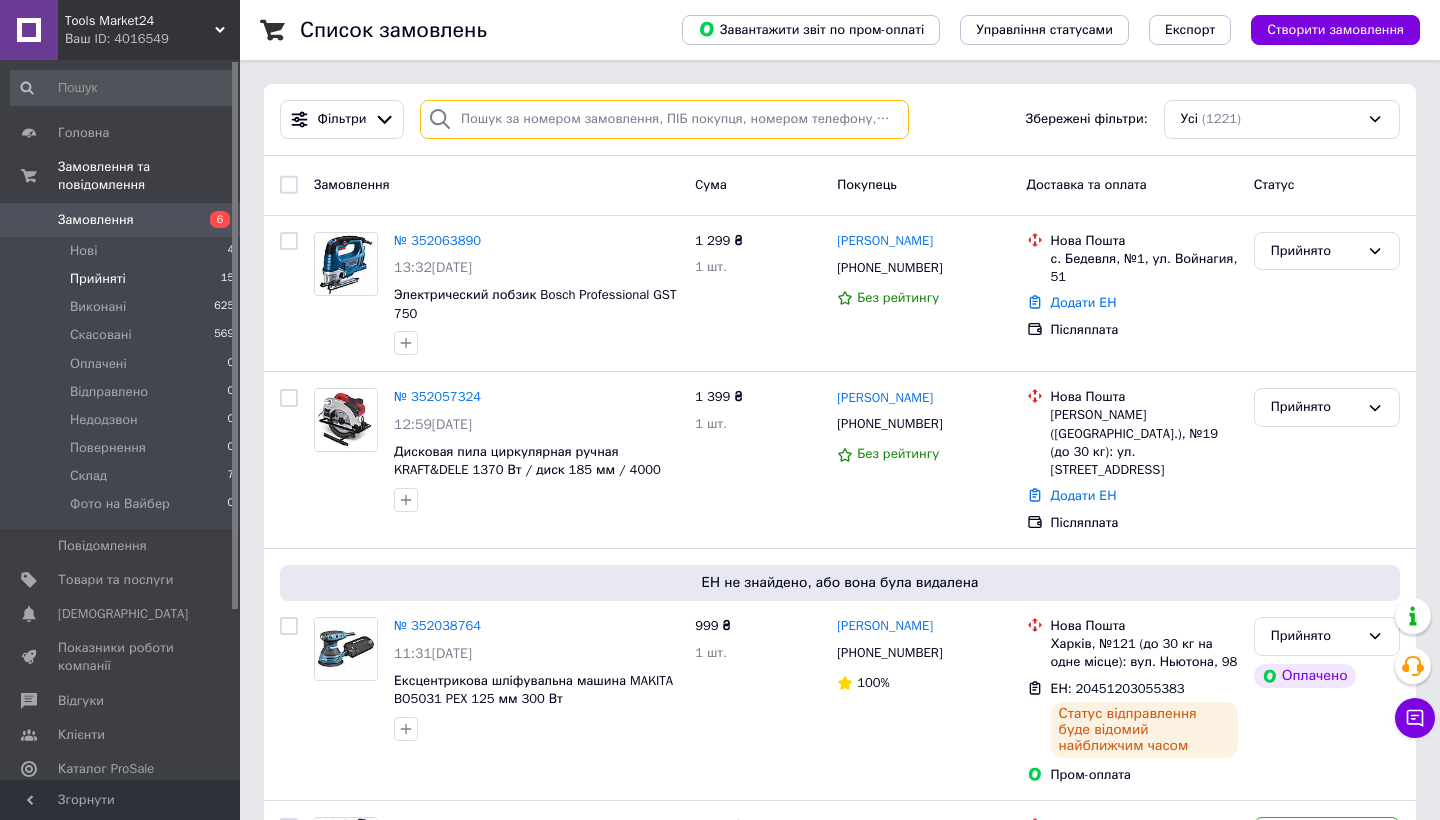 click at bounding box center [664, 119] 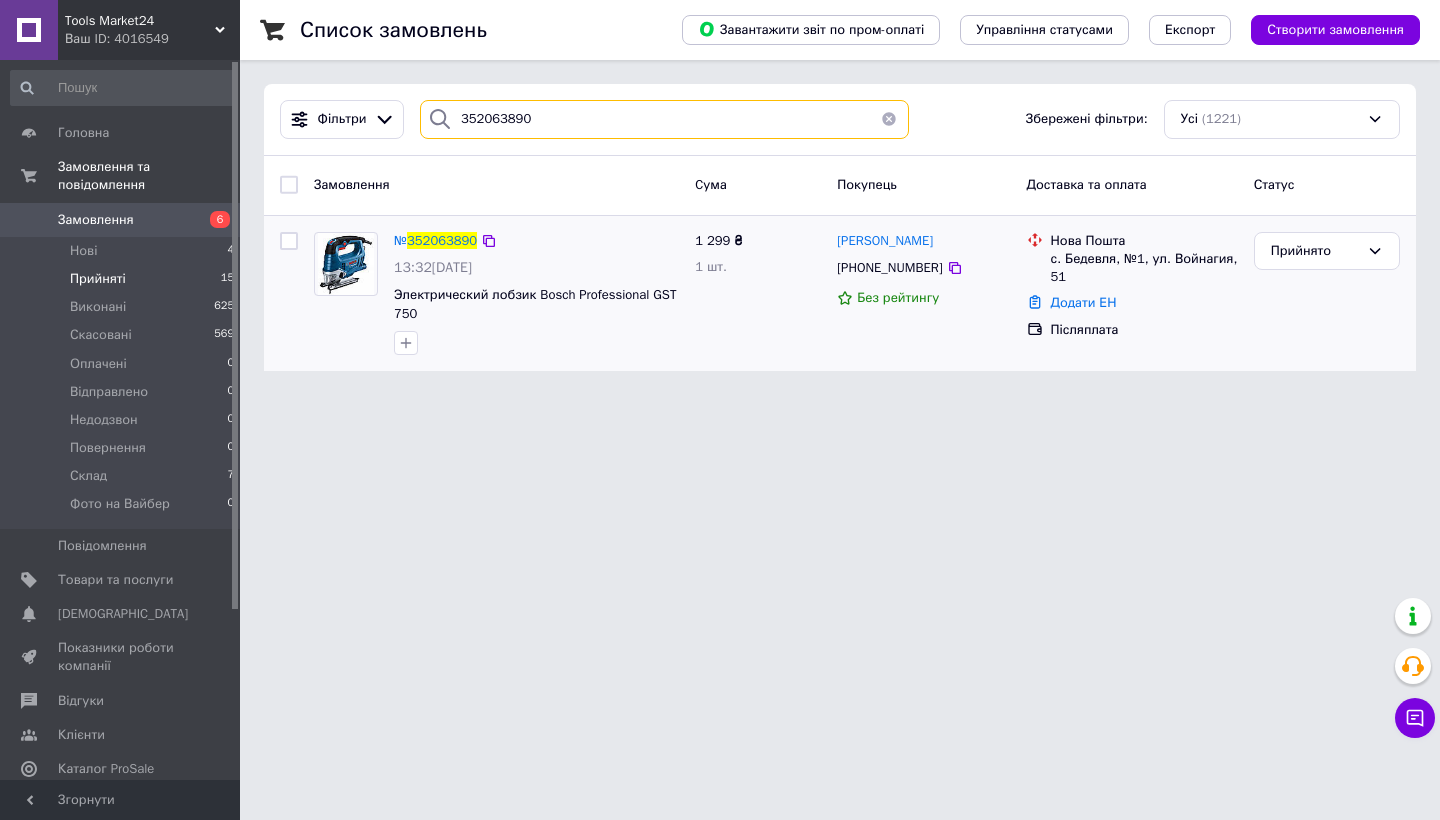 type on "352063890" 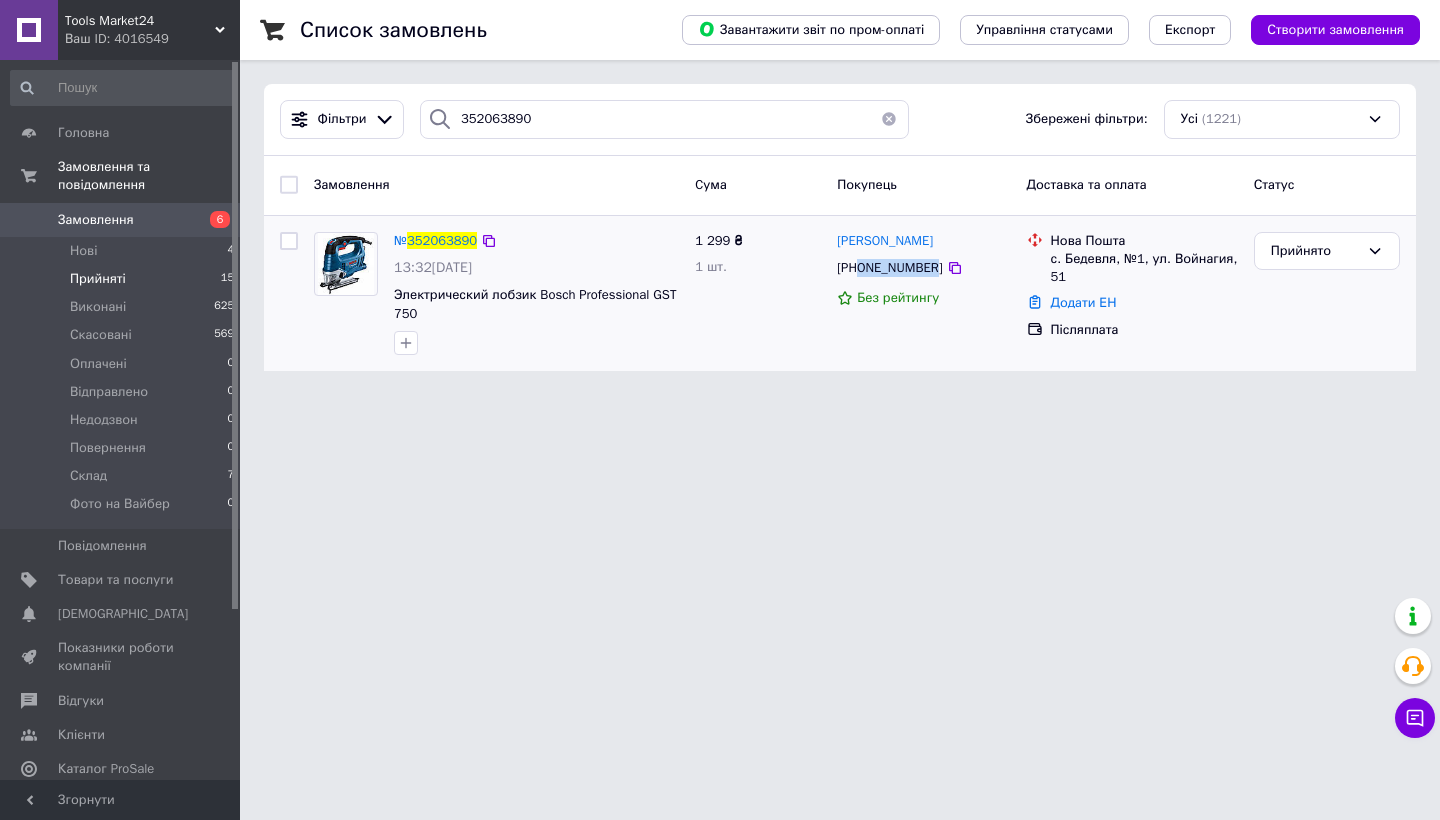 drag, startPoint x: 863, startPoint y: 268, endPoint x: 939, endPoint y: 269, distance: 76.00658 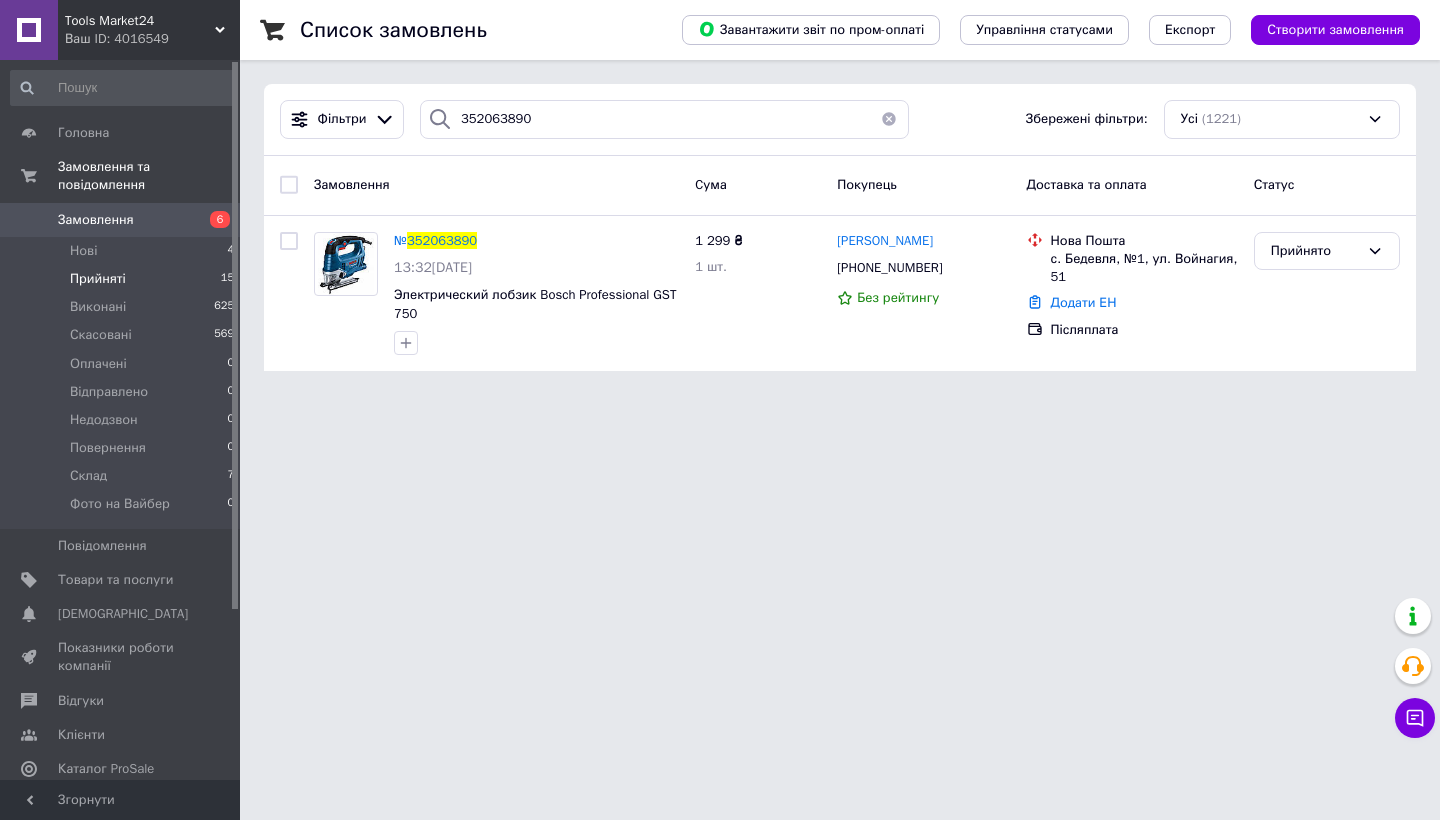 click on "Покупець" at bounding box center (923, 185) 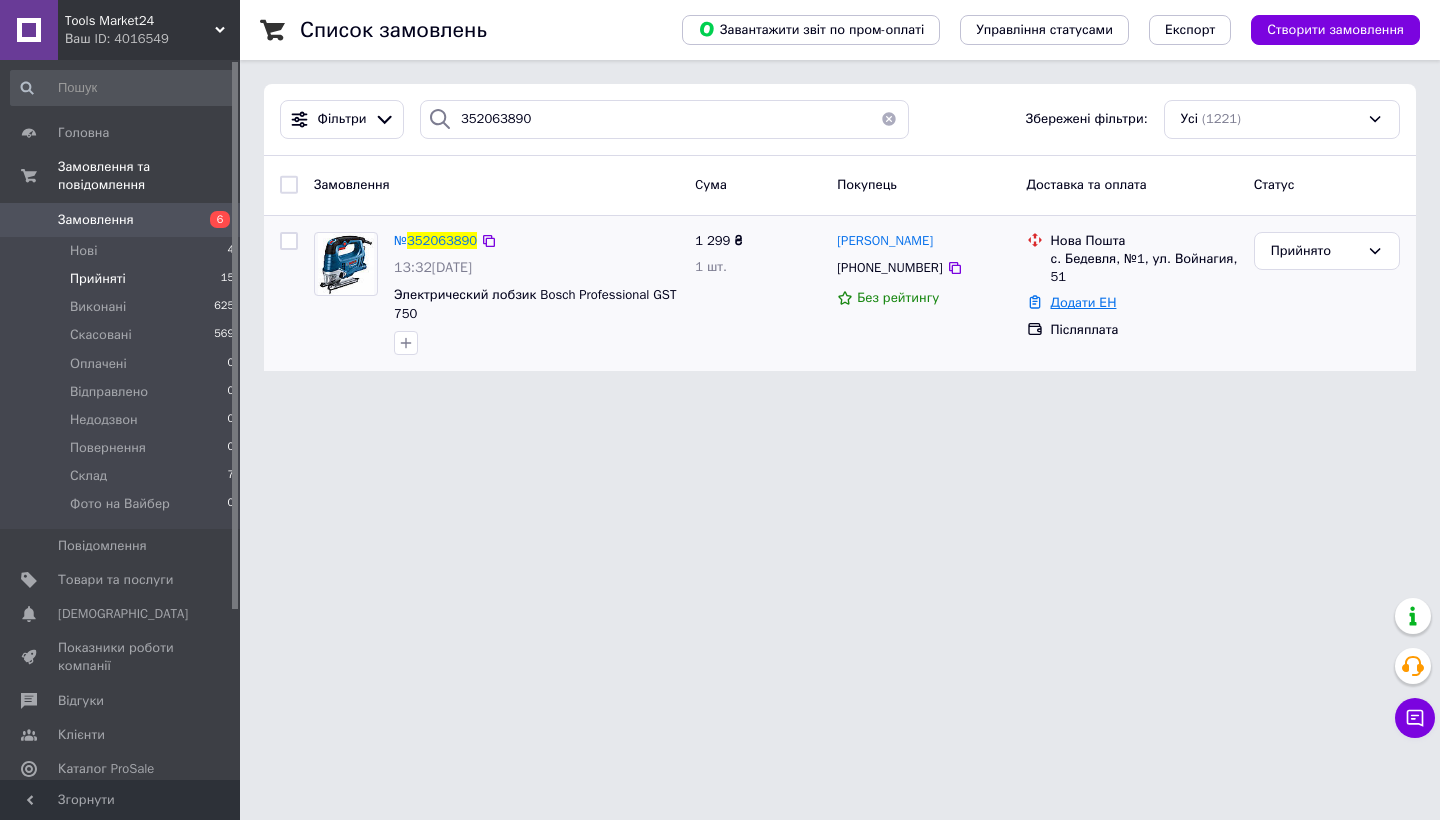 click on "Додати ЕН" at bounding box center (1084, 302) 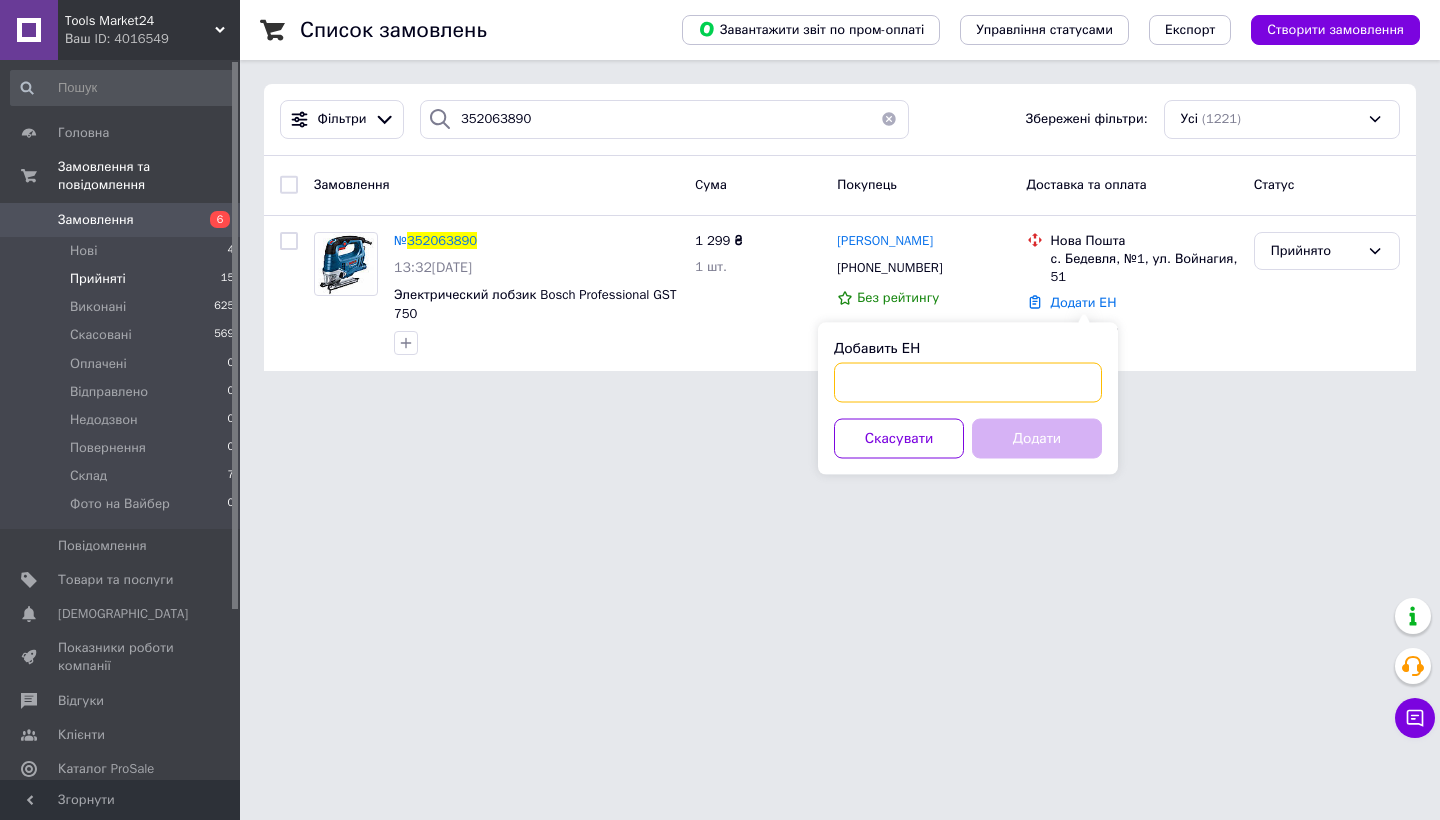 click on "Добавить ЕН" at bounding box center [968, 383] 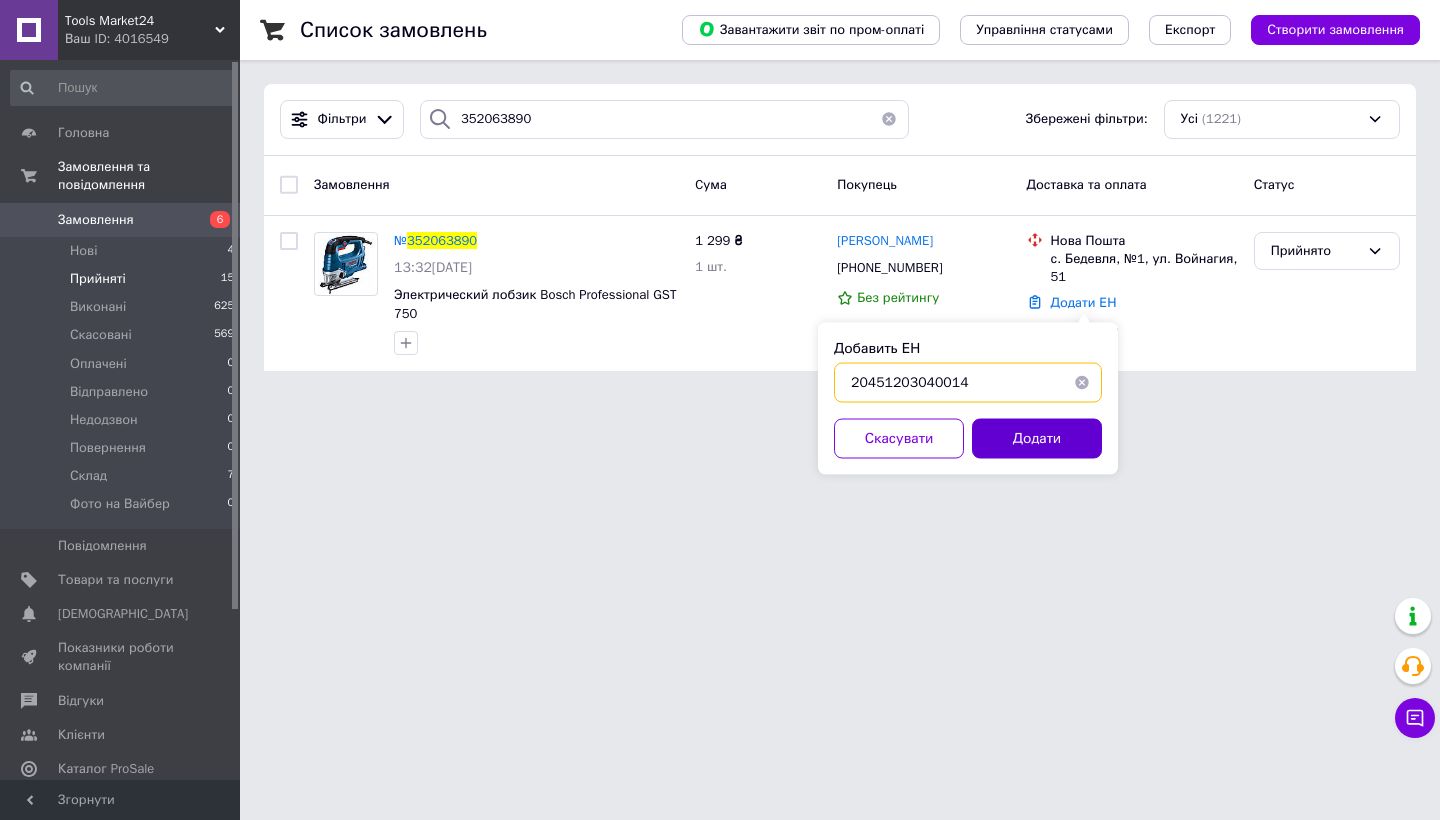 type on "20451203040014" 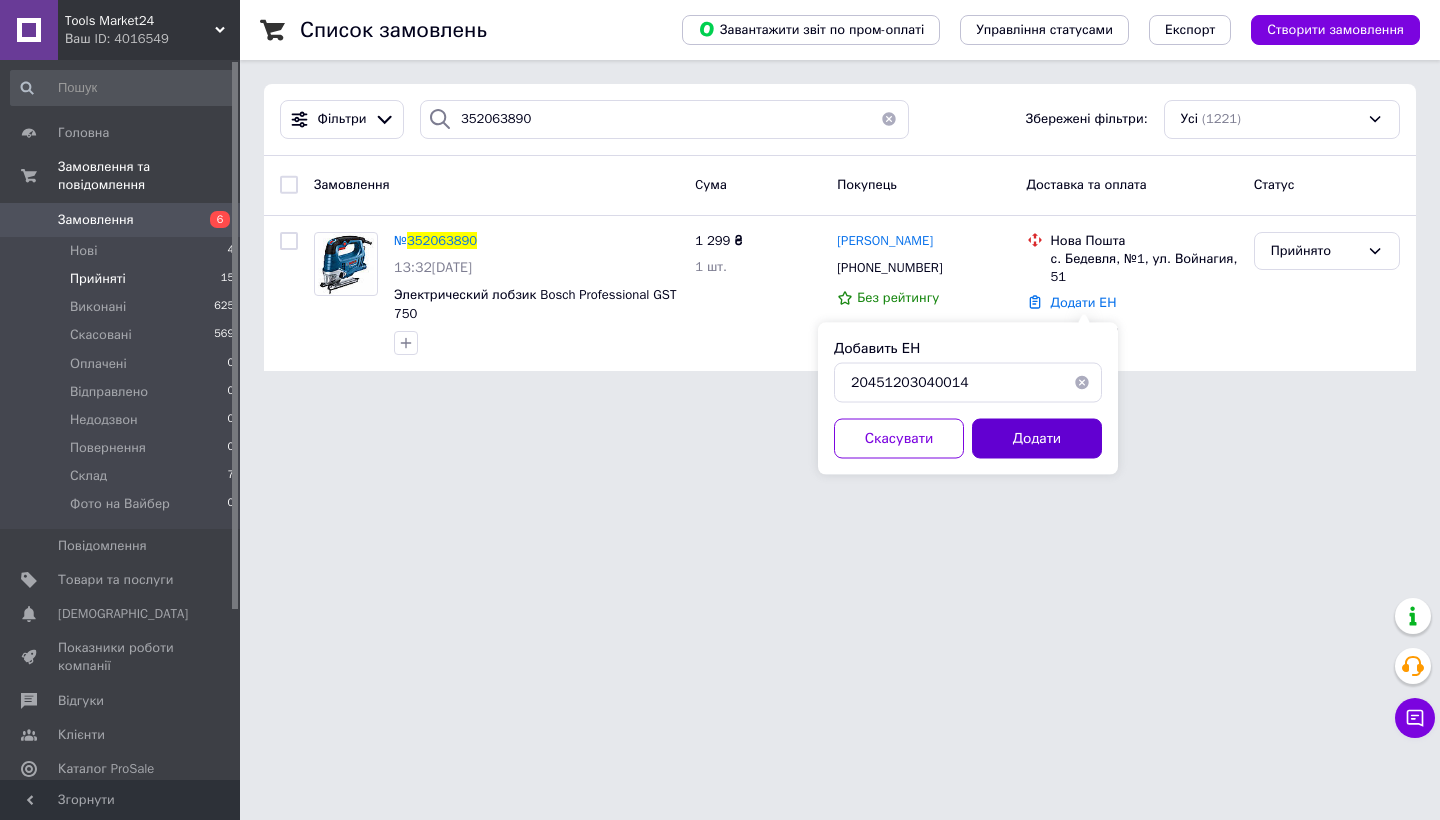 click on "Додати" at bounding box center (1037, 439) 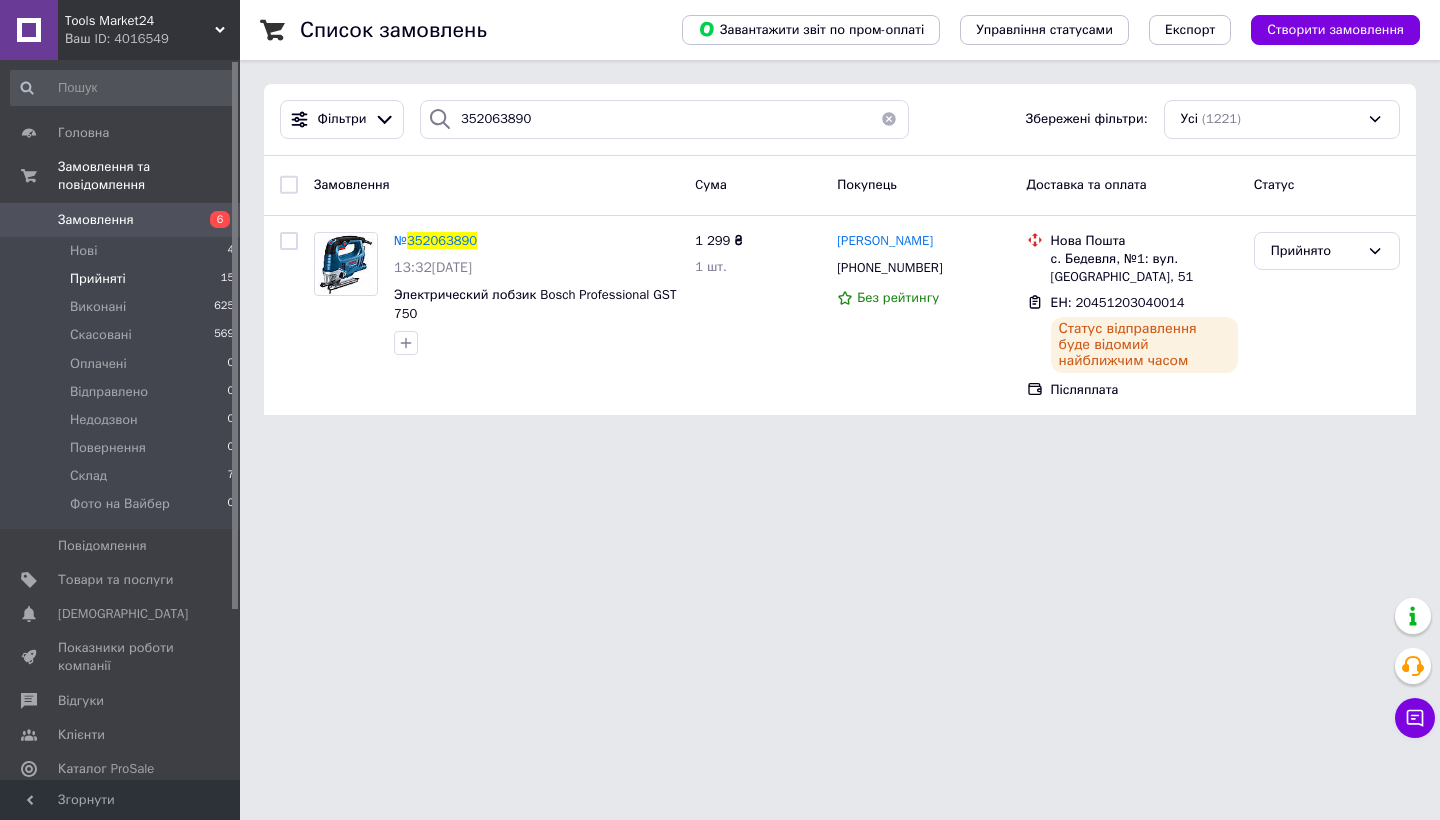 click at bounding box center [889, 119] 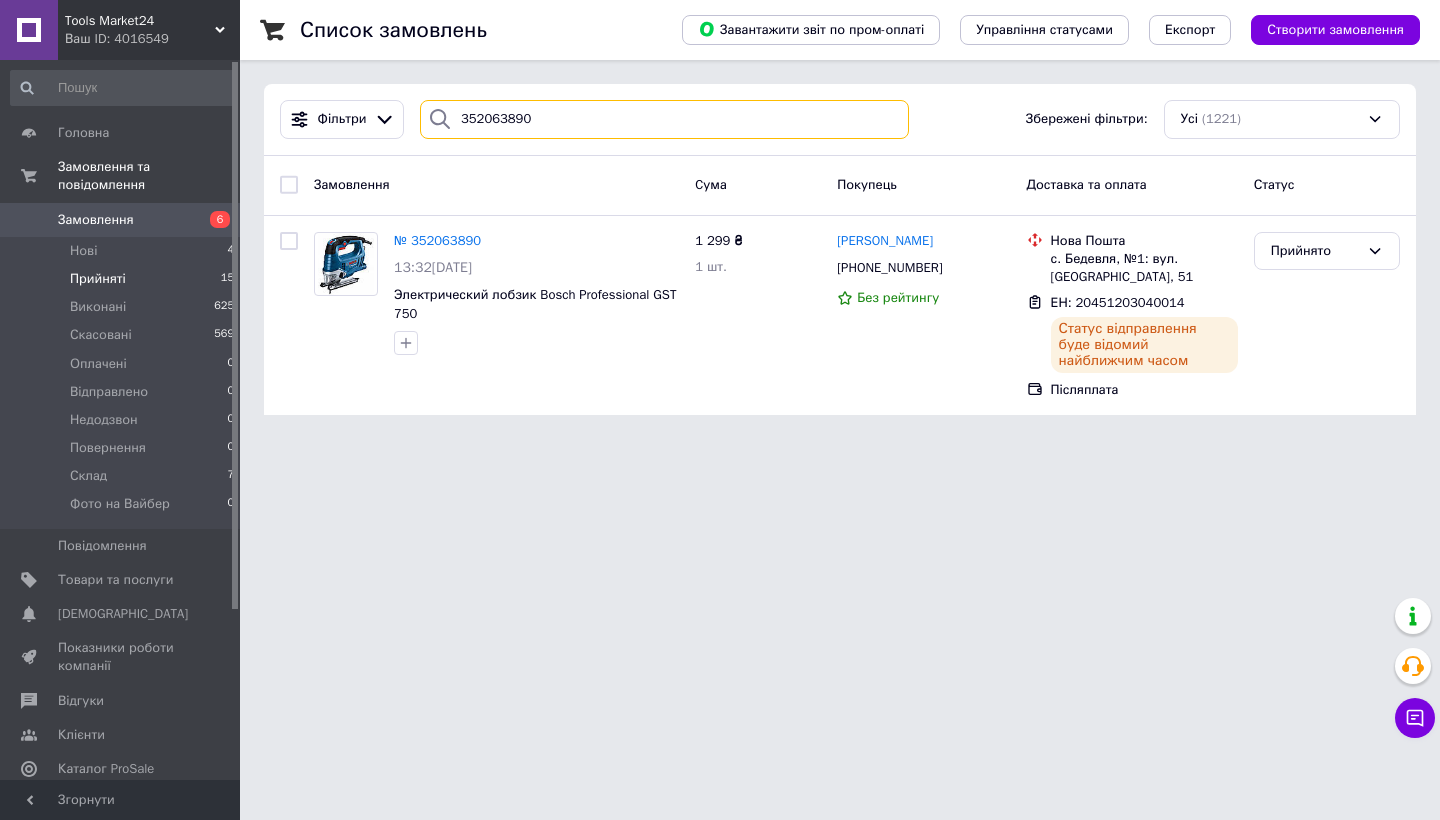 type 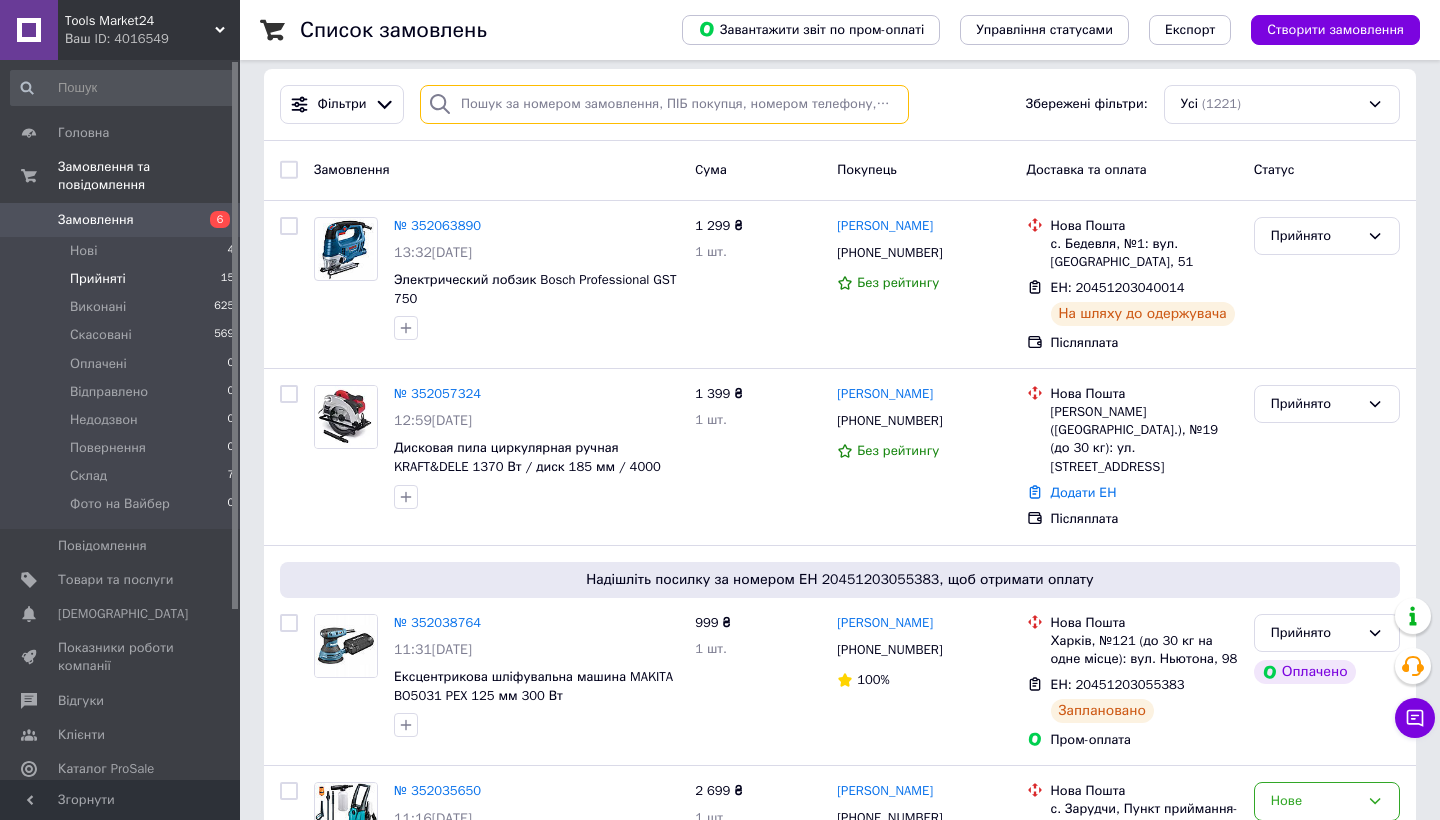 scroll, scrollTop: 16, scrollLeft: 0, axis: vertical 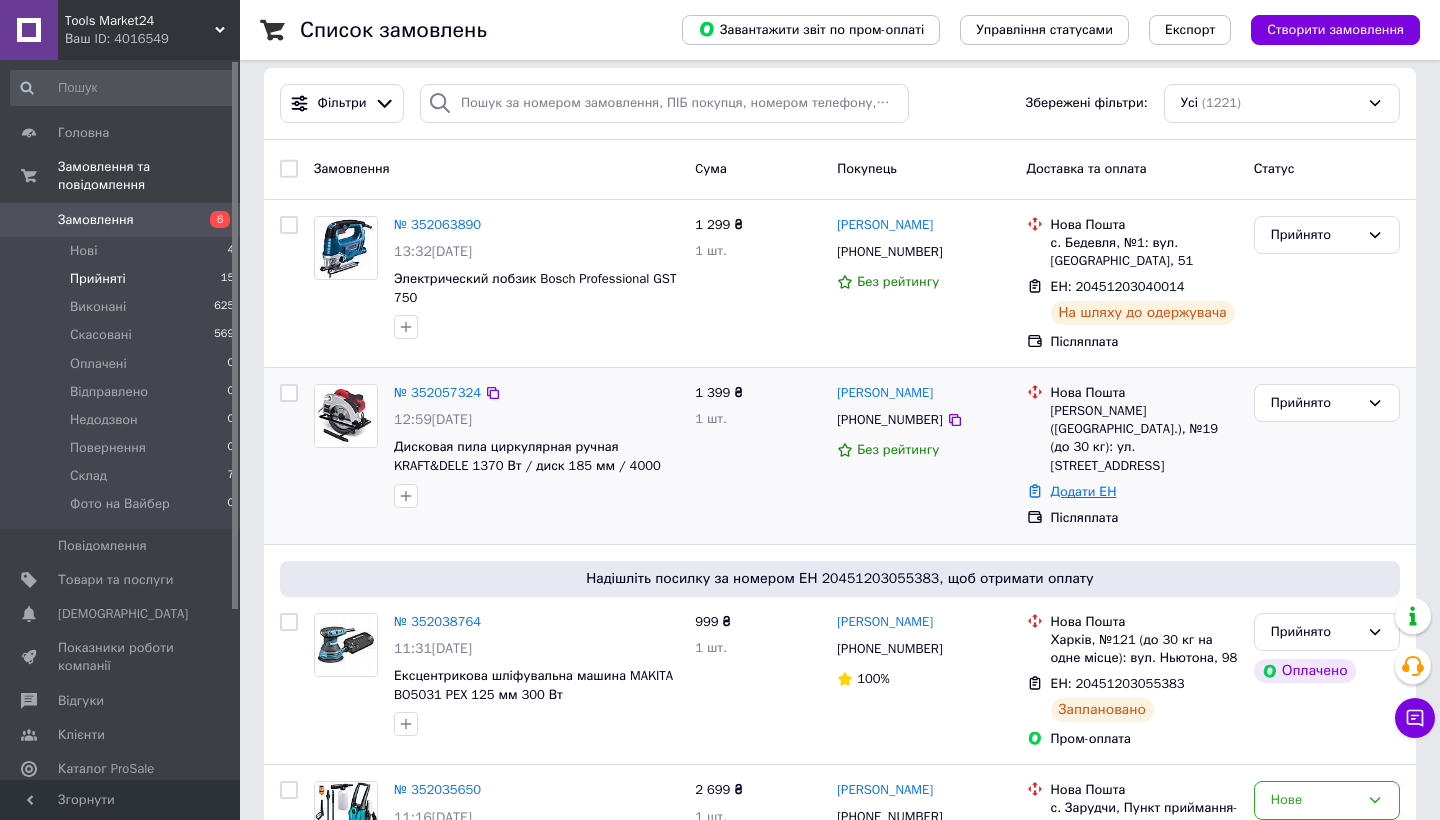 click on "Додати ЕН" at bounding box center (1084, 491) 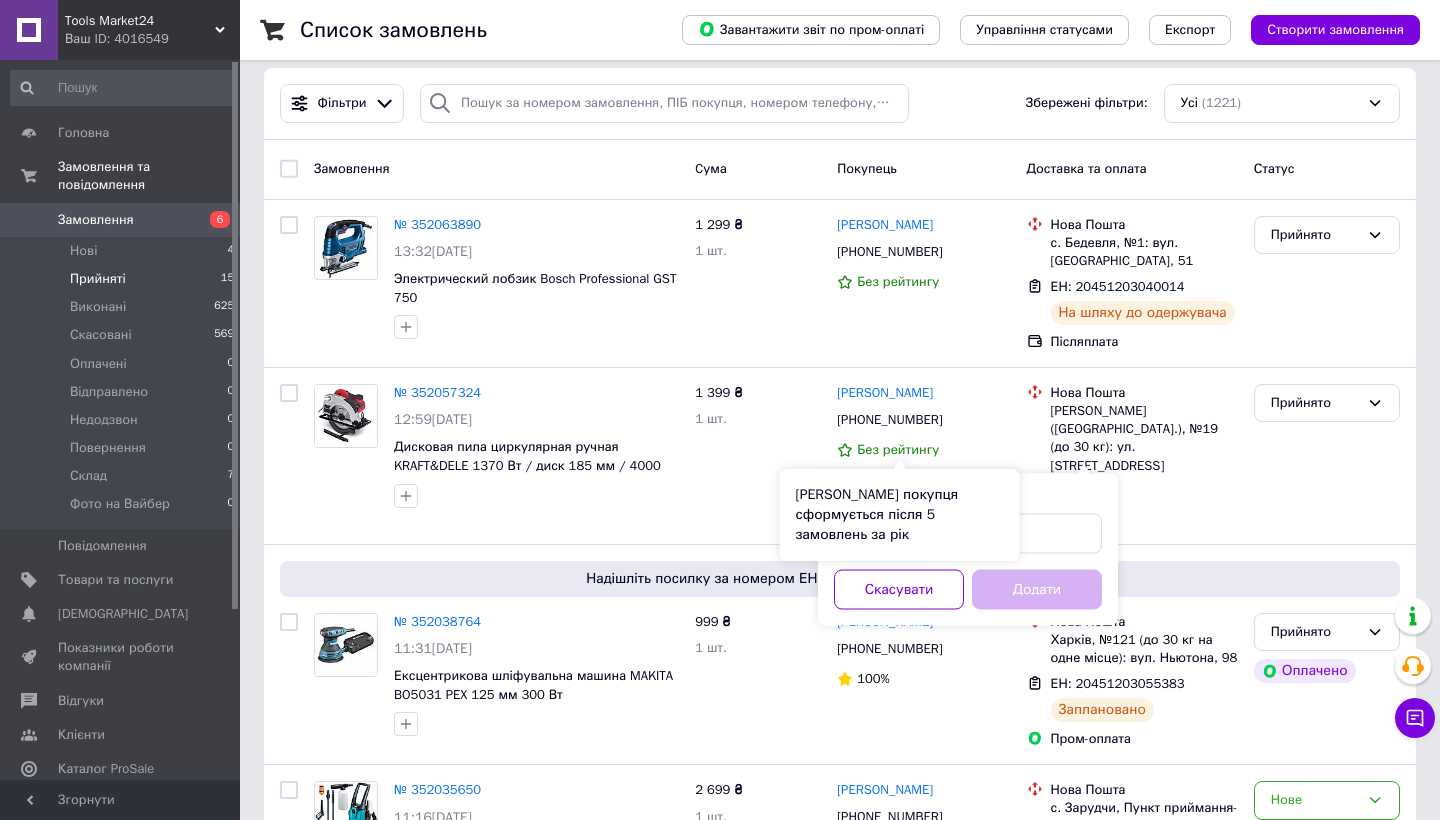click on "[PERSON_NAME] покупця сформується після 5 замовлень за рік" at bounding box center [900, 515] 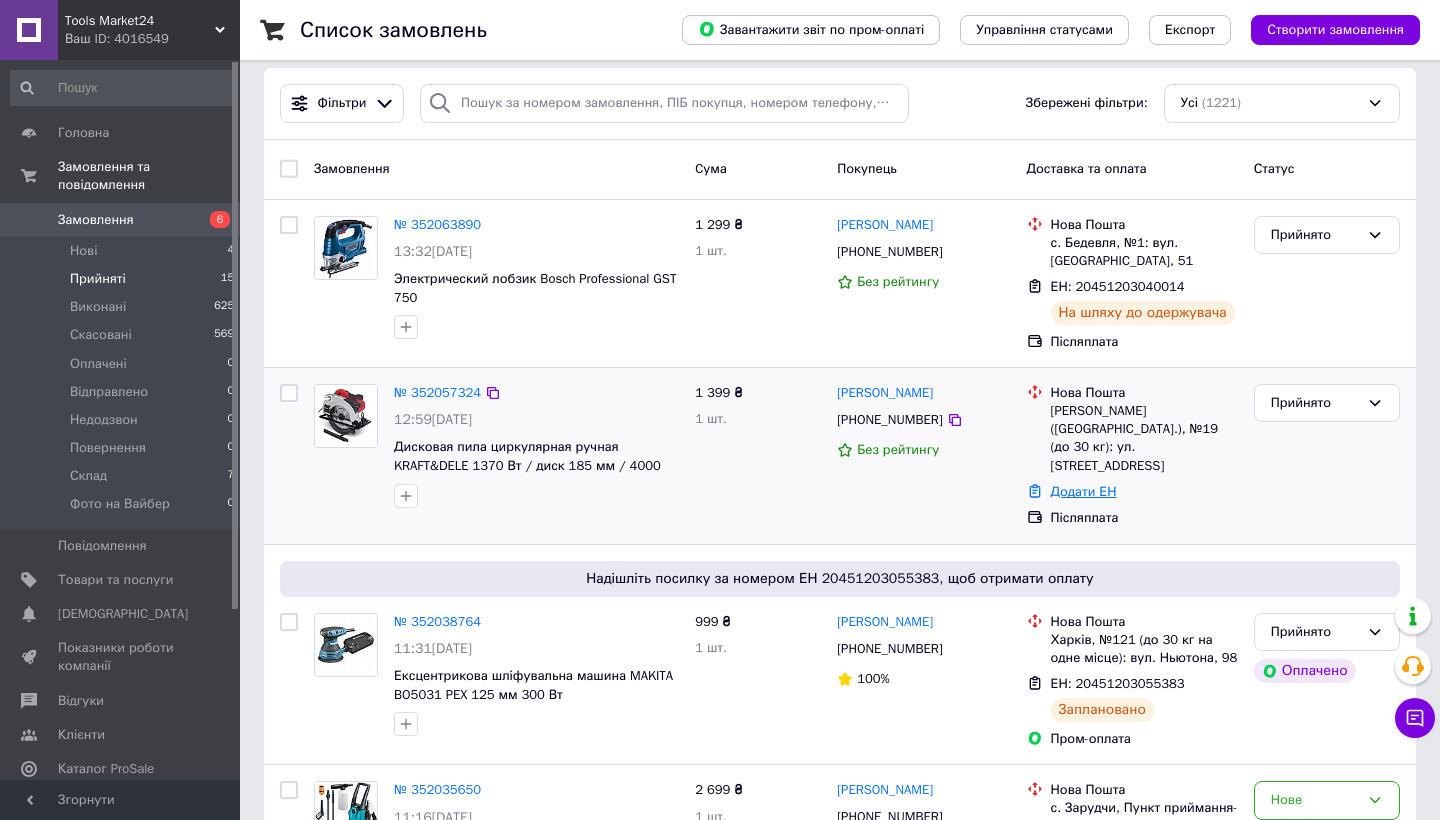 click on "Додати ЕН" at bounding box center (1084, 491) 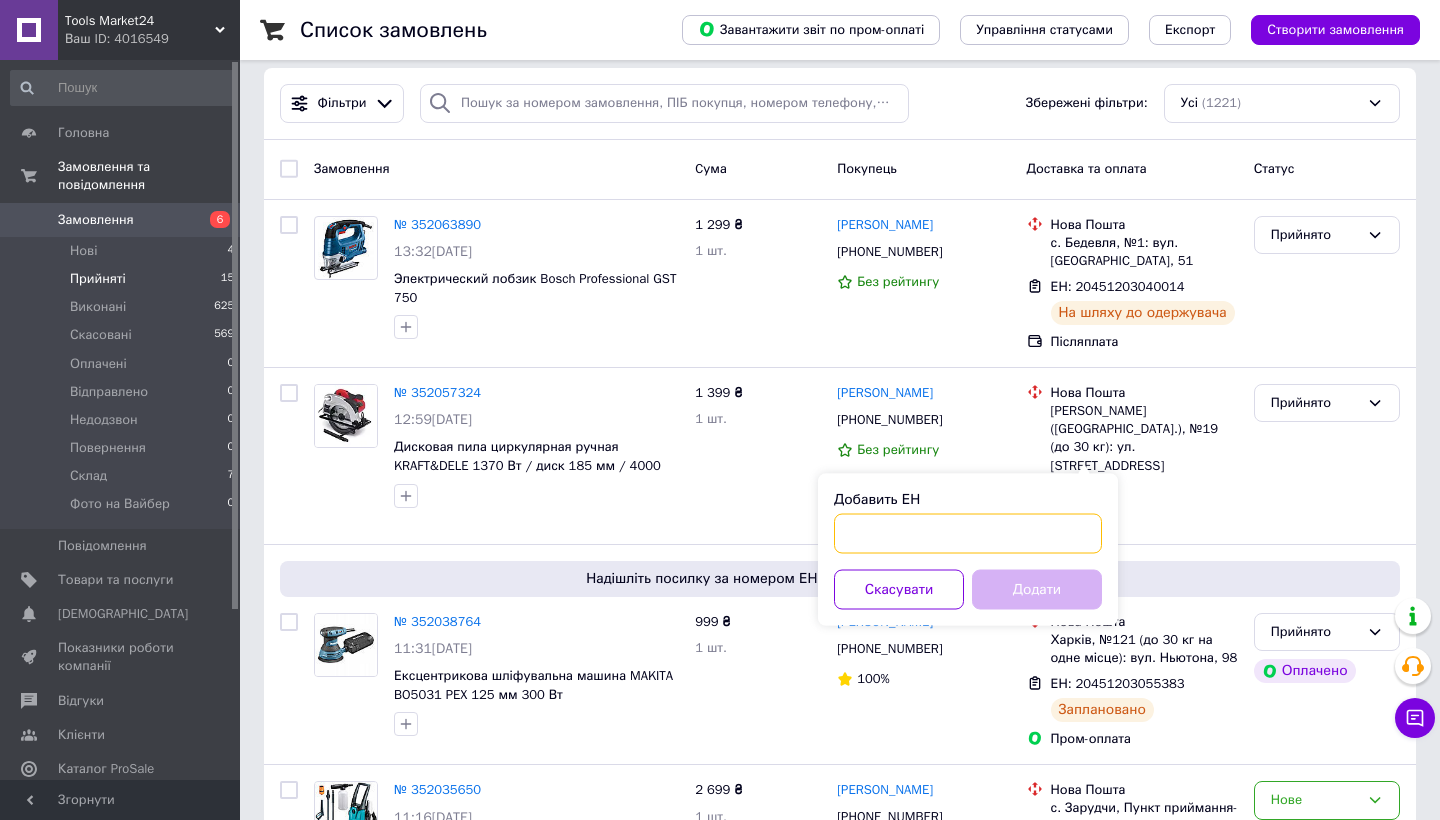 click on "Добавить ЕН" at bounding box center [968, 534] 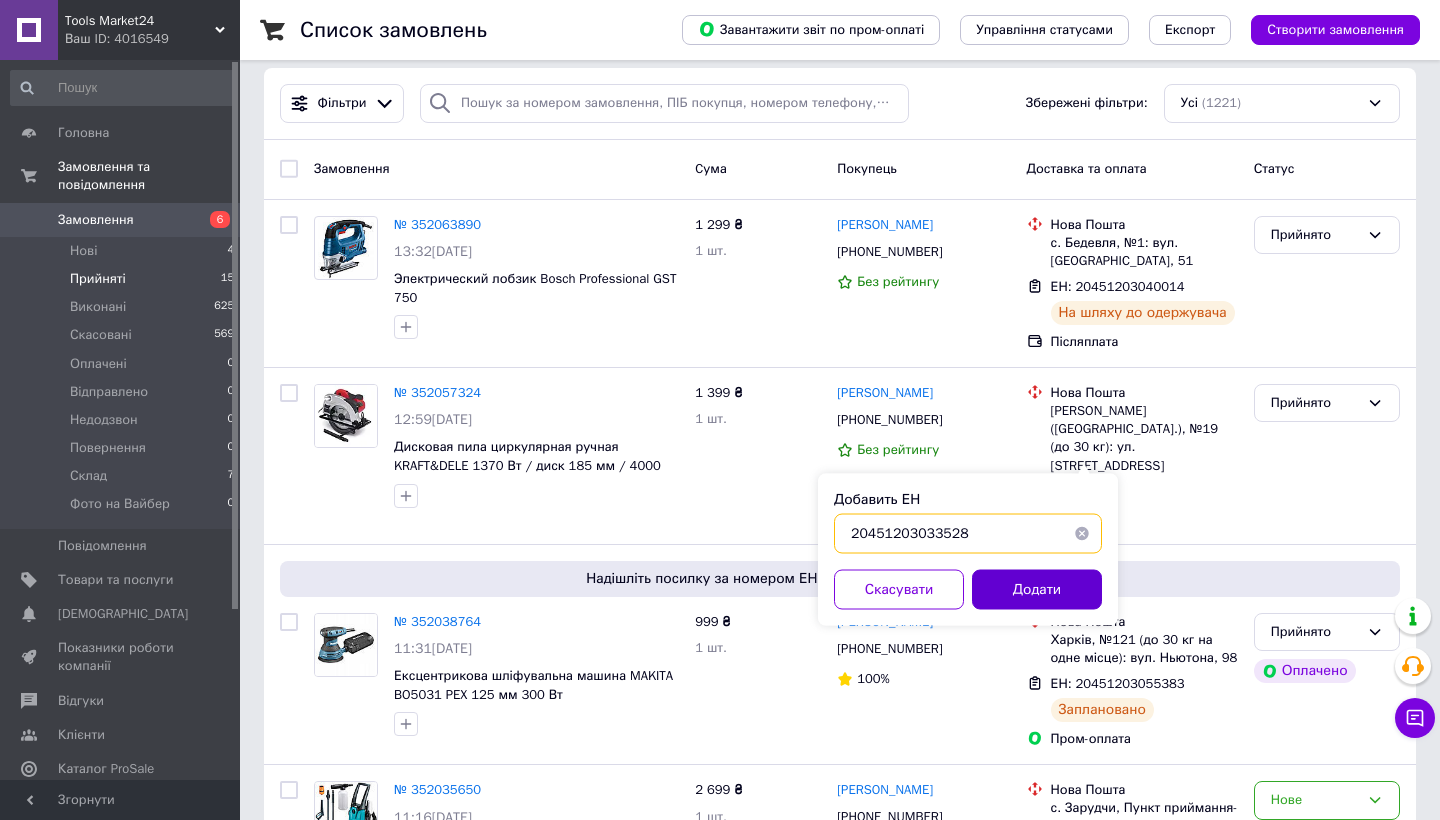 type on "20451203033528" 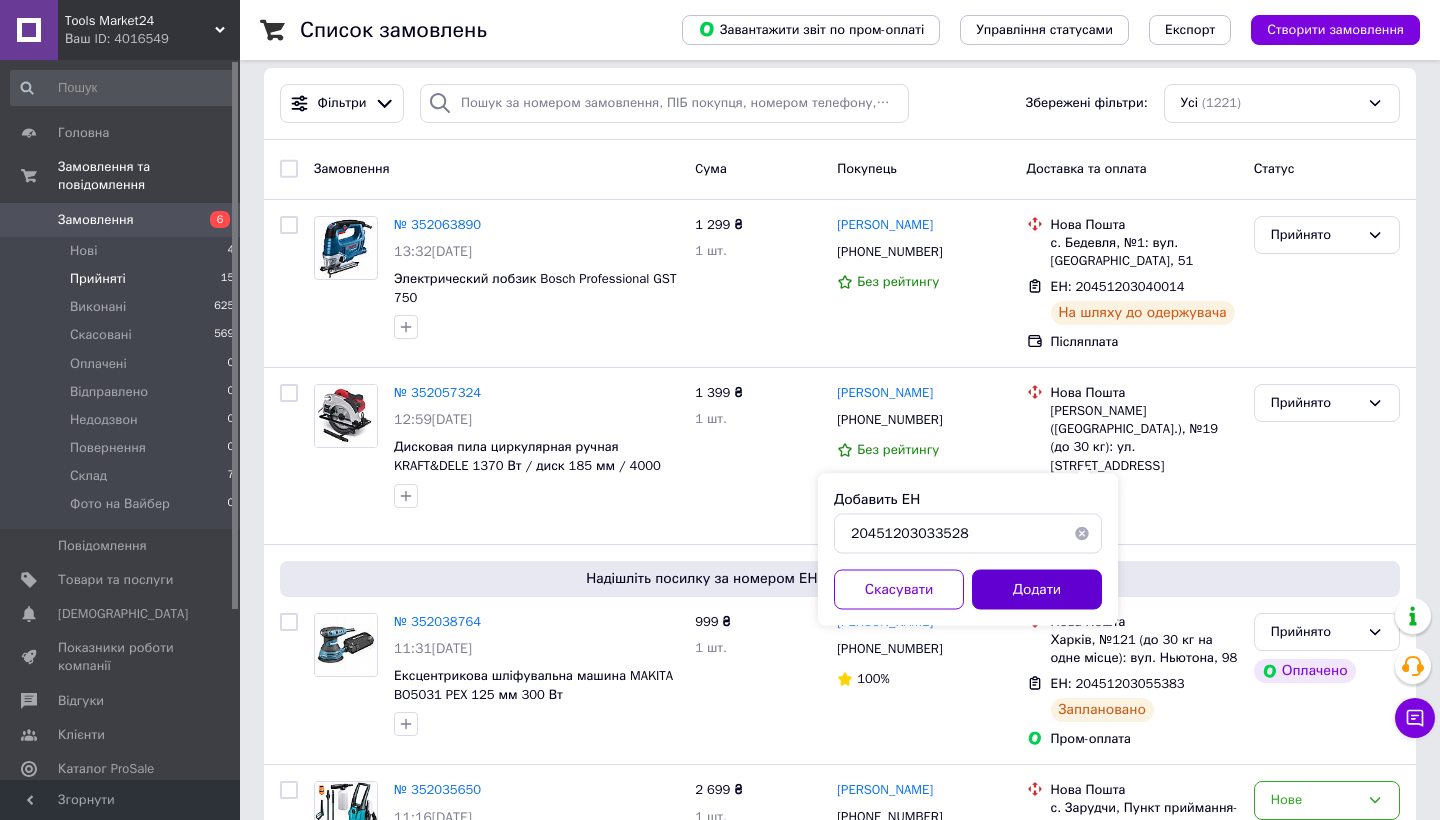 click on "Додати" at bounding box center (1037, 590) 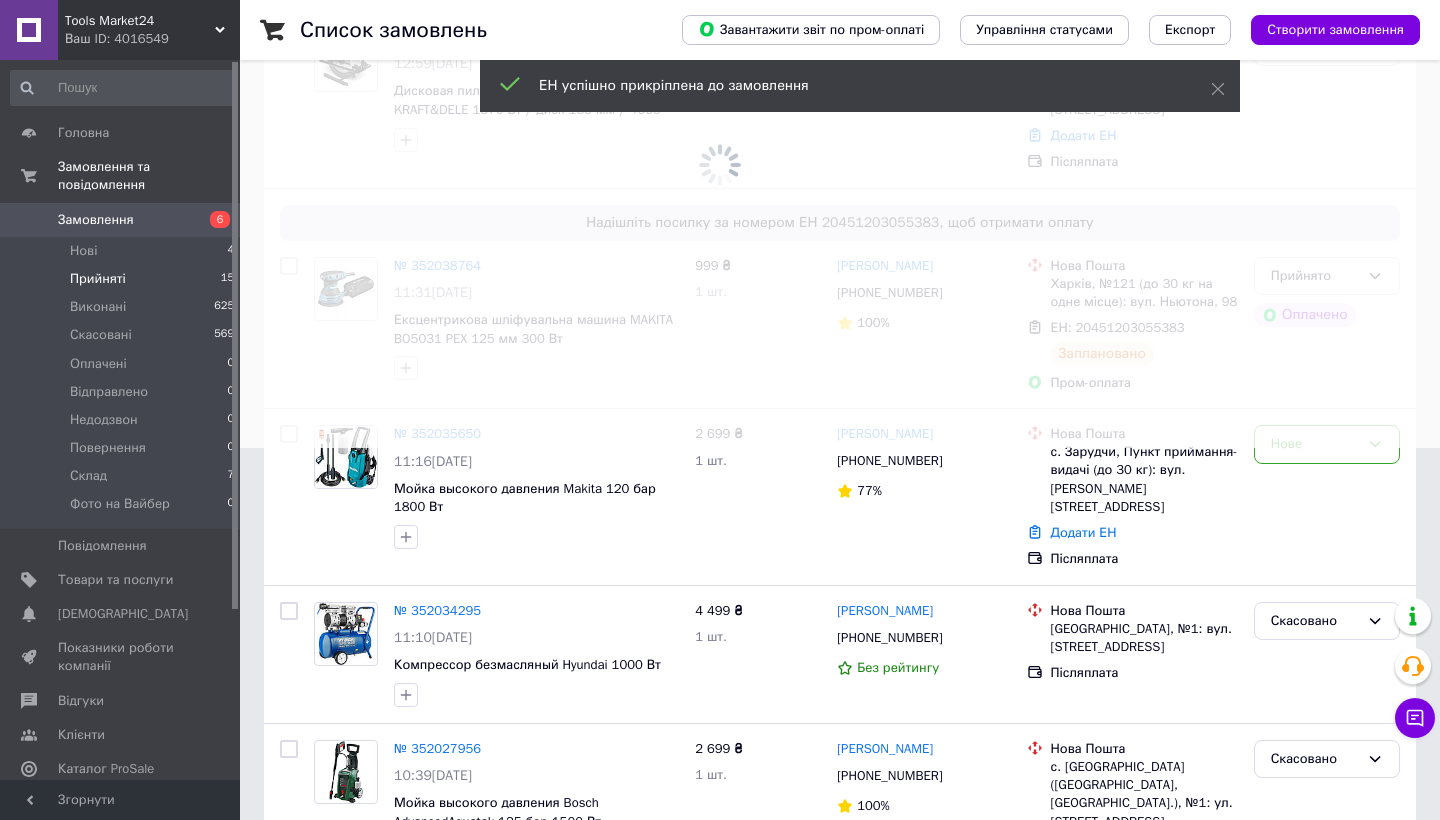scroll, scrollTop: 376, scrollLeft: 0, axis: vertical 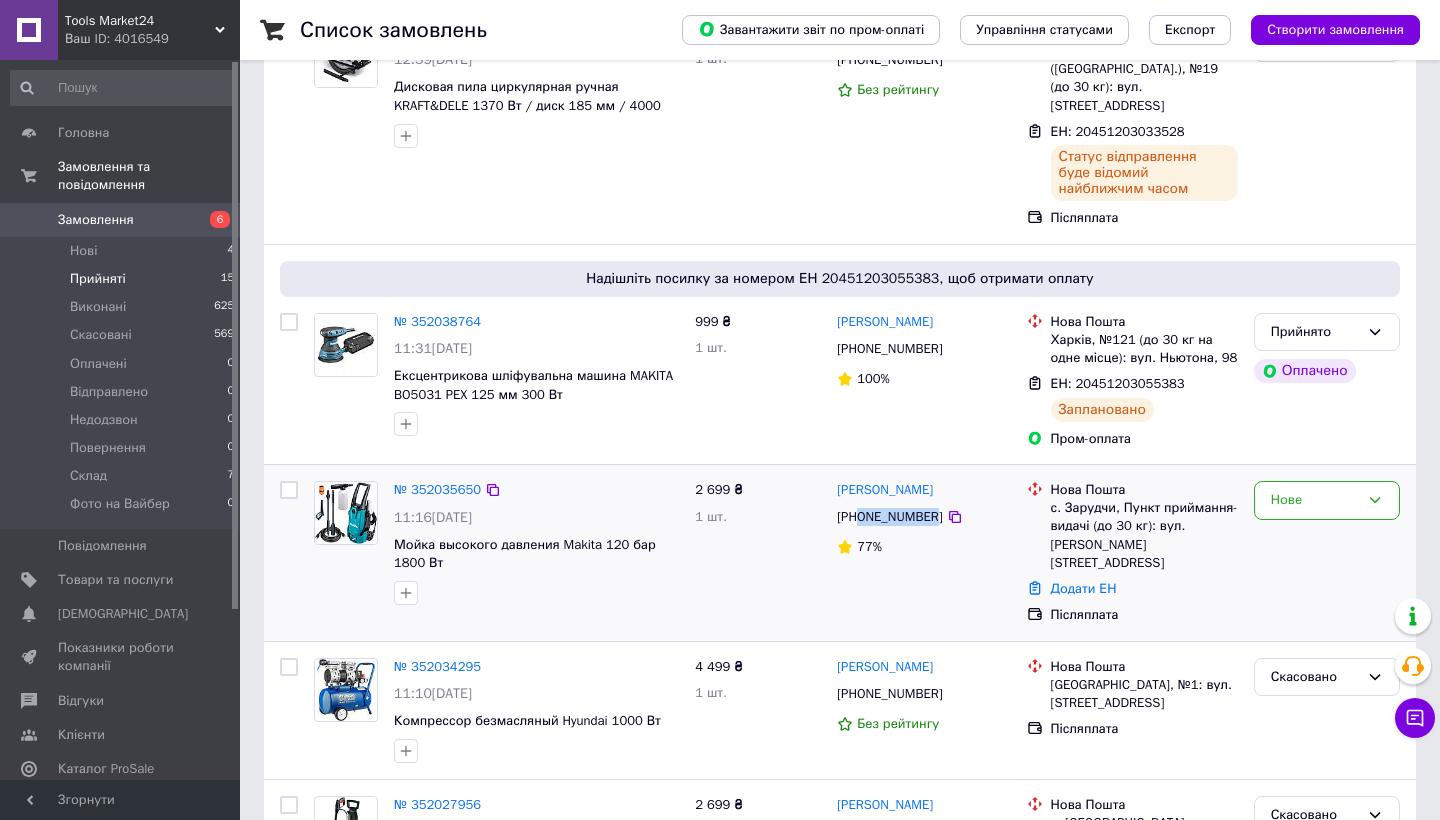 drag, startPoint x: 864, startPoint y: 517, endPoint x: 937, endPoint y: 520, distance: 73.061615 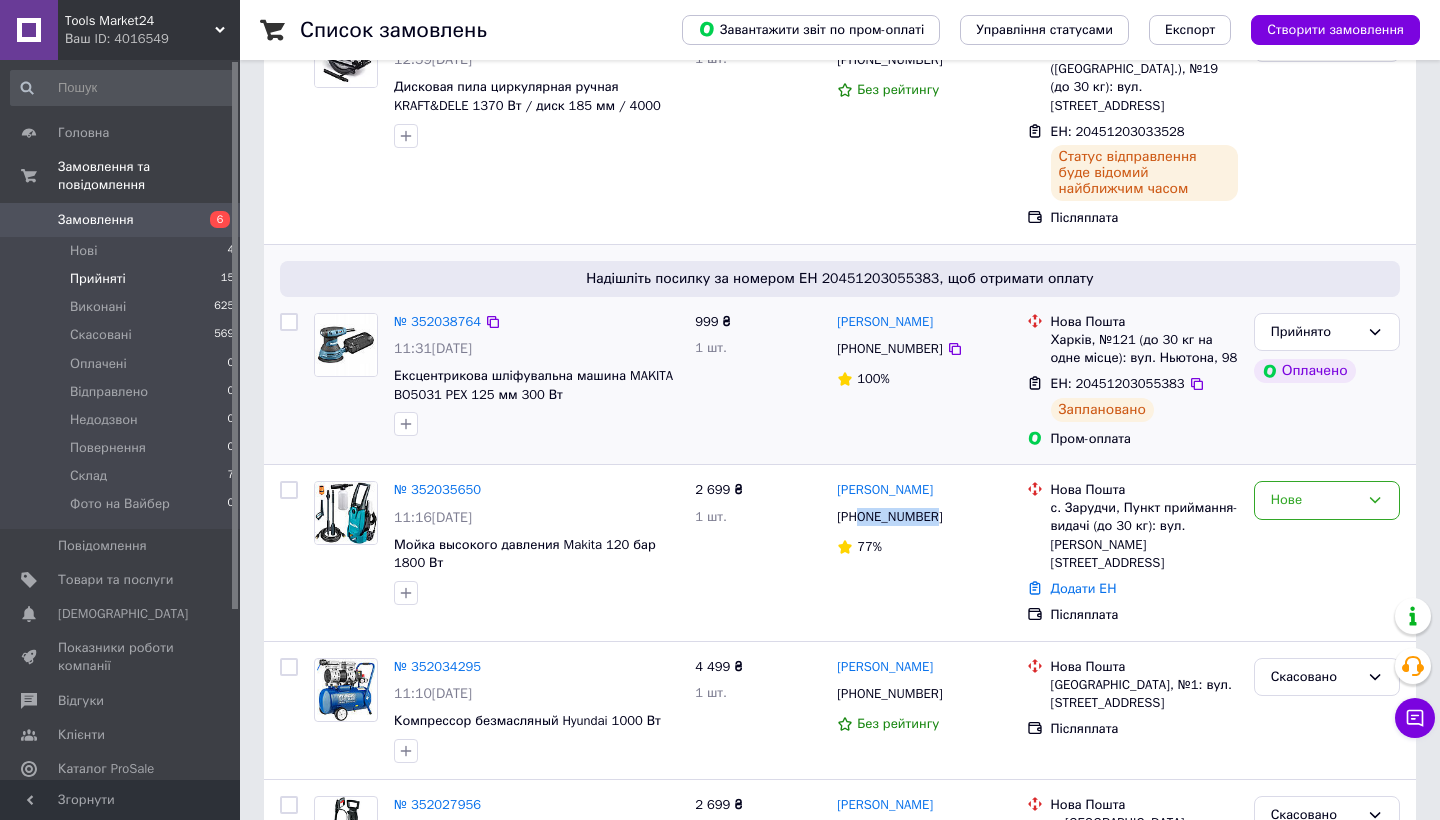 click on "№ 352038764 11:31[DATE] Ексцентрикова шліфувальна машина MAKITA BO5031 PEX 125 мм 300 Вт" at bounding box center [496, 380] 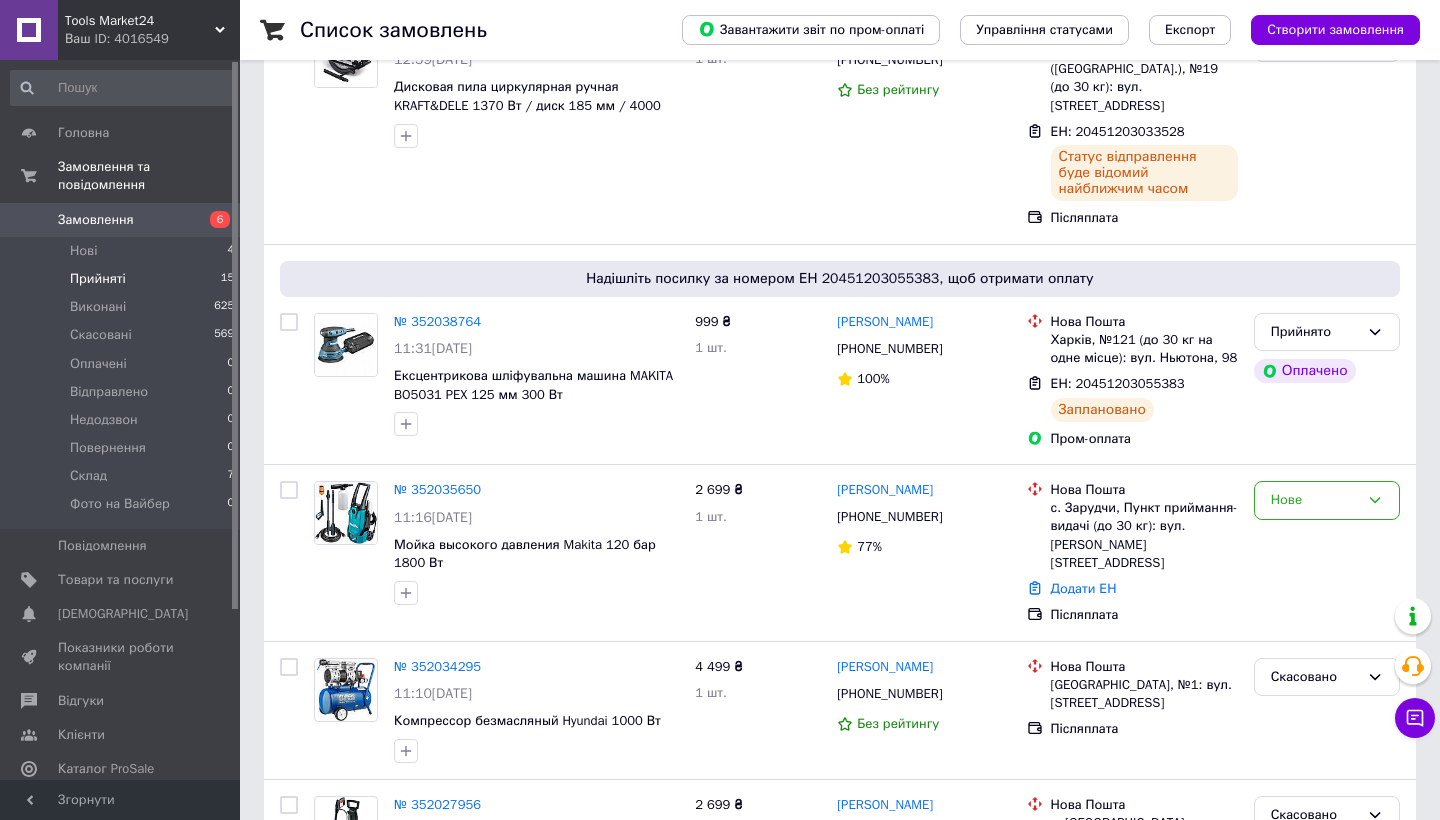 click on "Прийняті" at bounding box center (98, 279) 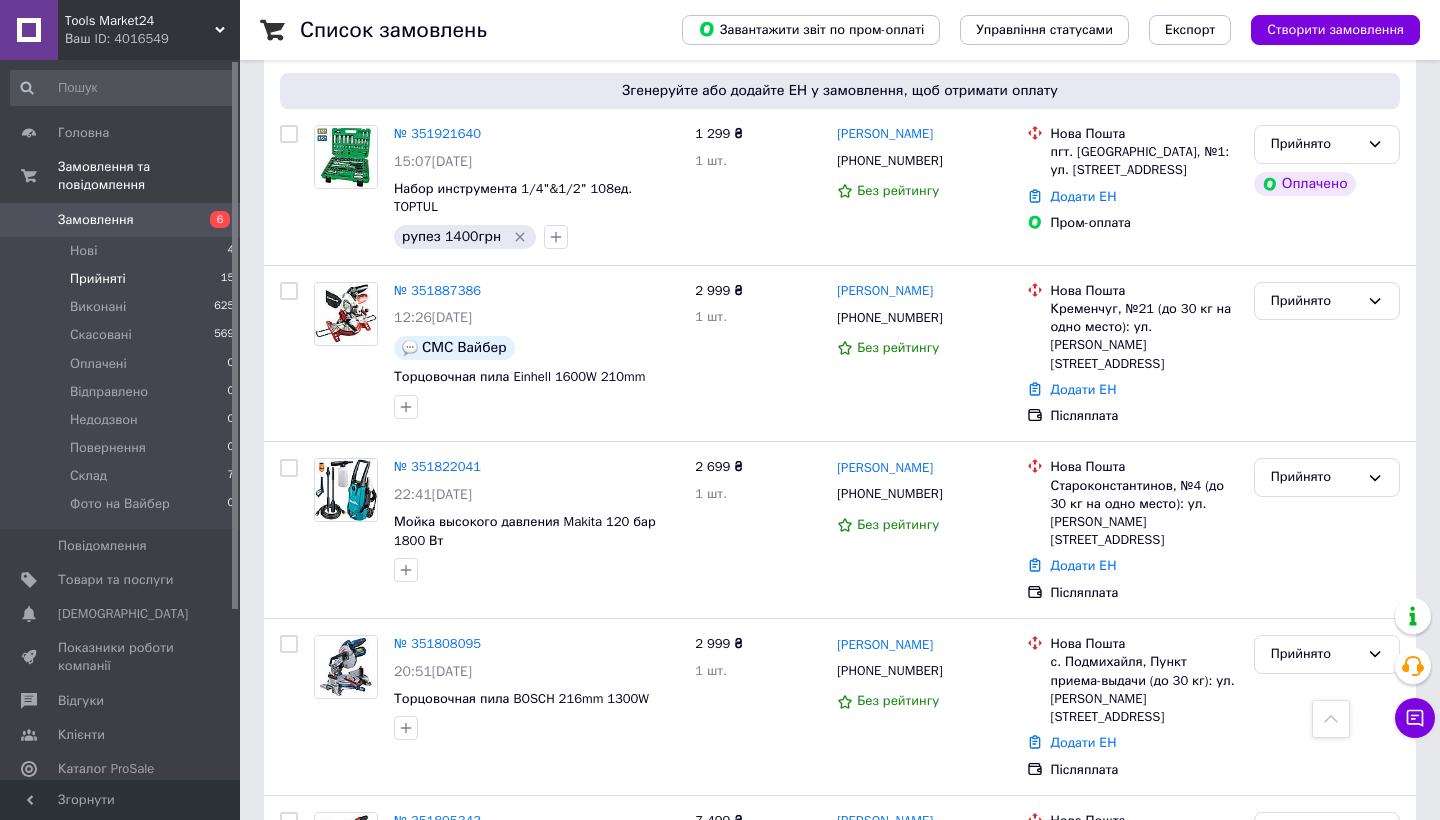 scroll, scrollTop: 1006, scrollLeft: 0, axis: vertical 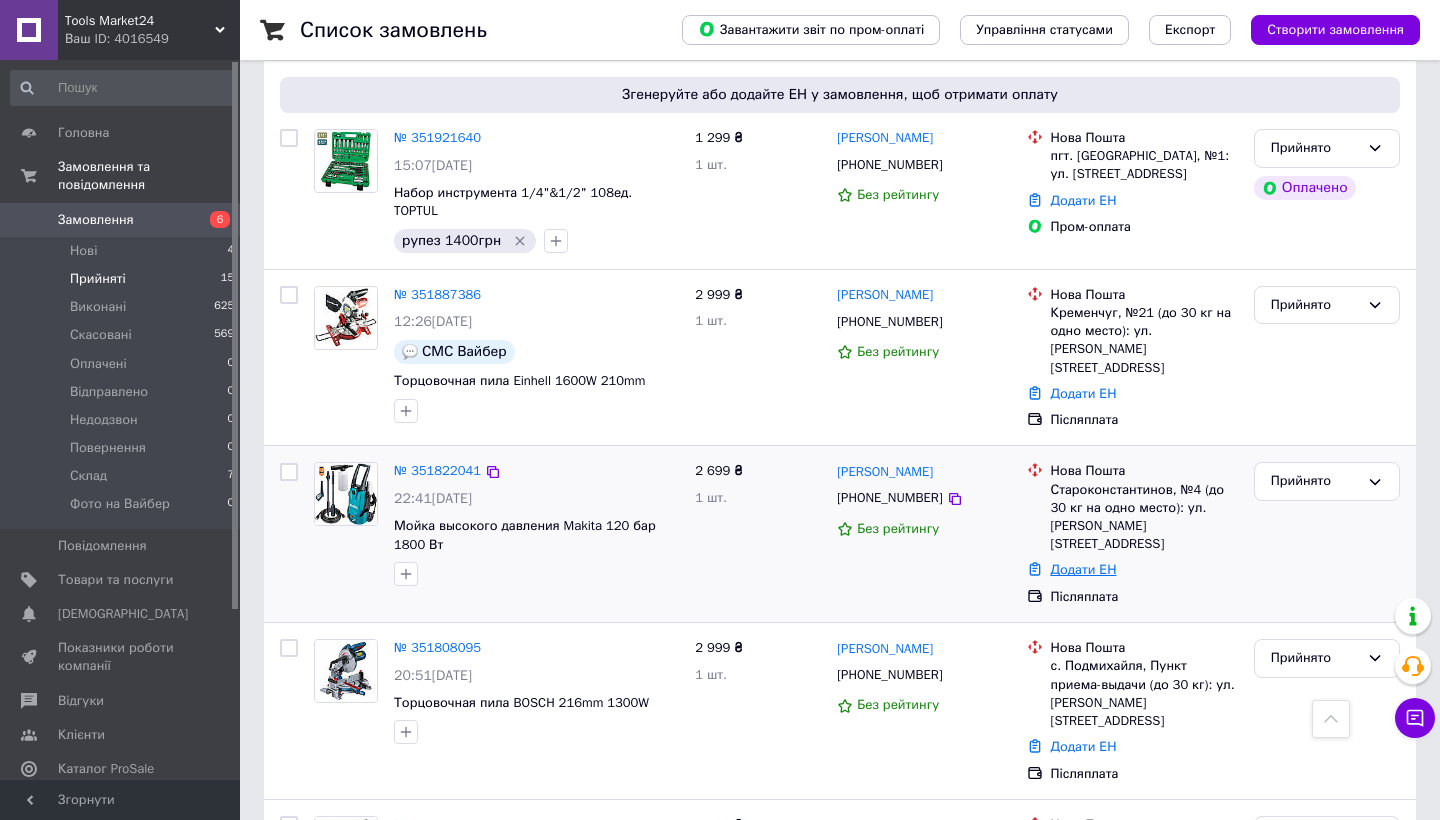 click on "Додати ЕН" at bounding box center (1084, 569) 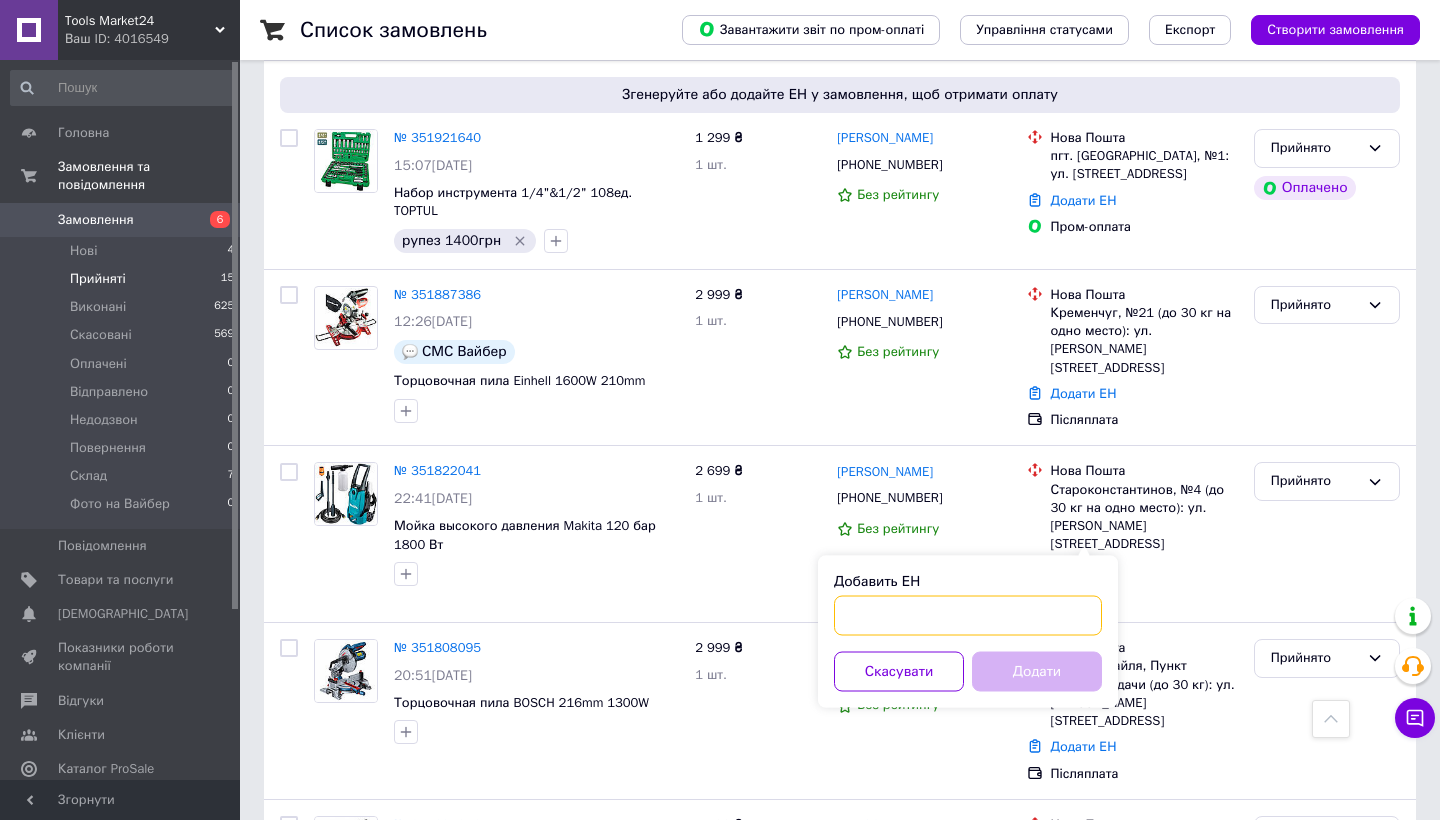 click on "Добавить ЕН" at bounding box center (968, 616) 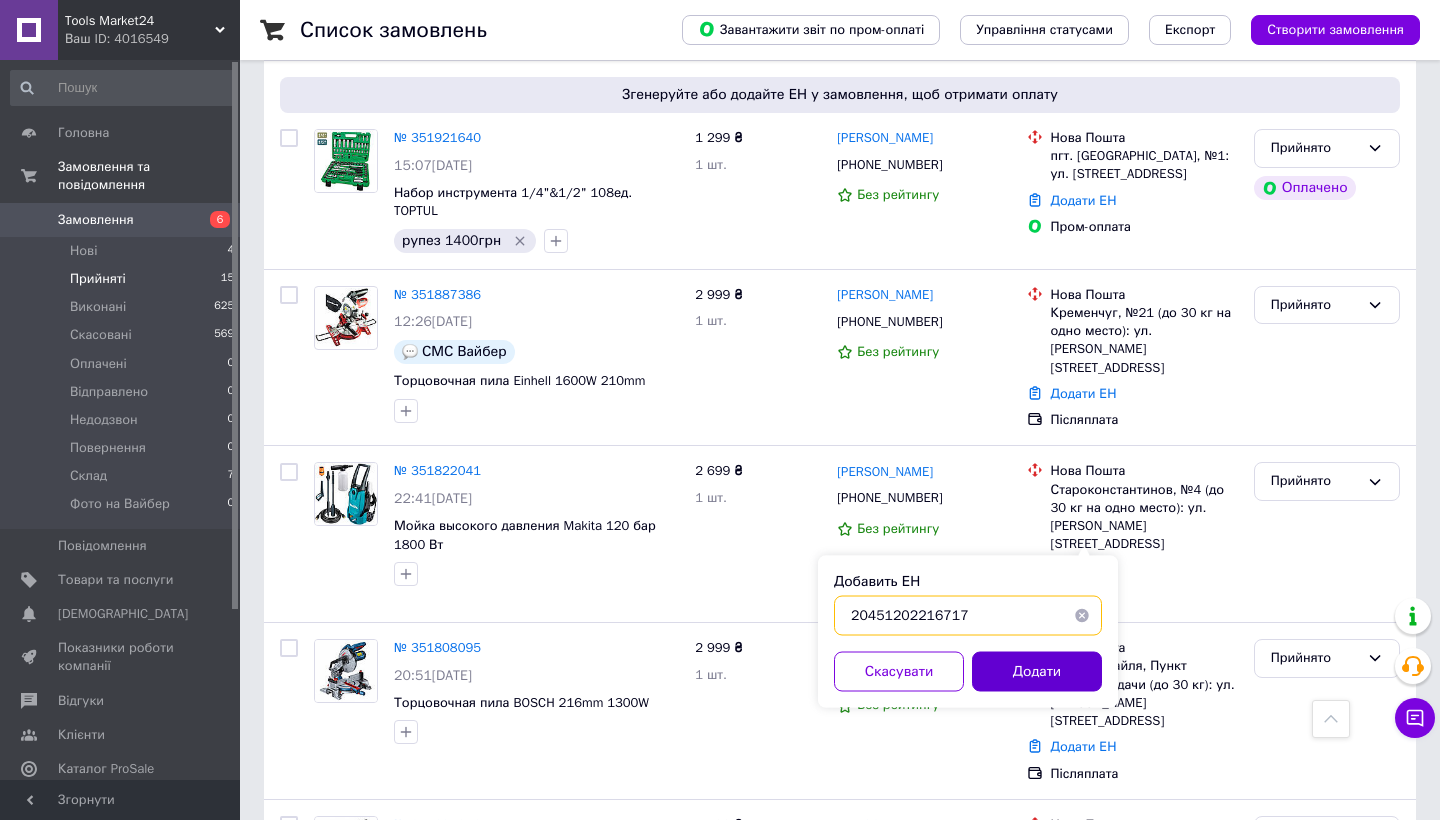 type on "20451202216717" 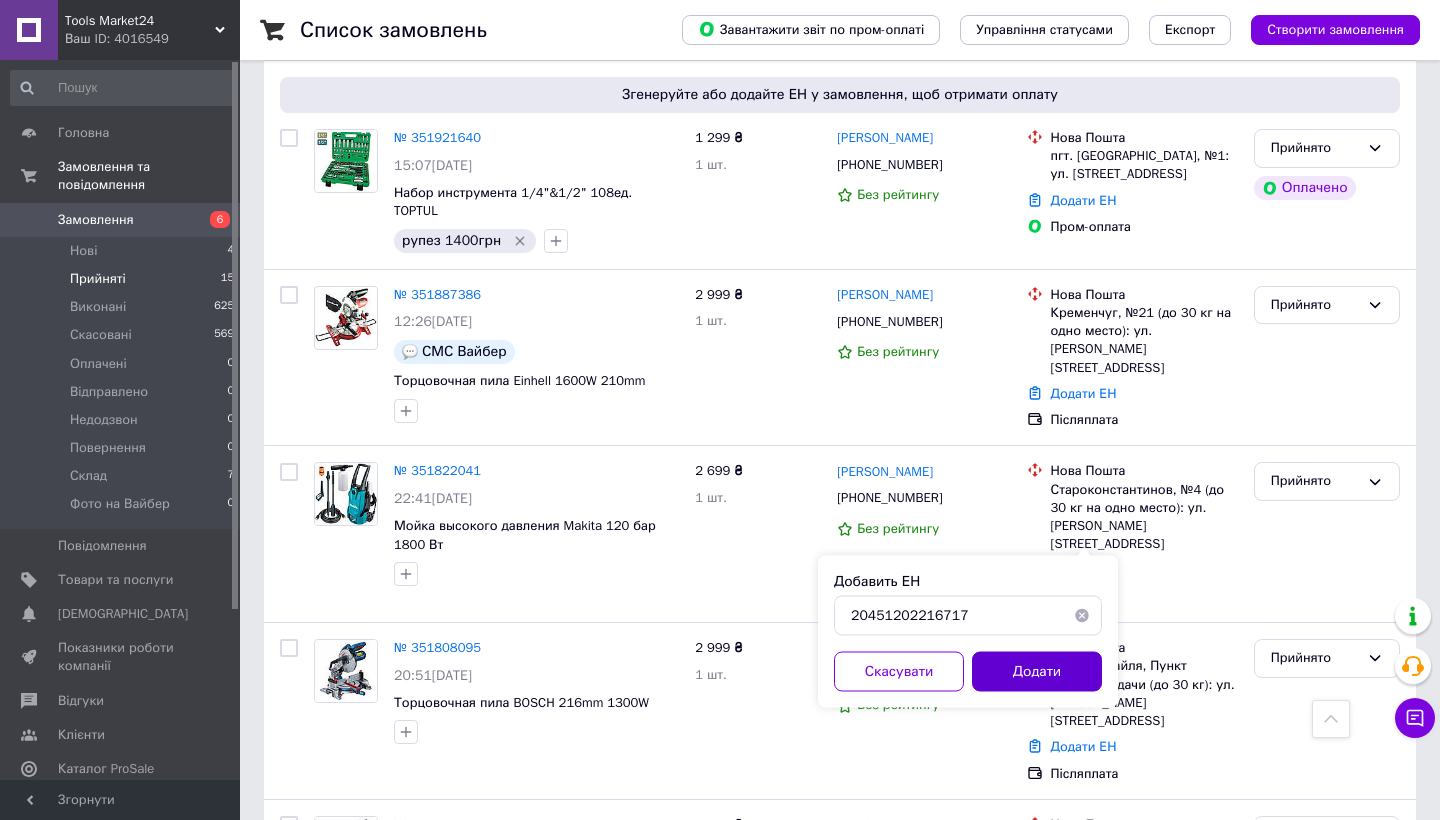 click on "Додати" at bounding box center [1037, 672] 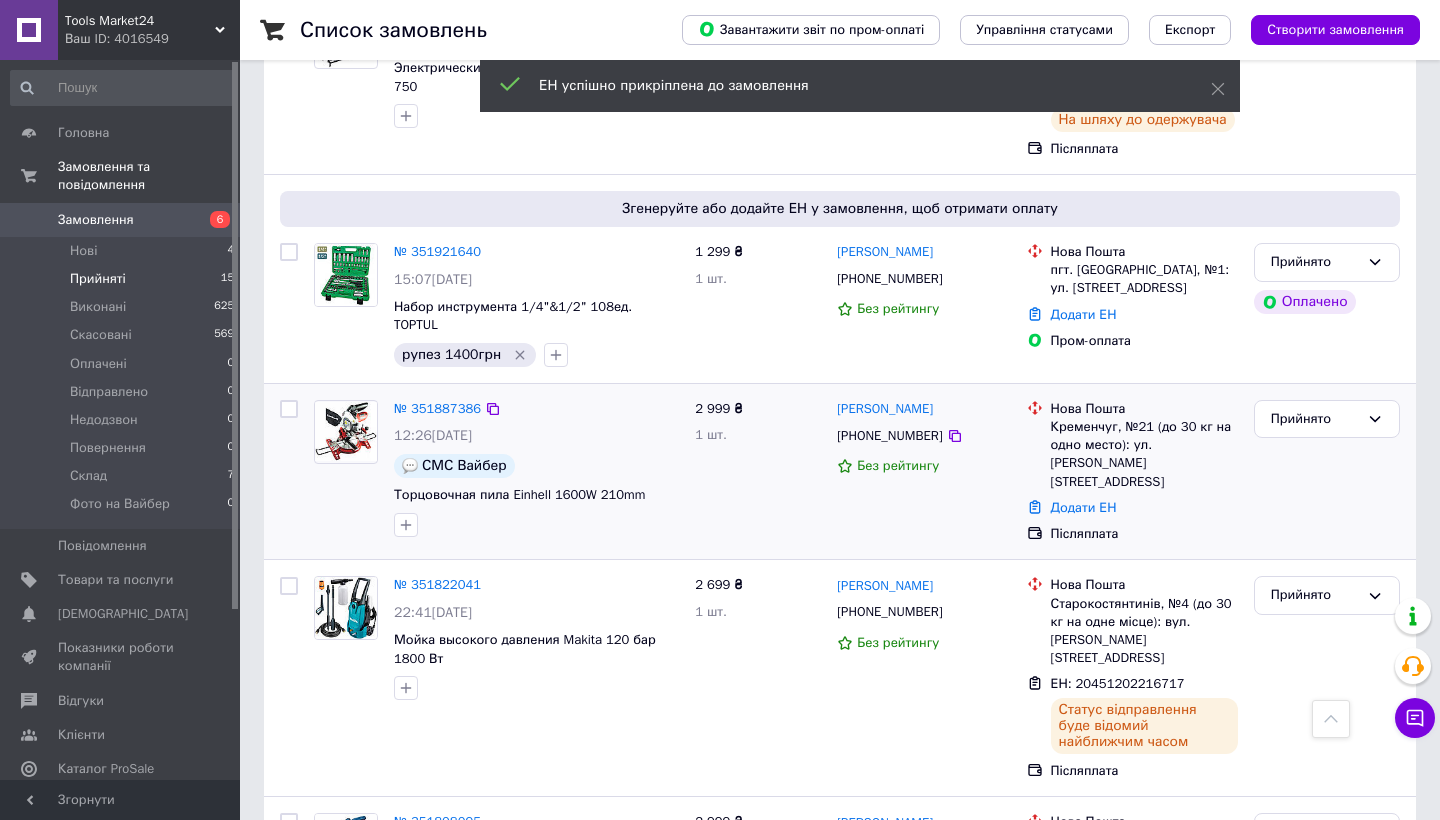 scroll, scrollTop: 890, scrollLeft: 0, axis: vertical 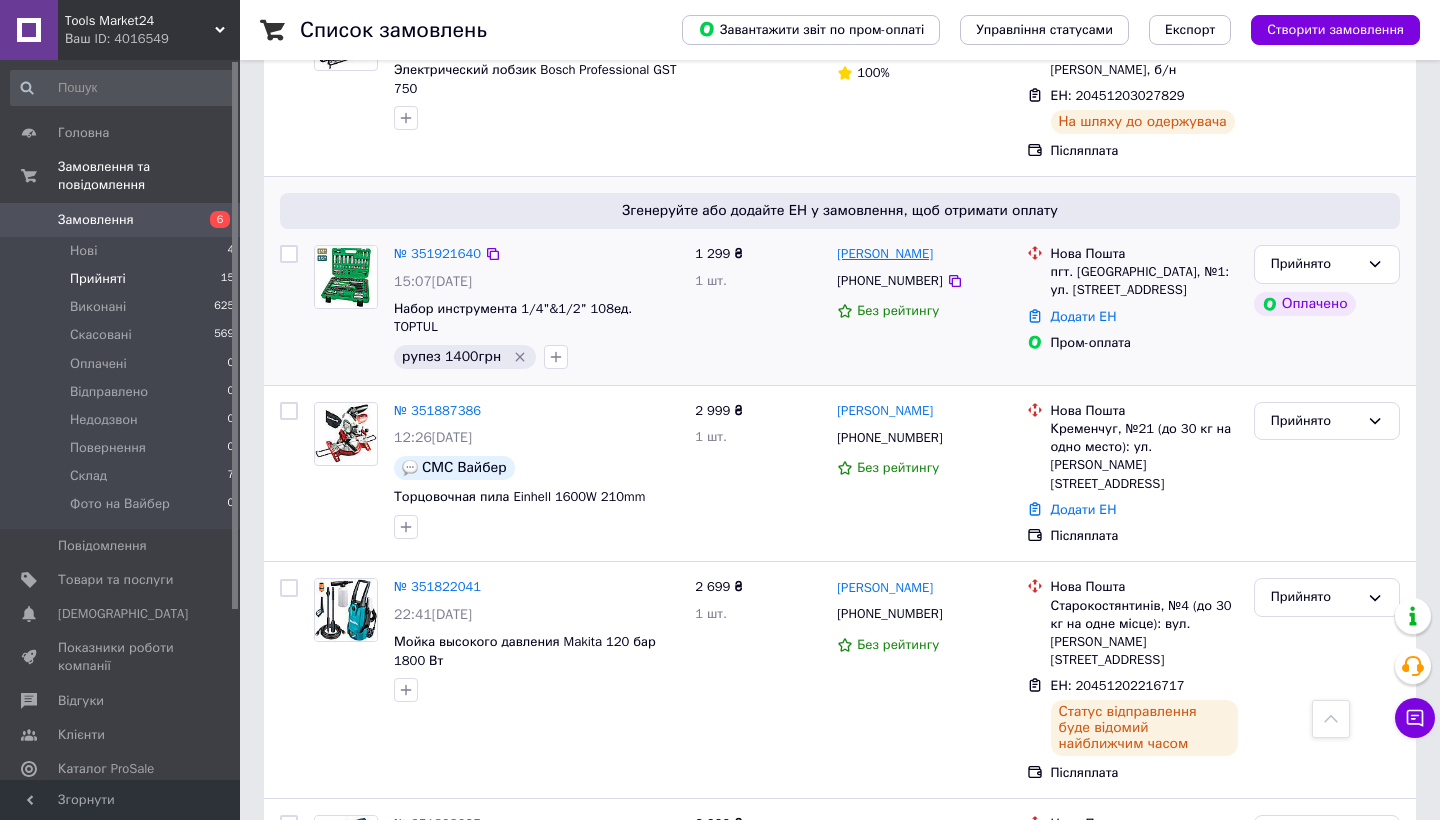 drag, startPoint x: 977, startPoint y: 251, endPoint x: 892, endPoint y: 253, distance: 85.02353 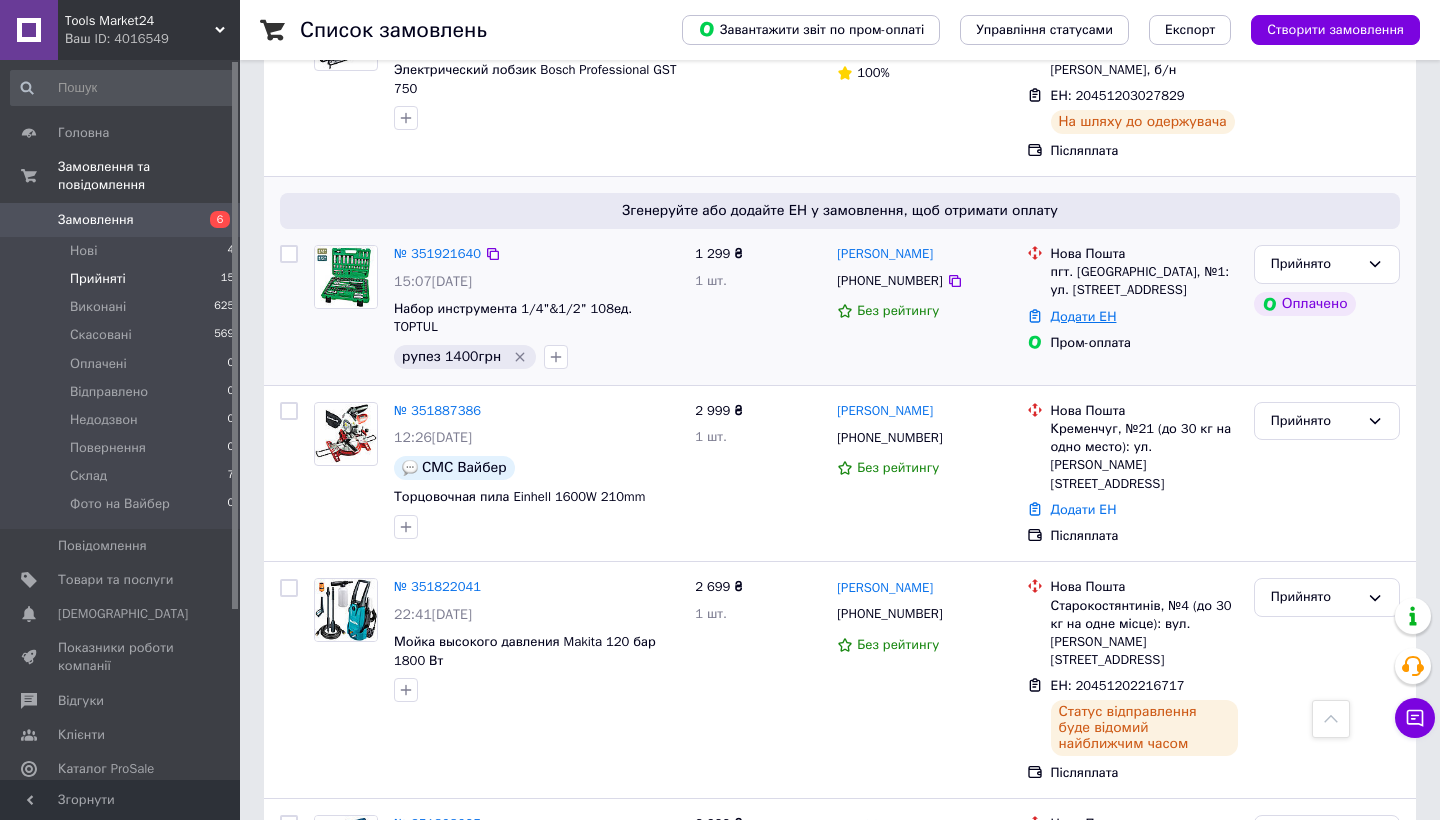 click on "Додати ЕН" at bounding box center [1084, 316] 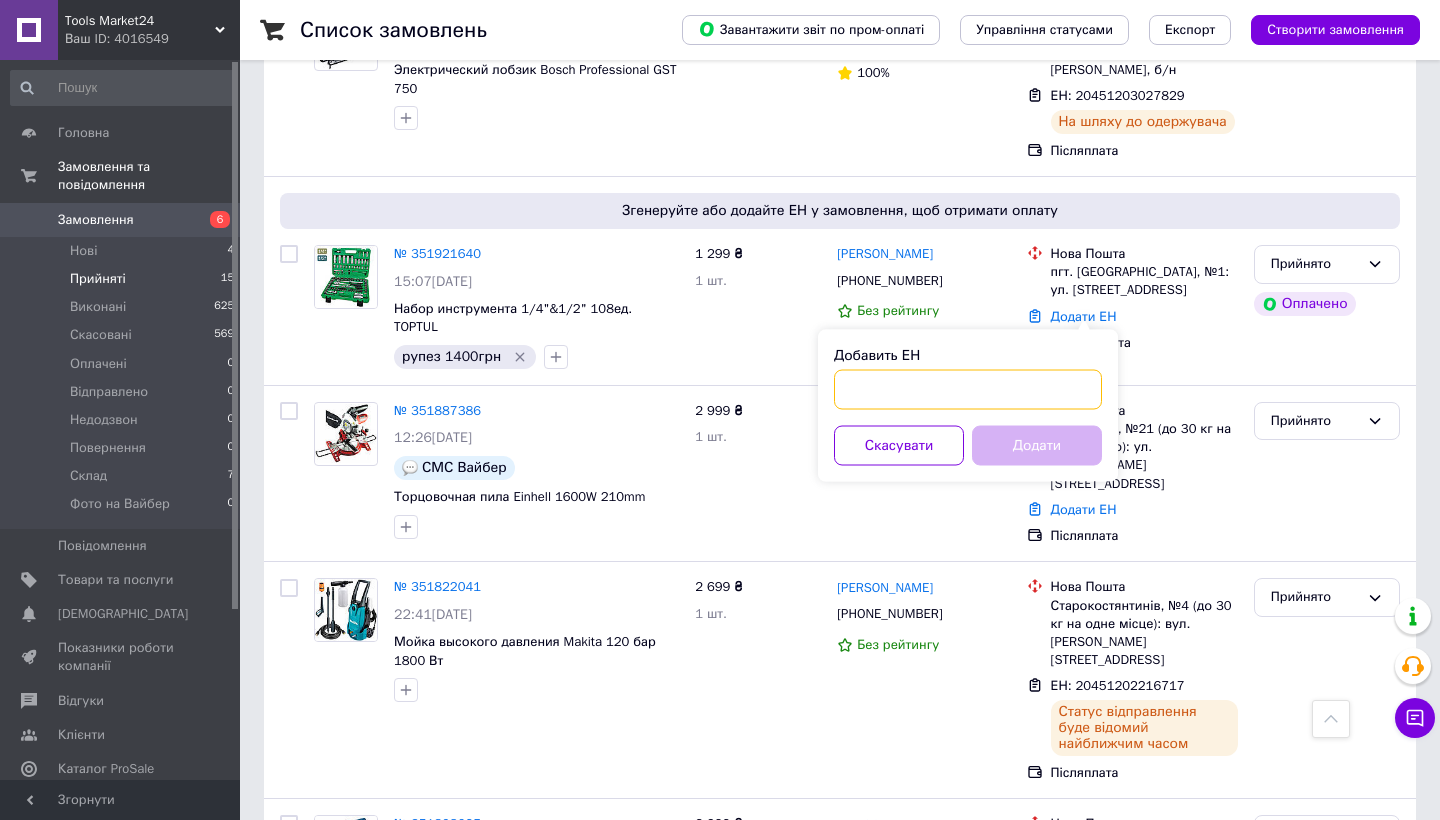 click on "Добавить ЕН" at bounding box center [968, 390] 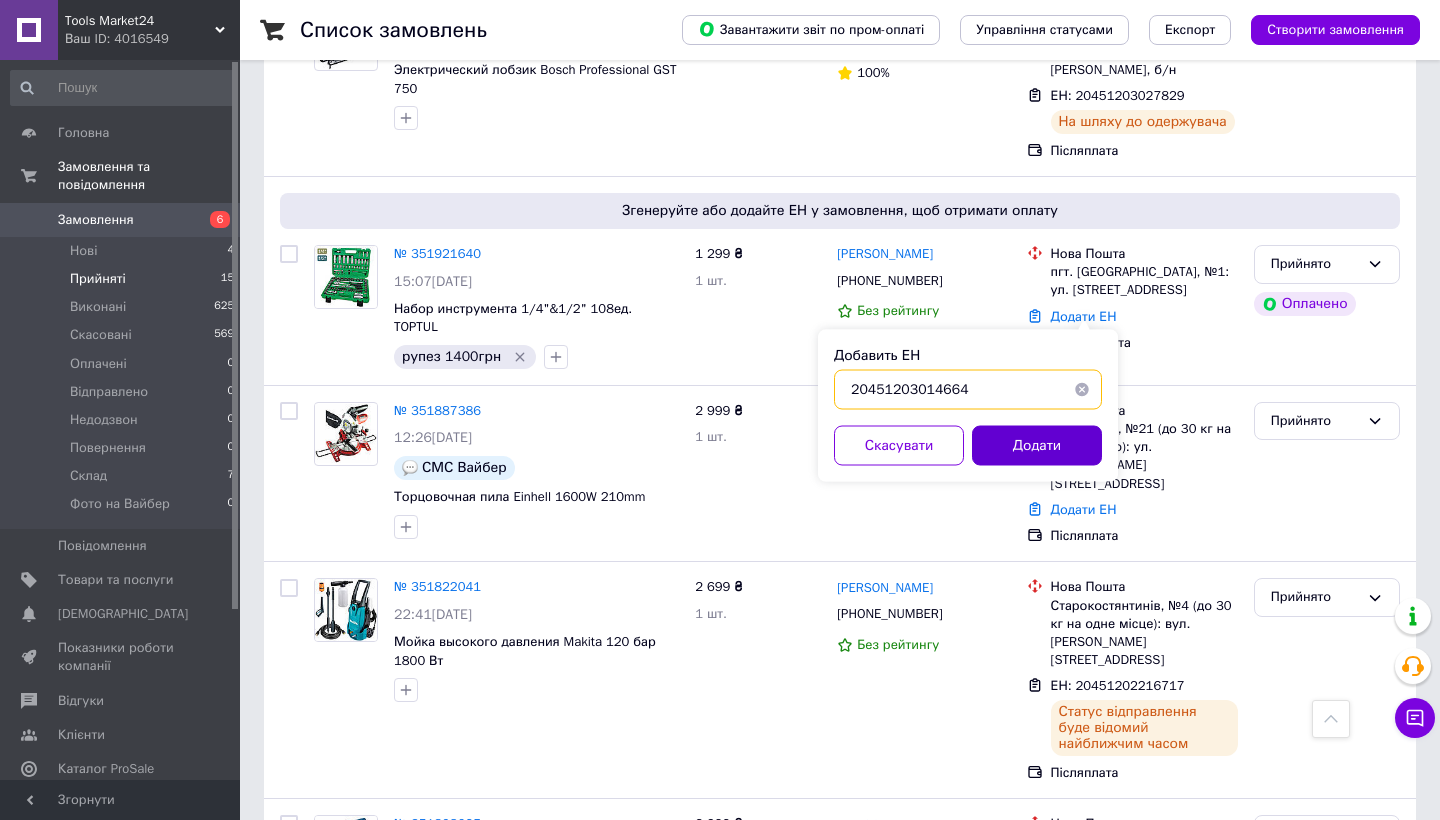 type on "20451203014664" 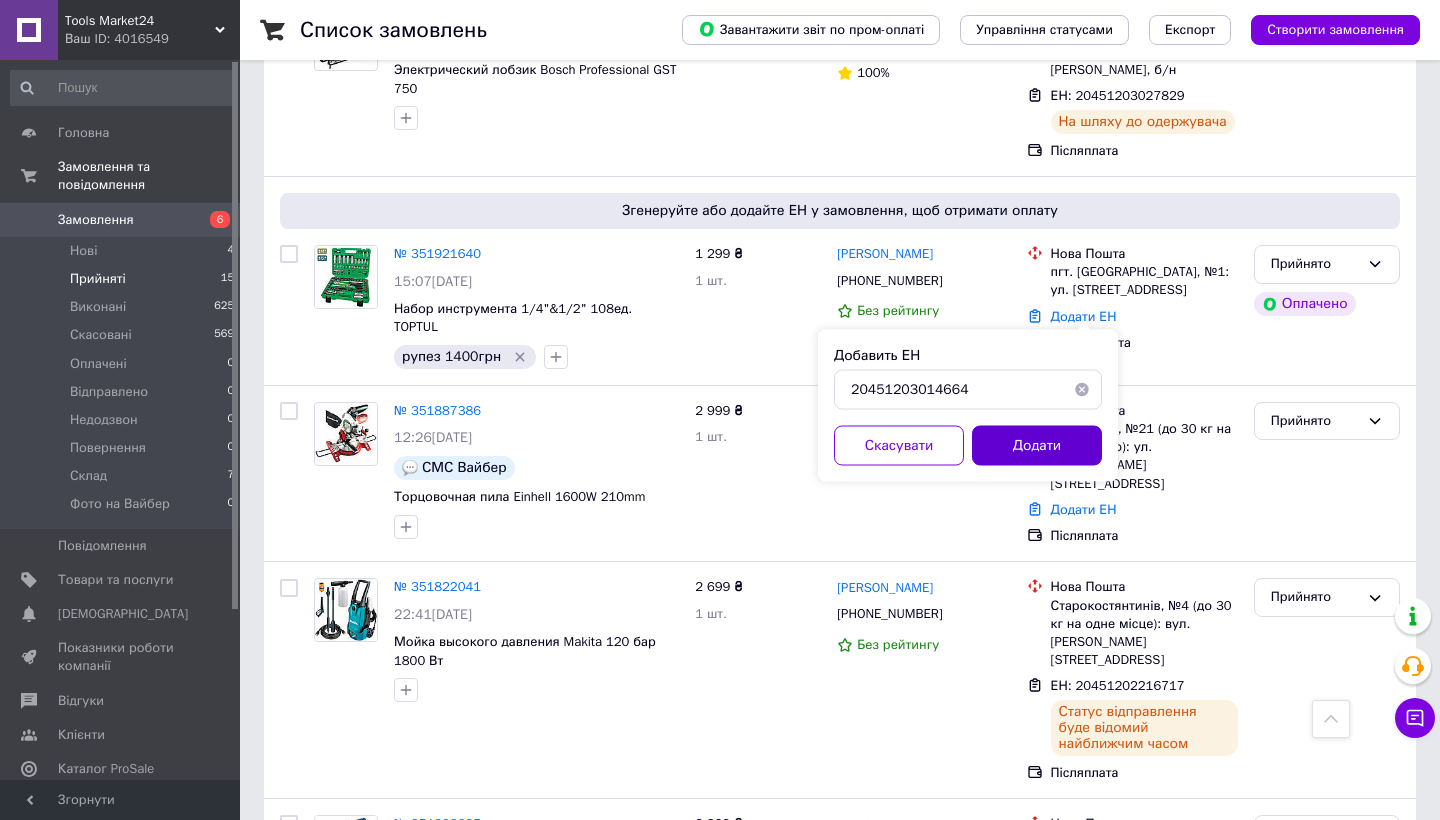 click on "Додати" at bounding box center [1037, 446] 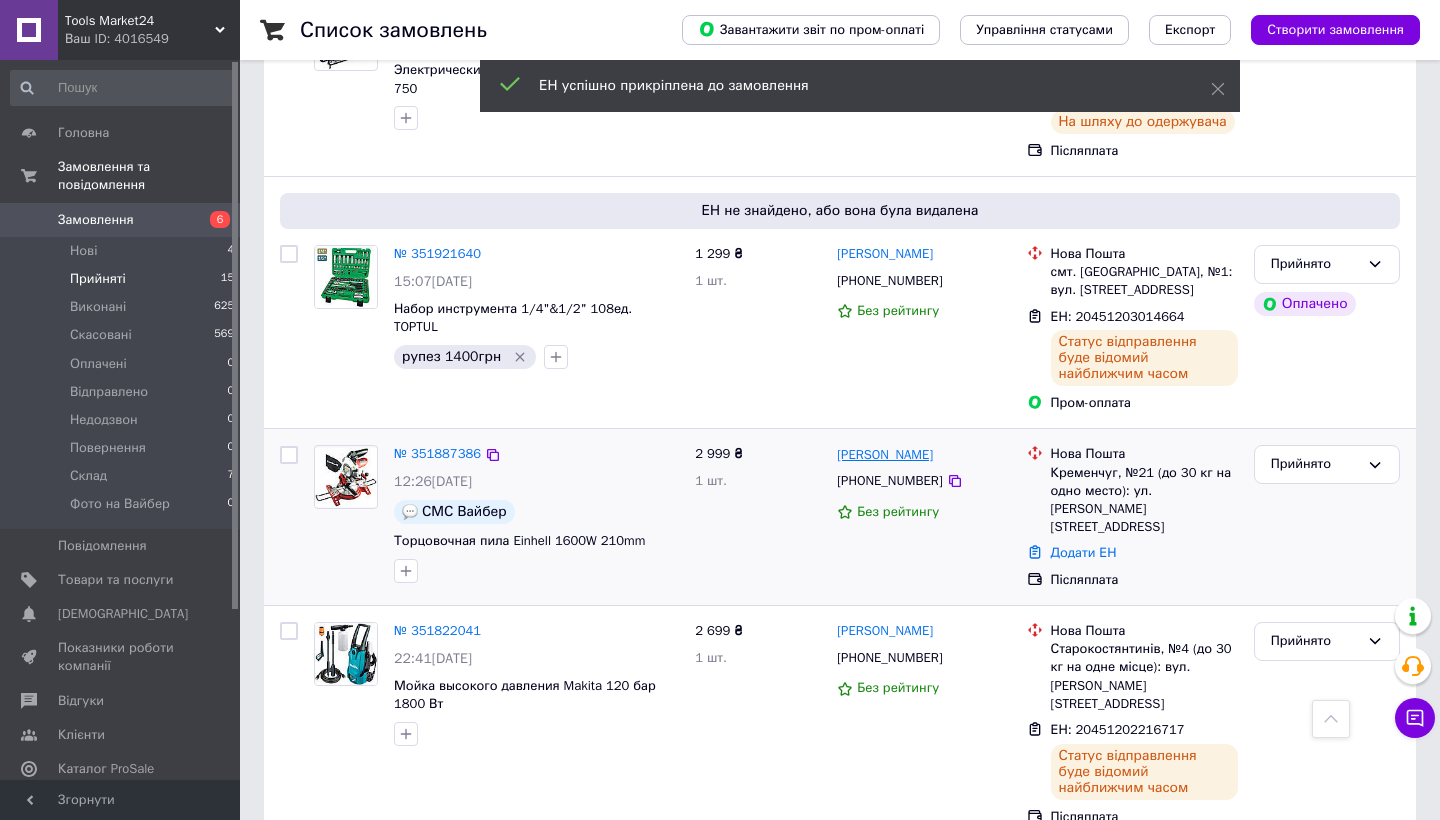 drag, startPoint x: 961, startPoint y: 406, endPoint x: 880, endPoint y: 406, distance: 81 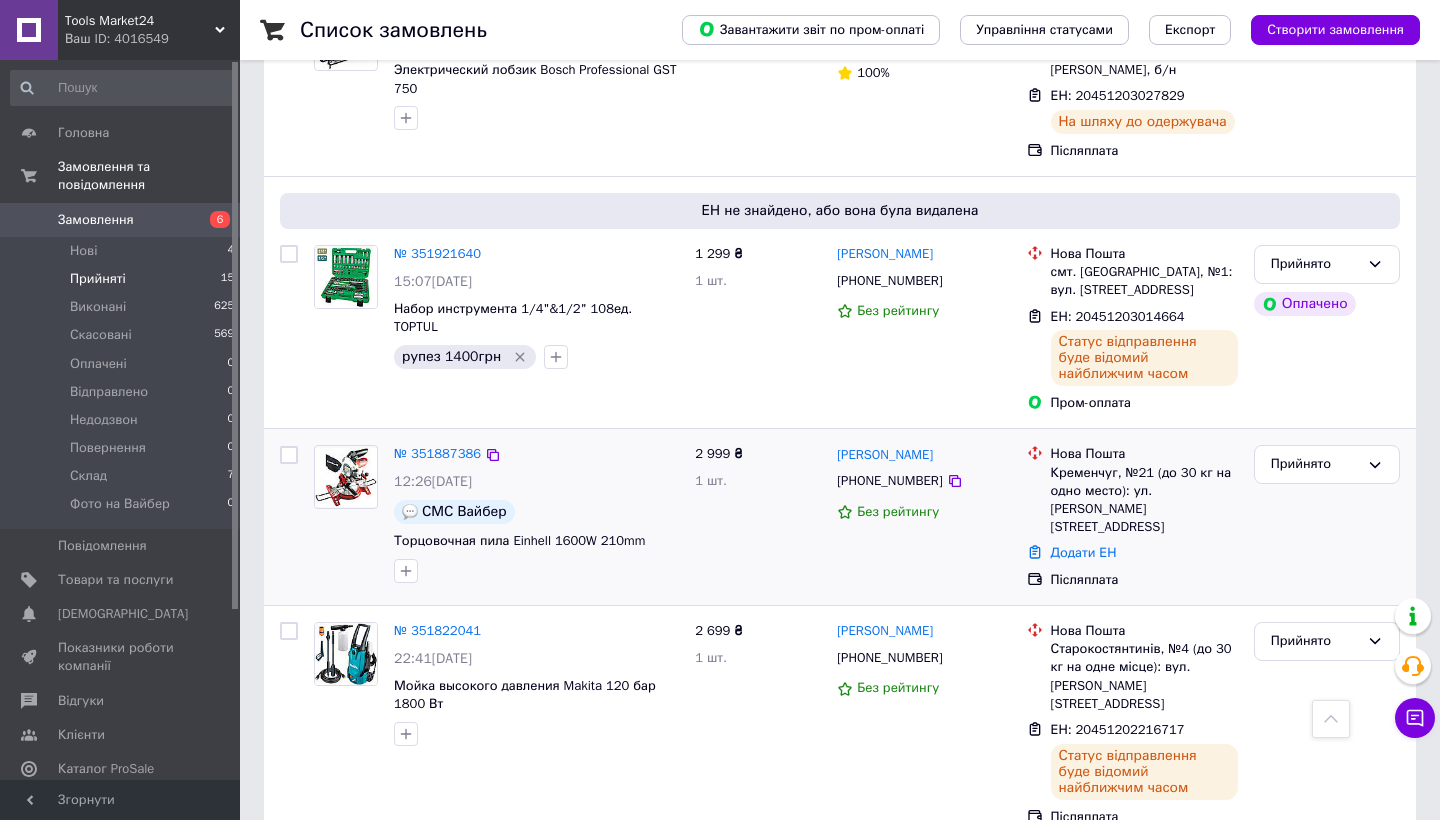 click on "[PERSON_NAME]" at bounding box center [923, 454] 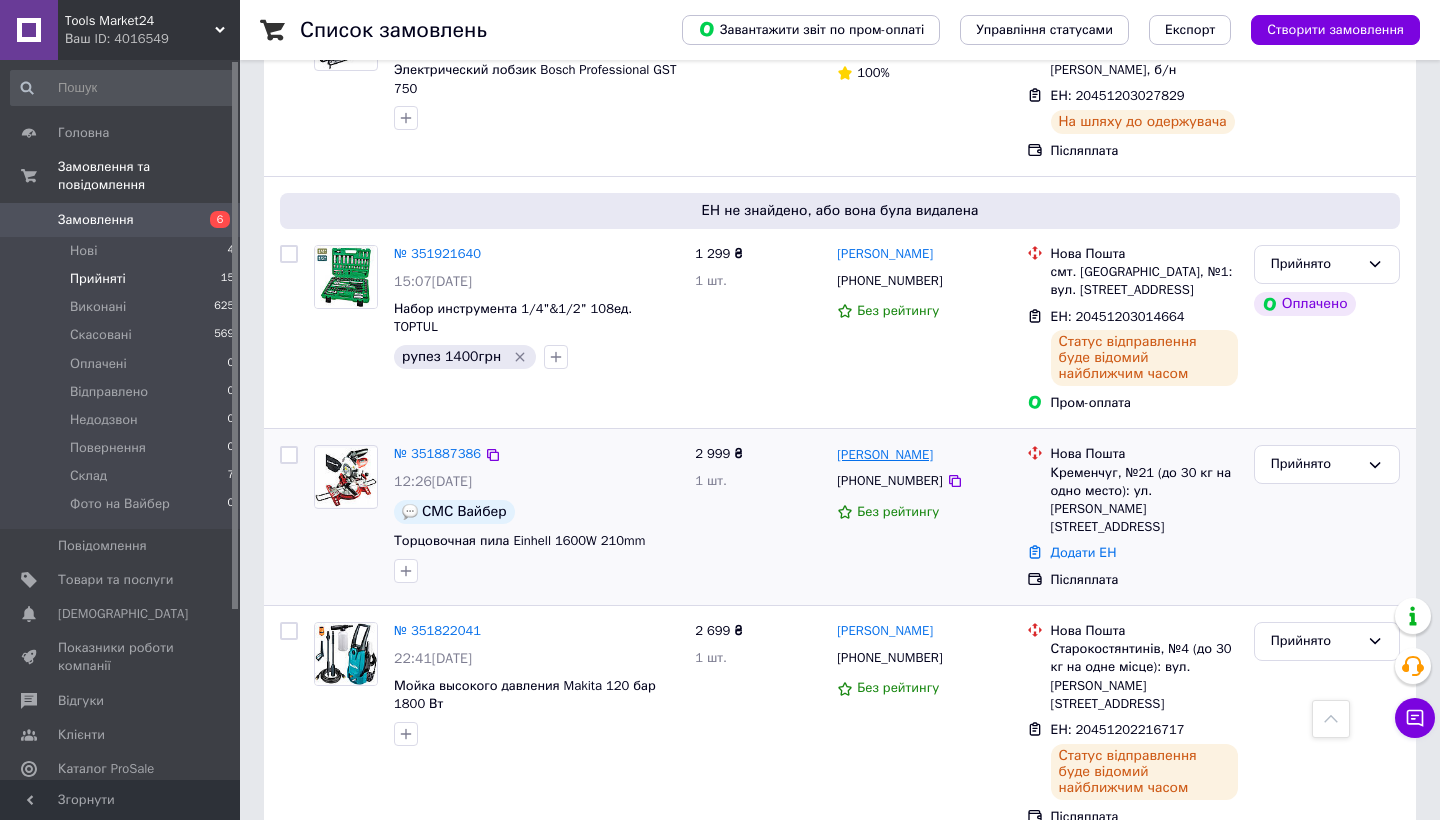 drag, startPoint x: 956, startPoint y: 447, endPoint x: 881, endPoint y: 454, distance: 75.32596 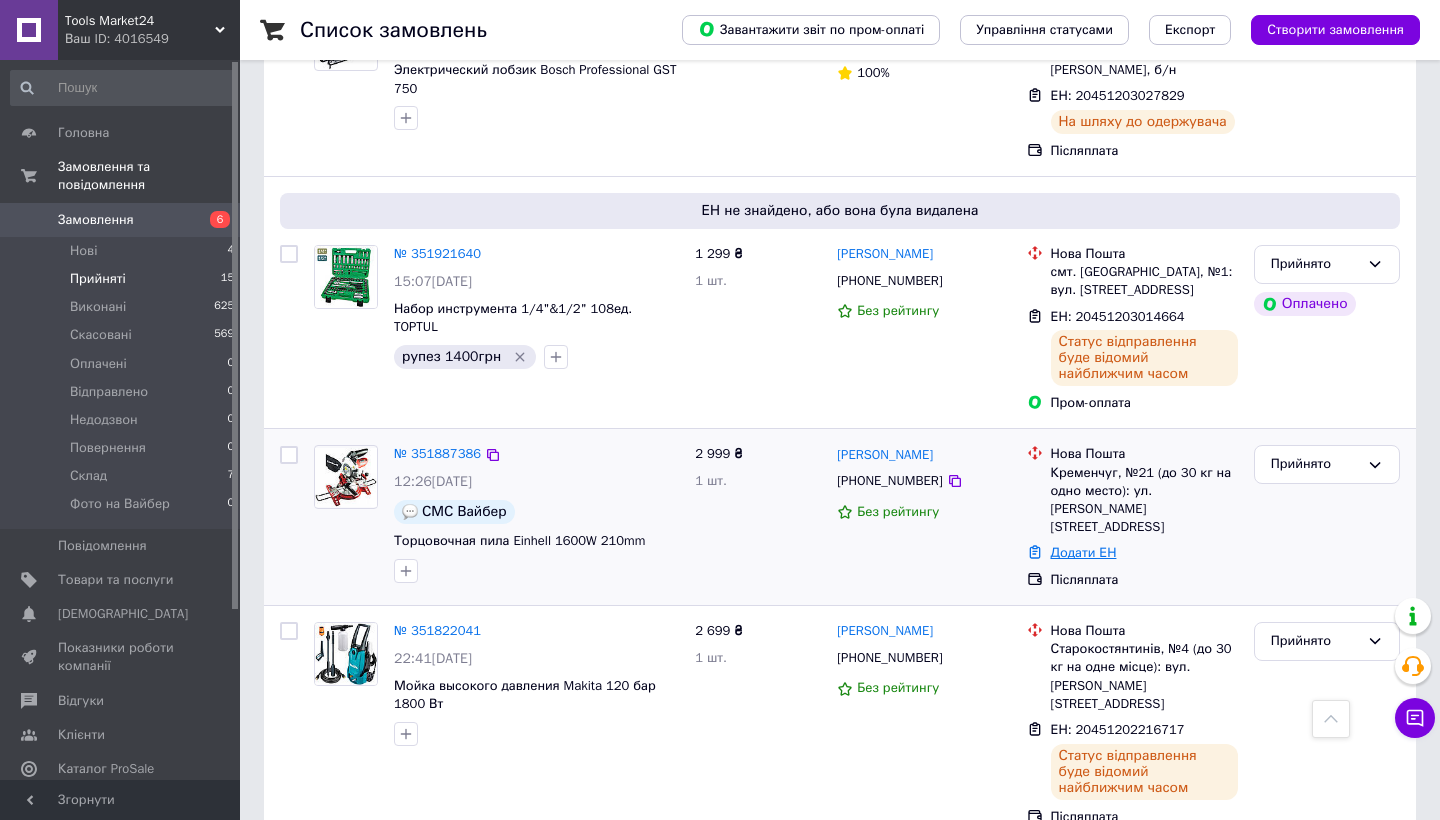 click on "Додати ЕН" at bounding box center [1084, 552] 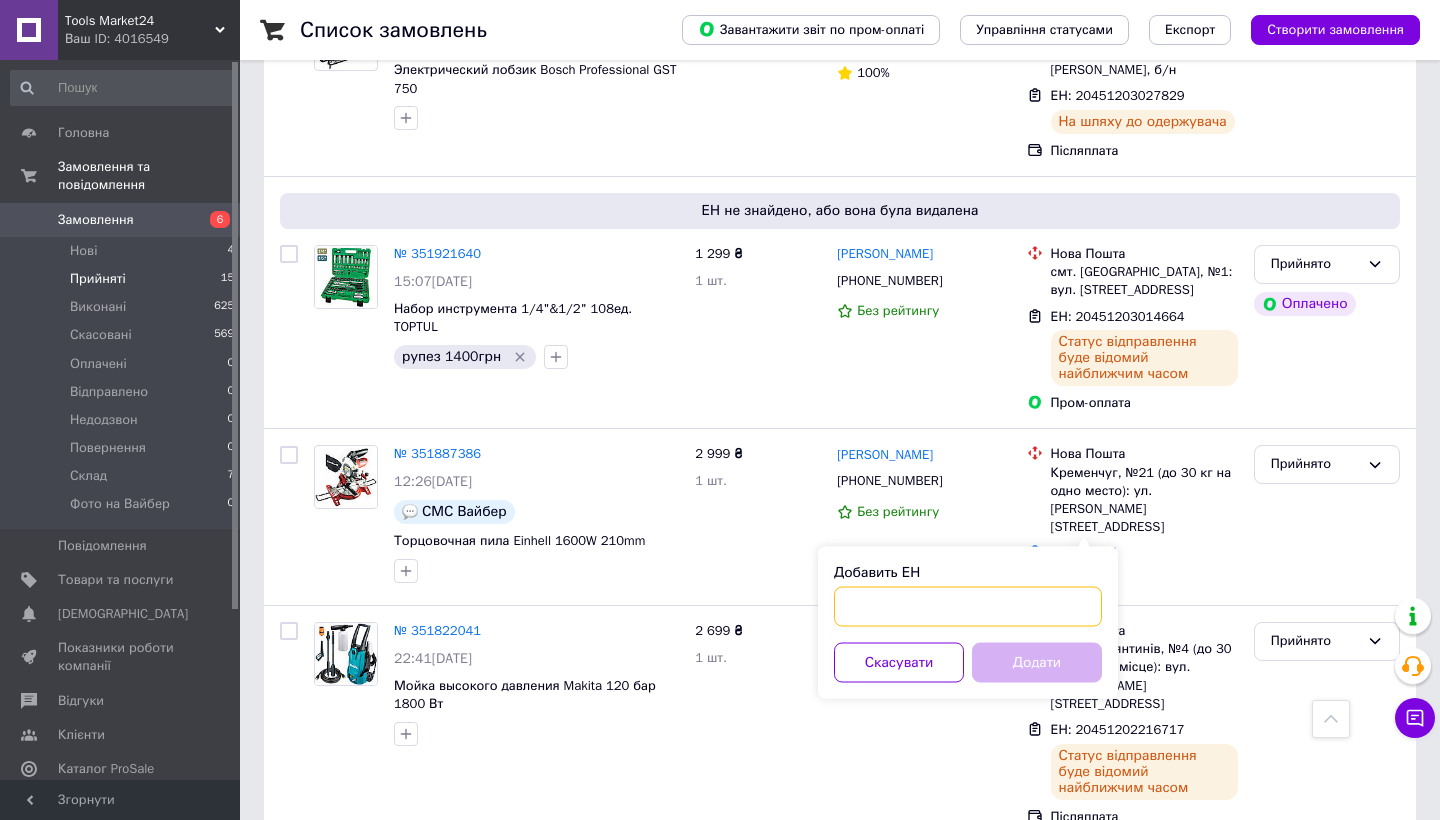click on "Добавить ЕН" at bounding box center [968, 607] 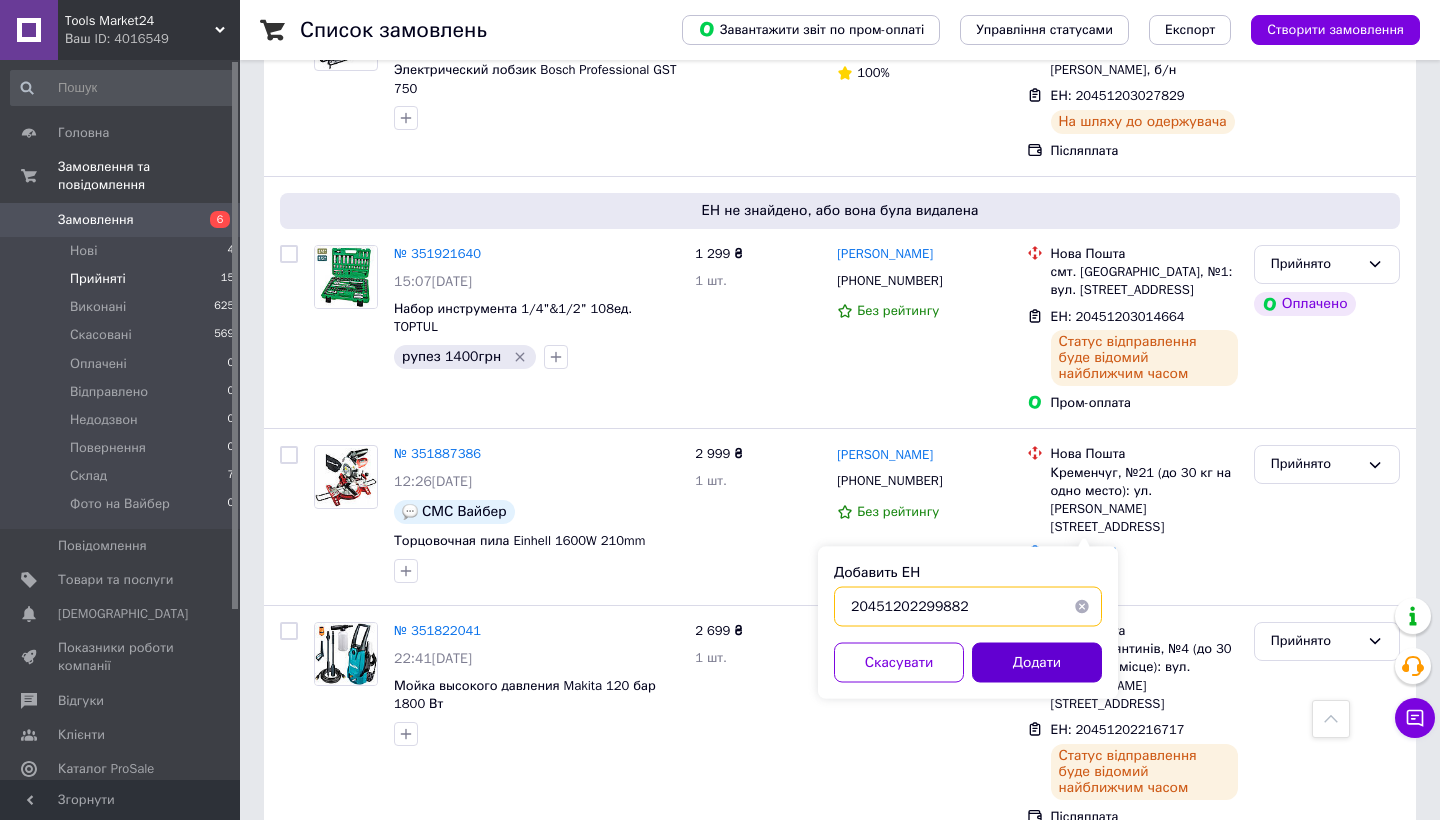 type on "20451202299882" 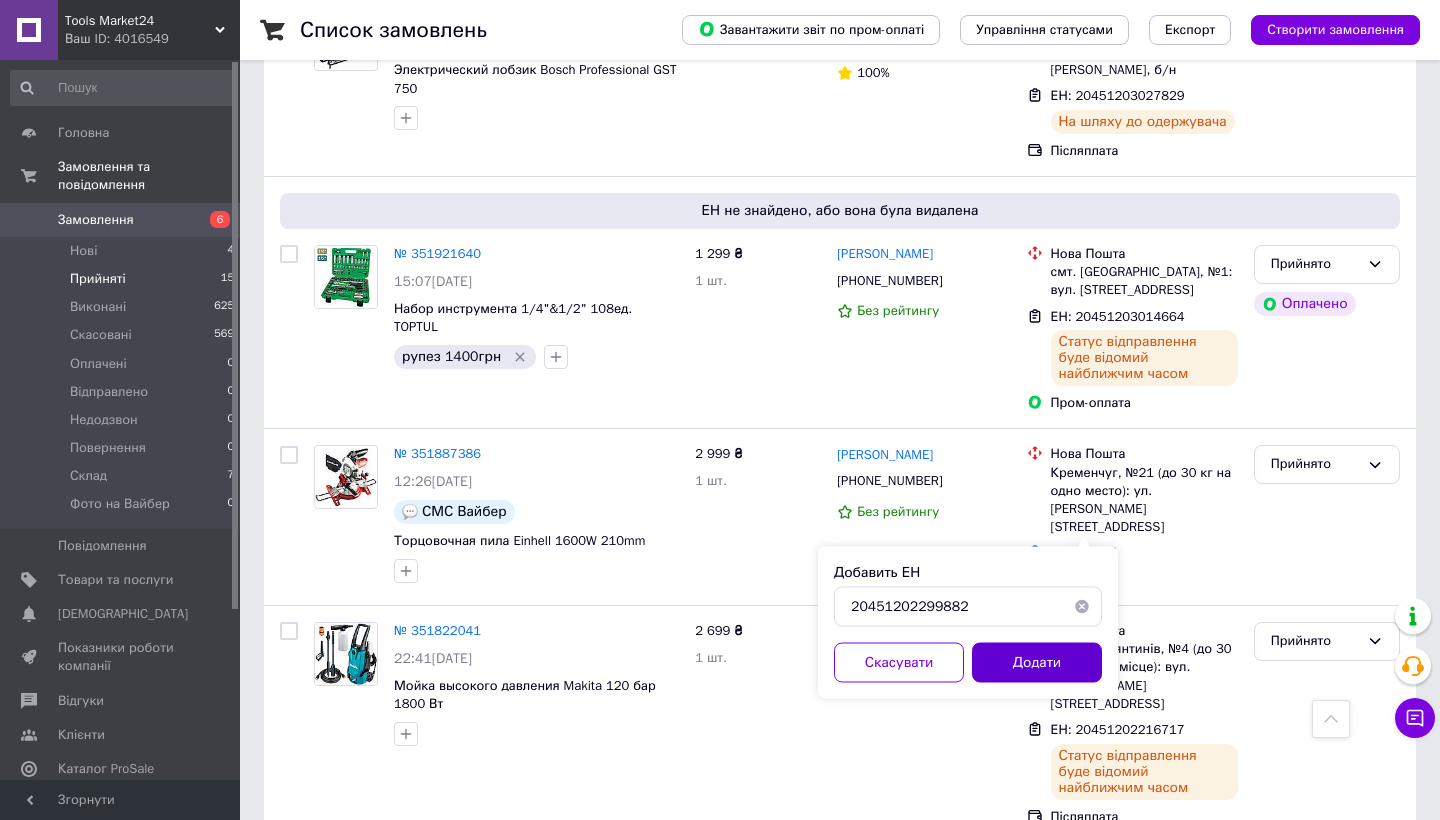 click on "Додати" at bounding box center [1037, 663] 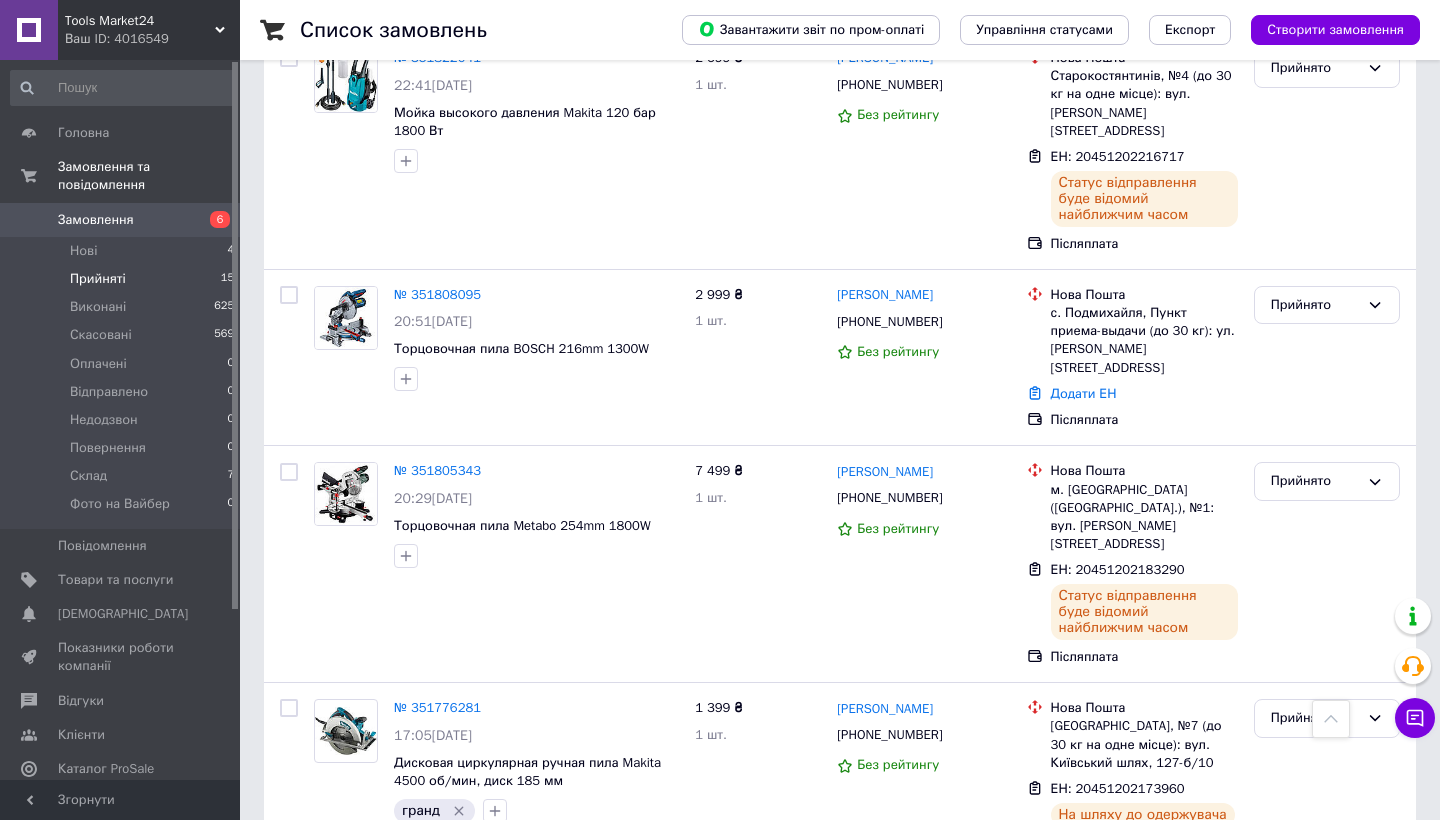 scroll, scrollTop: 1525, scrollLeft: 0, axis: vertical 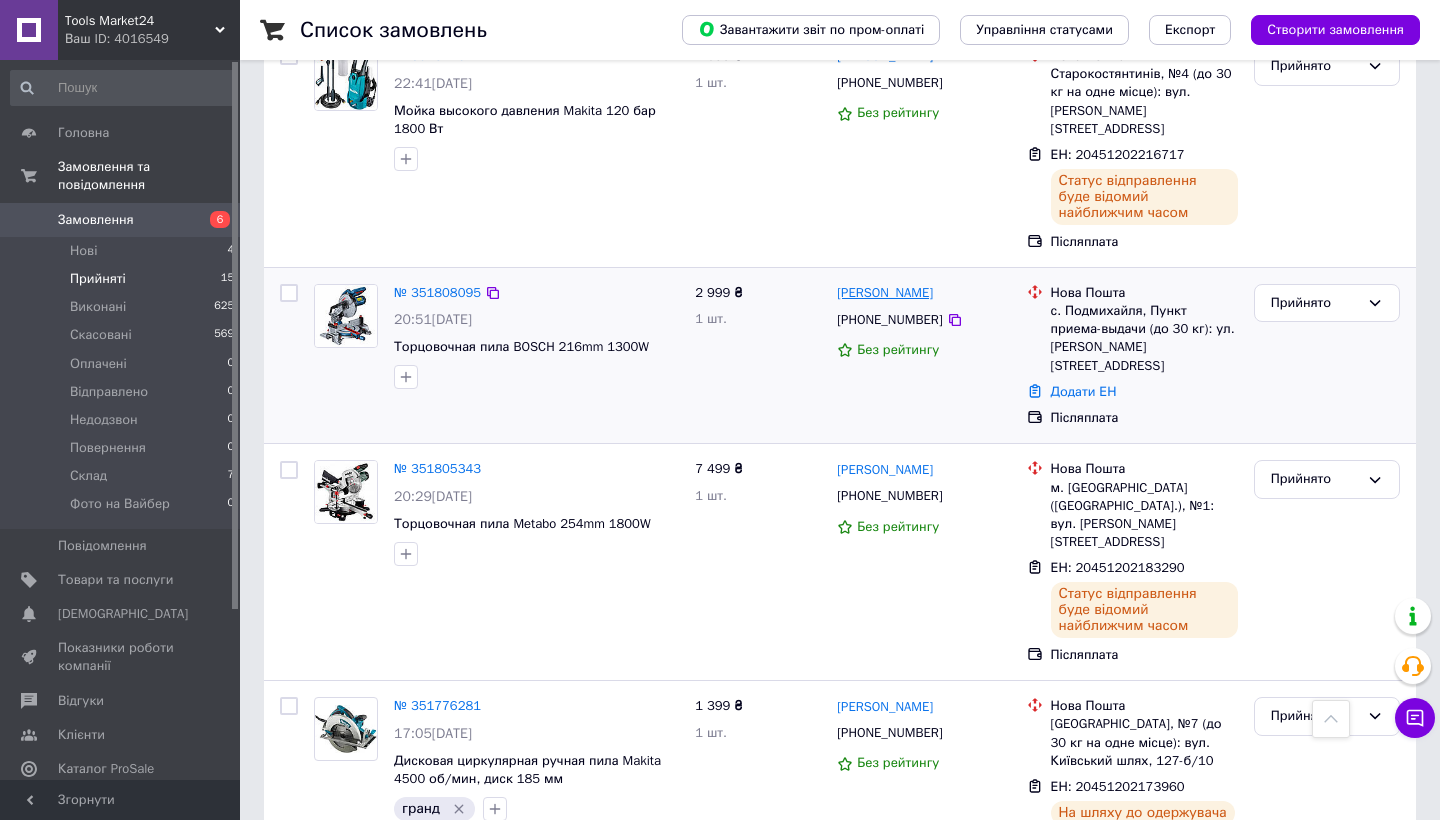 drag, startPoint x: 981, startPoint y: 242, endPoint x: 890, endPoint y: 247, distance: 91.13726 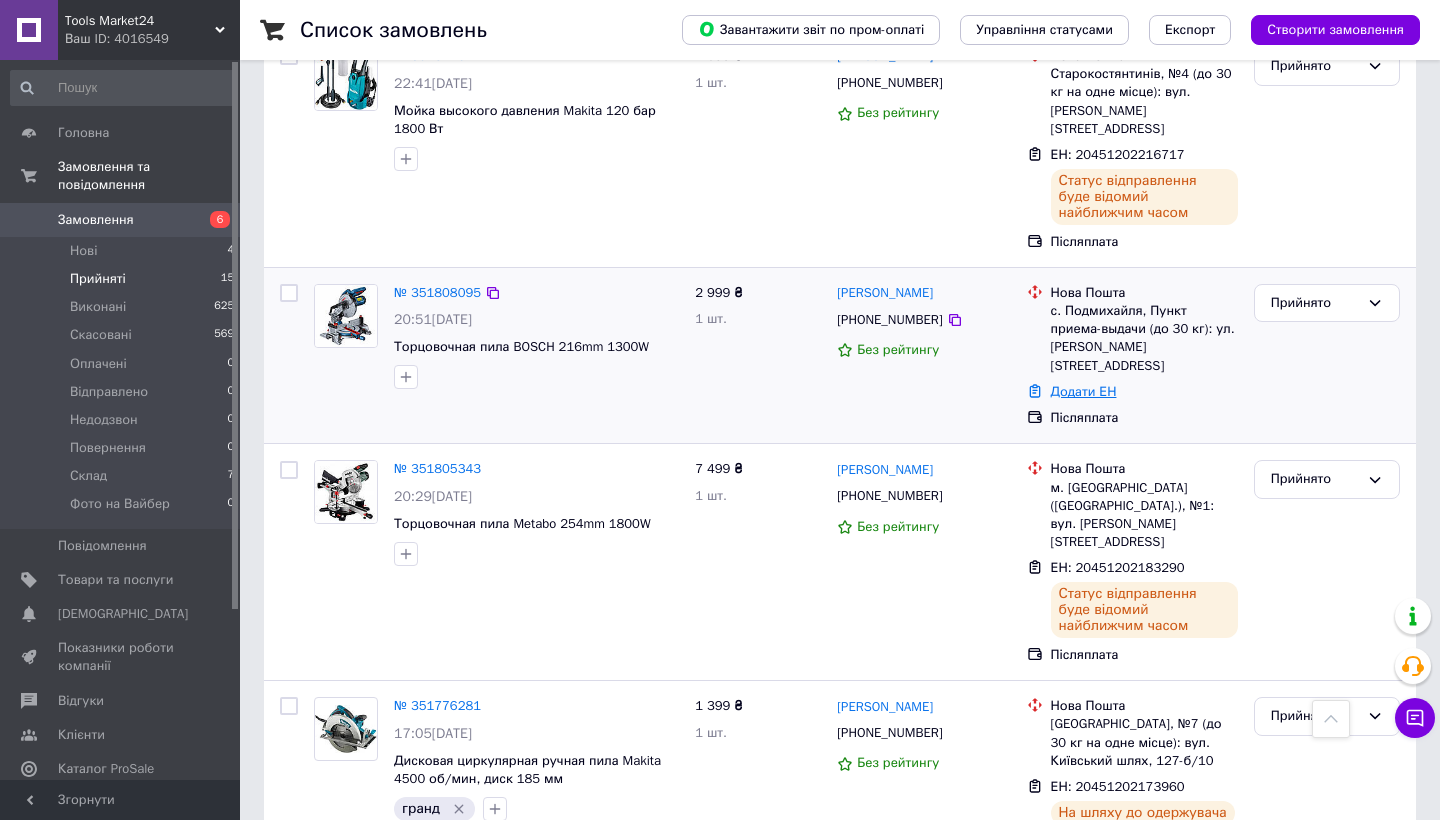 click on "Додати ЕН" at bounding box center (1084, 391) 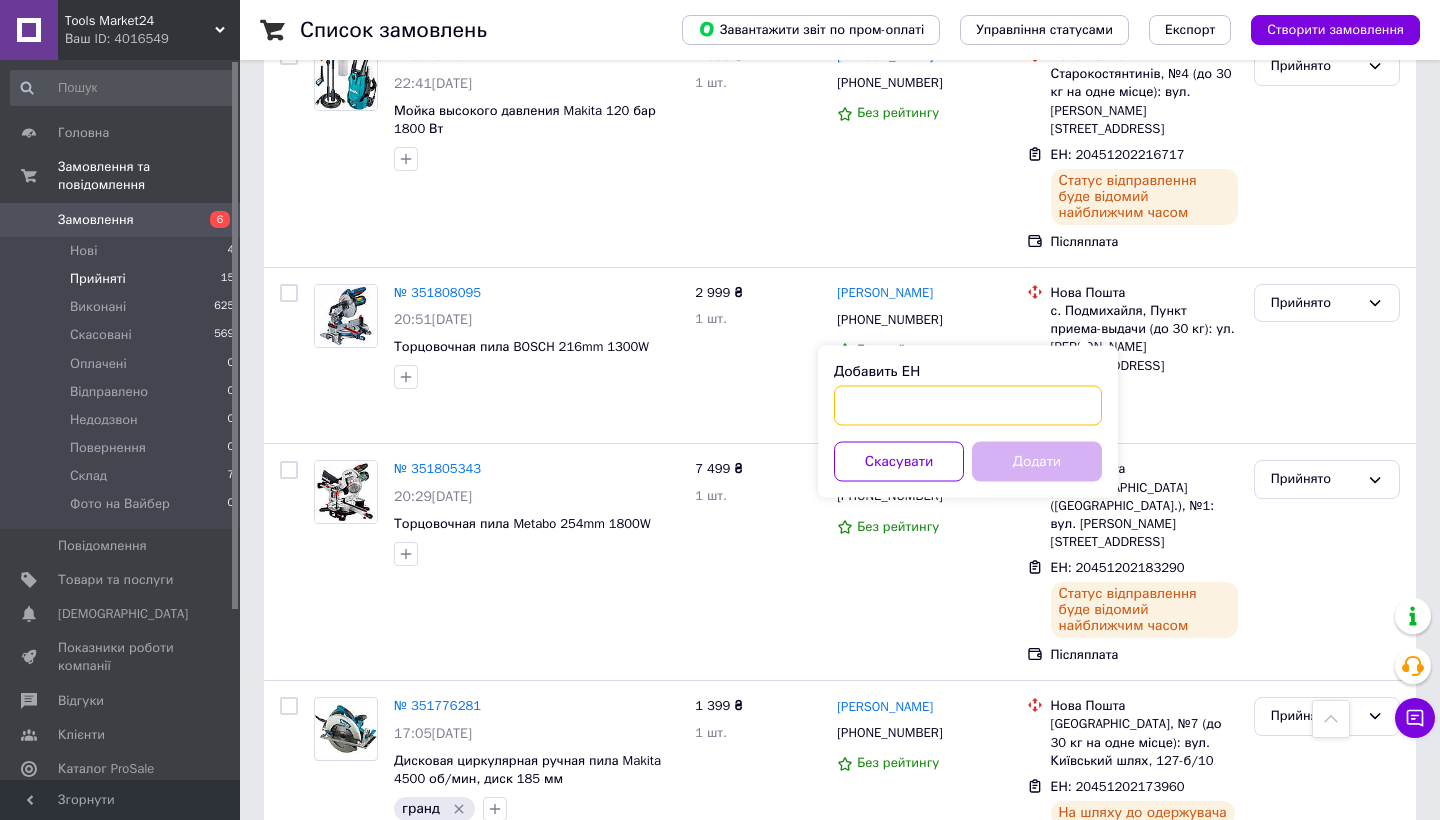 paste on "20451202219254" 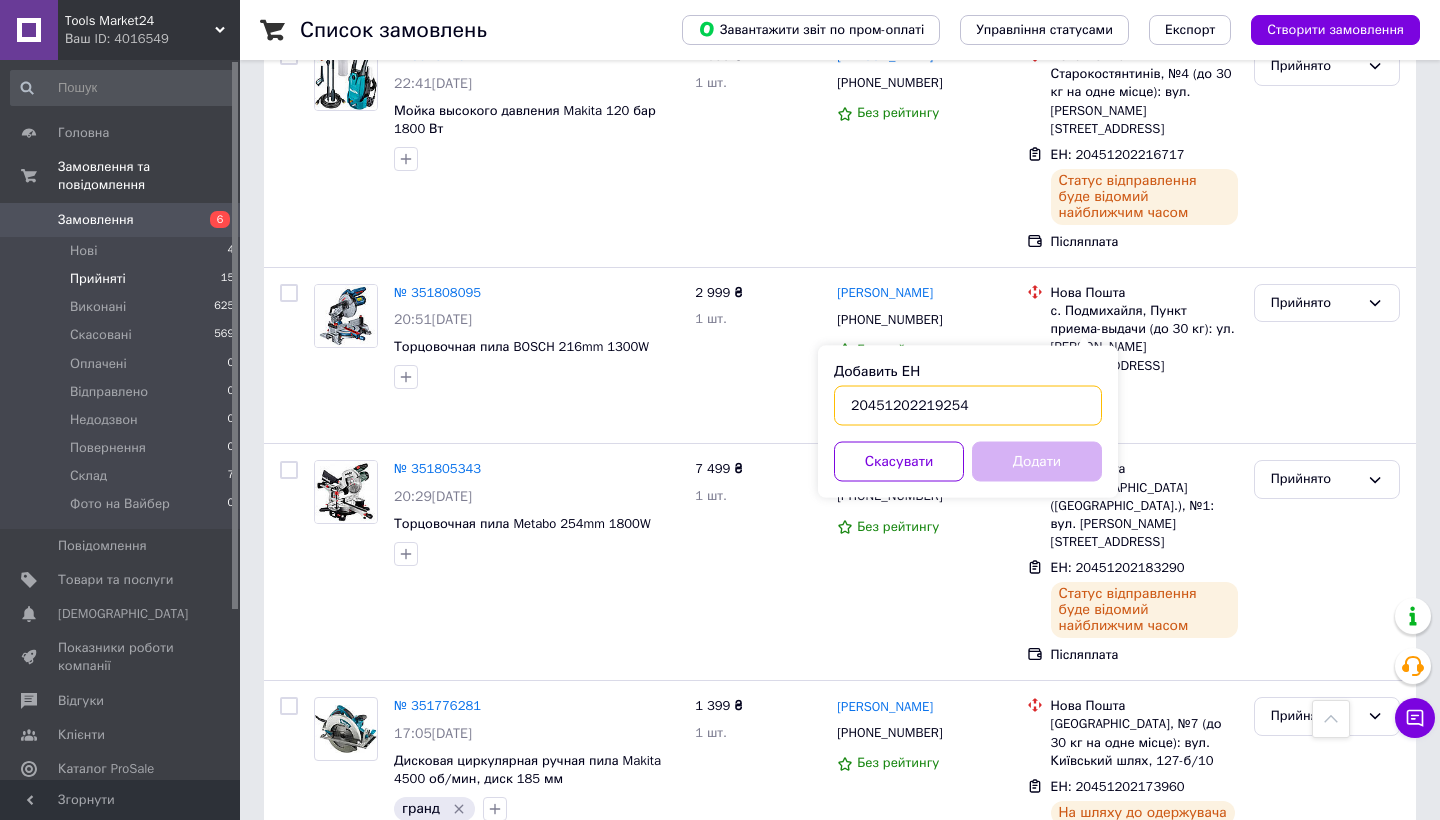 click on "20451202219254" at bounding box center [968, 406] 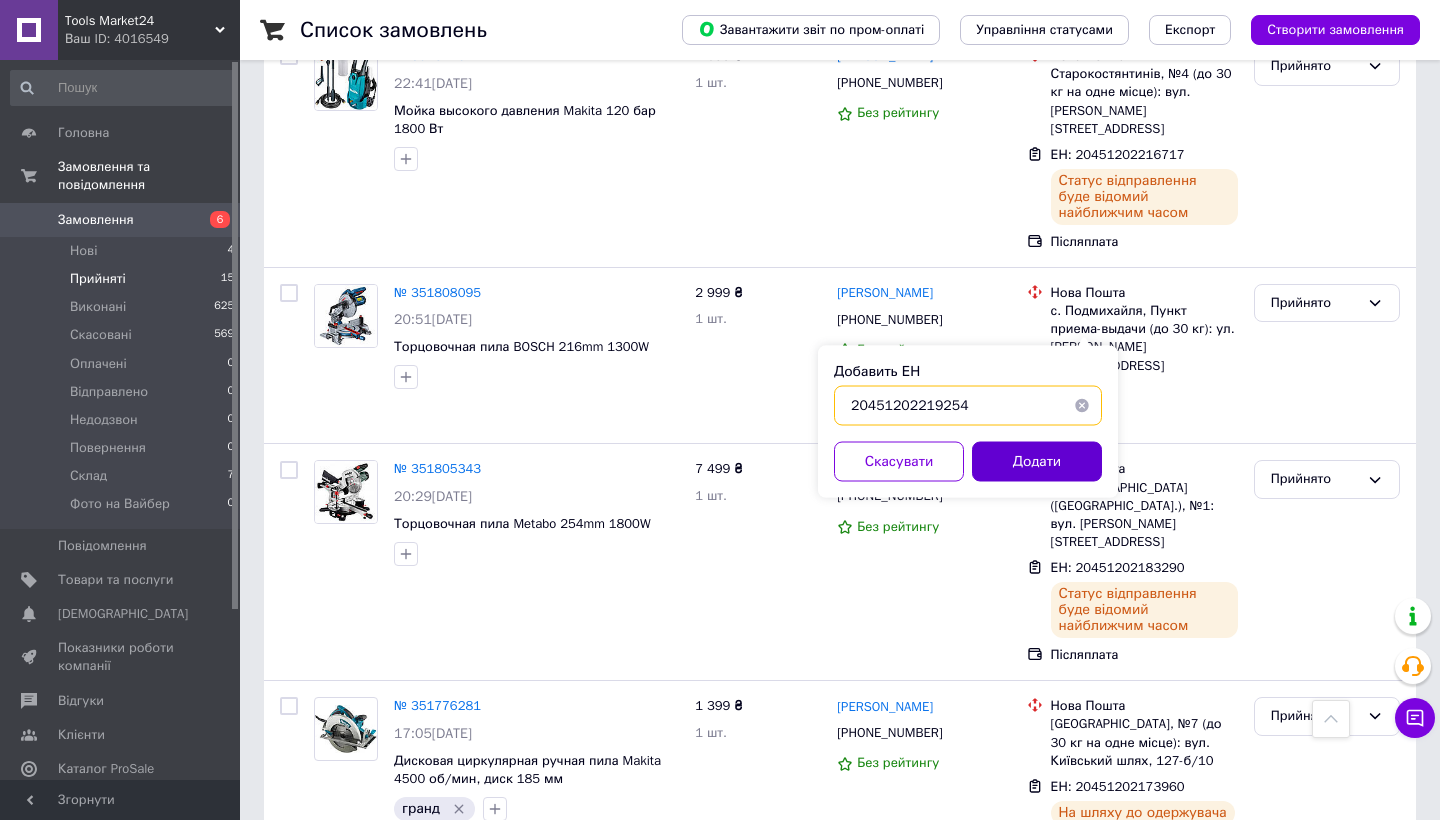 type on "20451202219254" 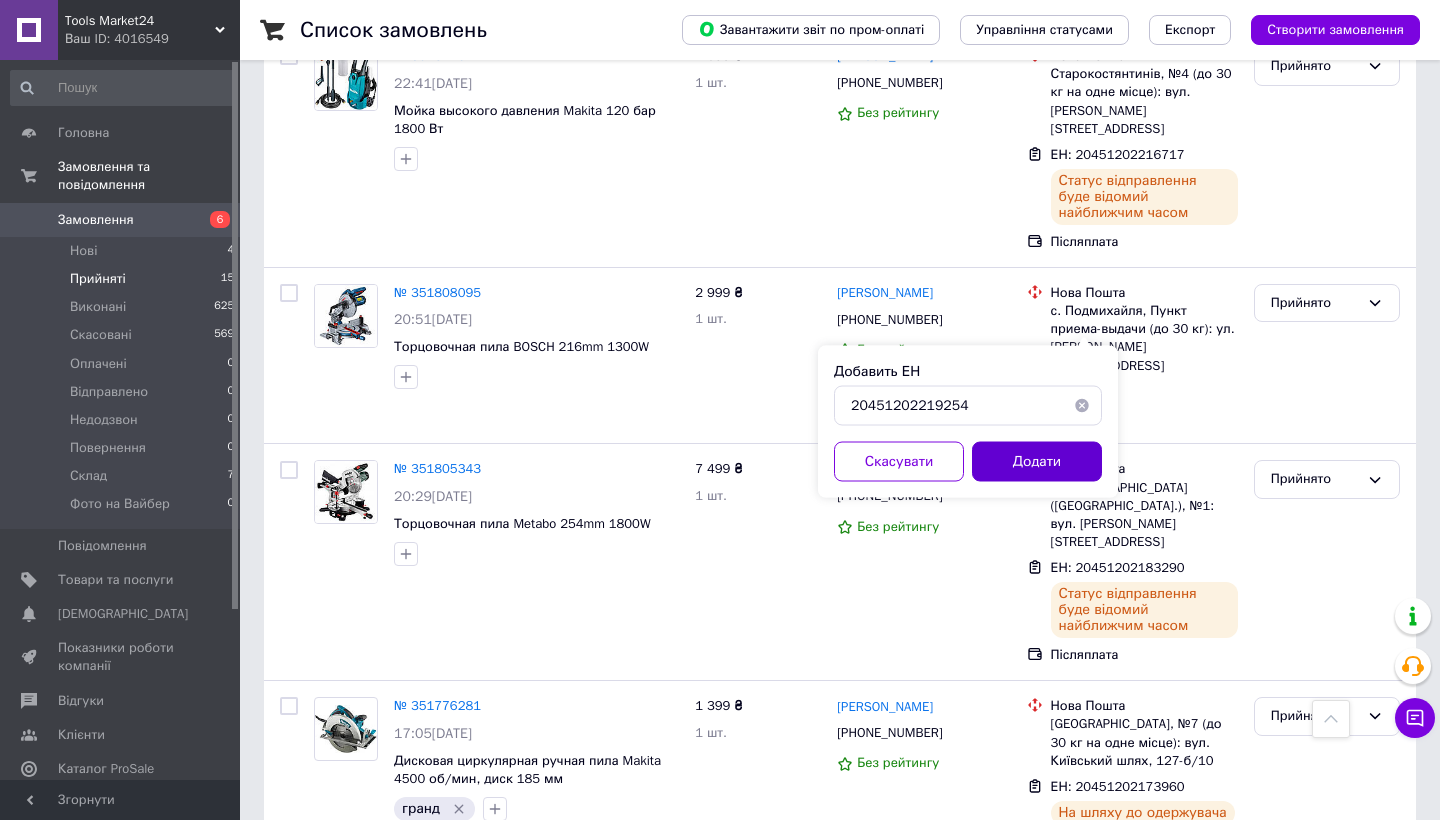 click on "Додати" at bounding box center [1037, 462] 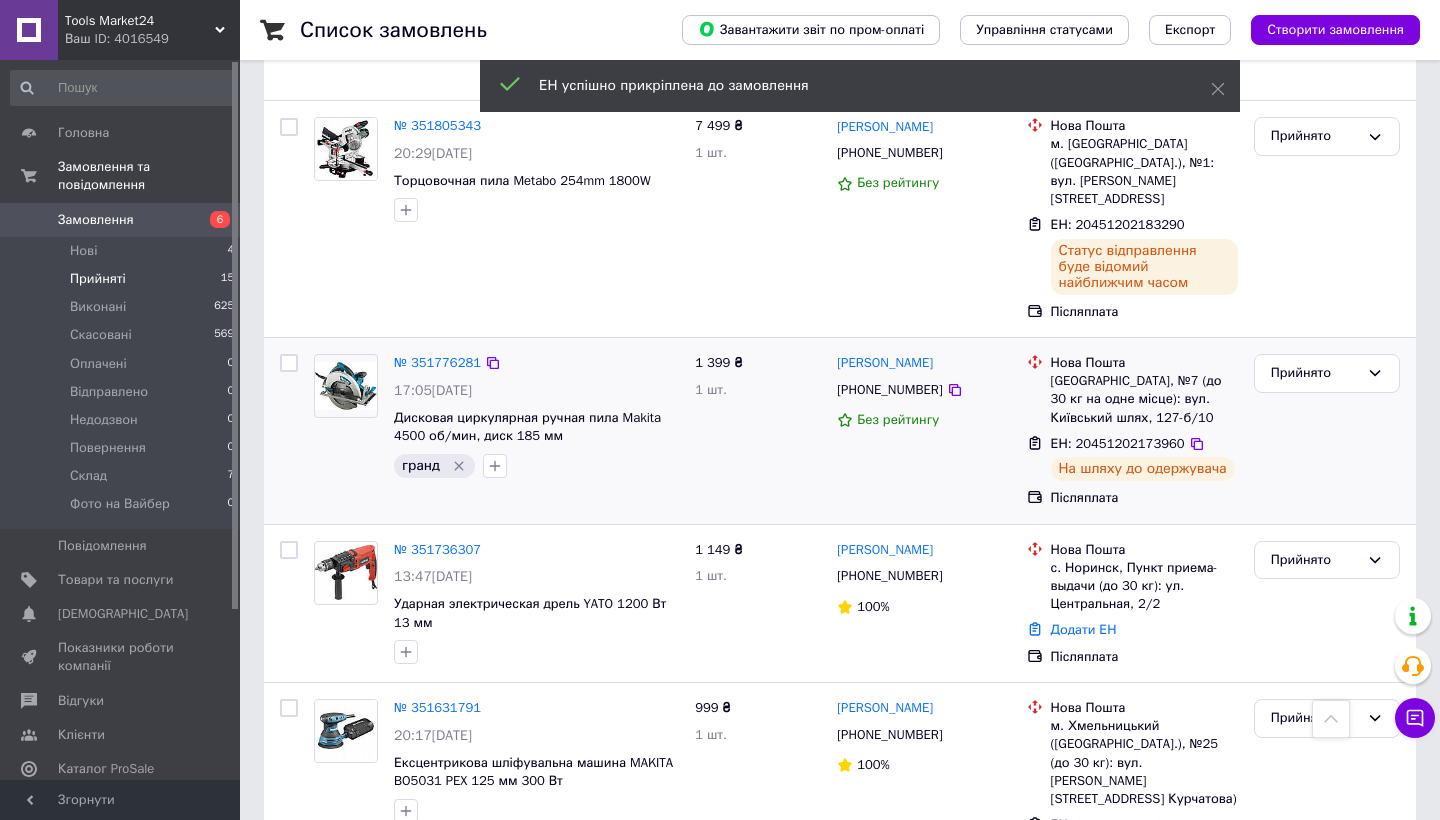 scroll, scrollTop: 1965, scrollLeft: 0, axis: vertical 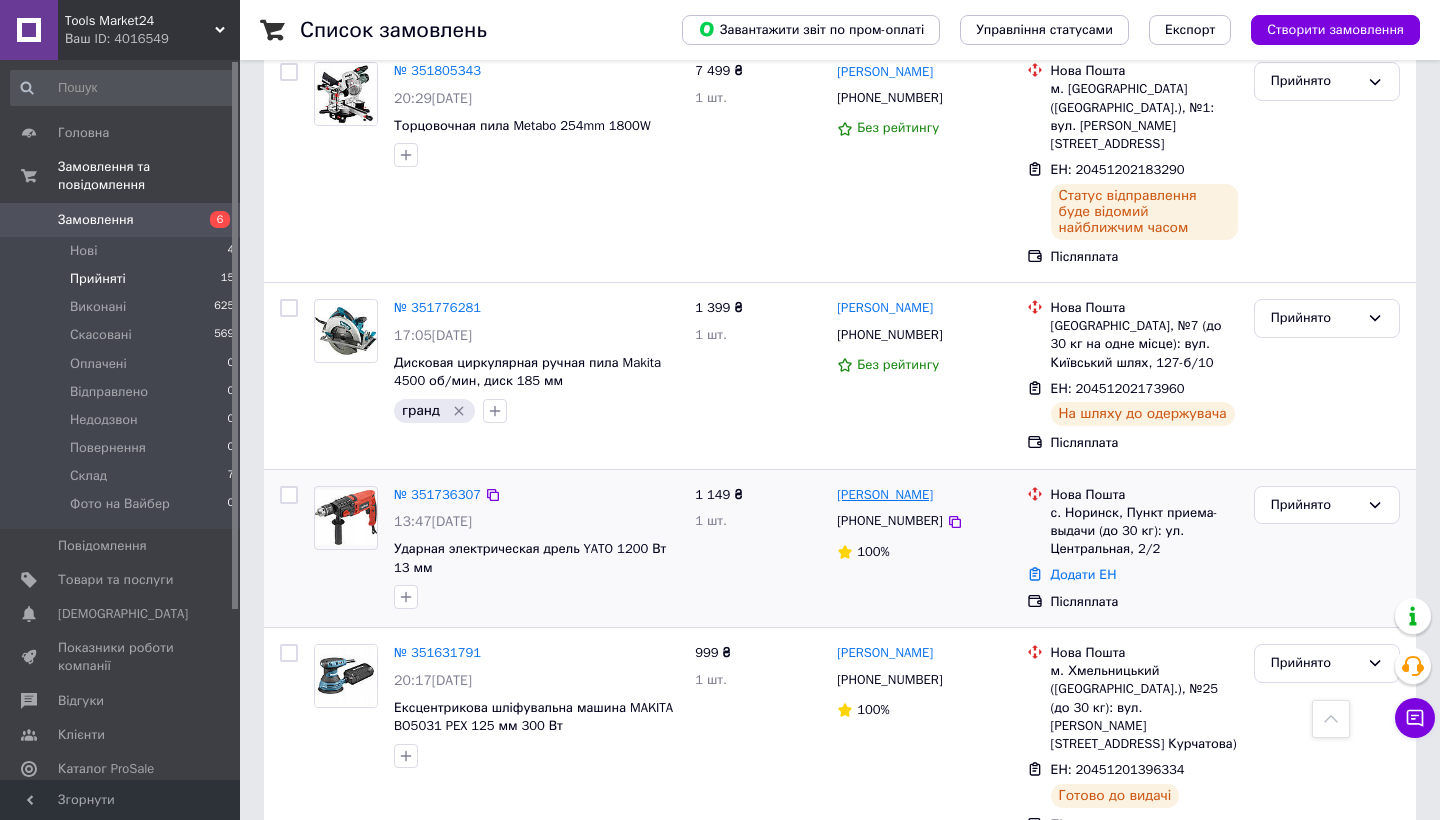 drag, startPoint x: 951, startPoint y: 409, endPoint x: 892, endPoint y: 413, distance: 59.135437 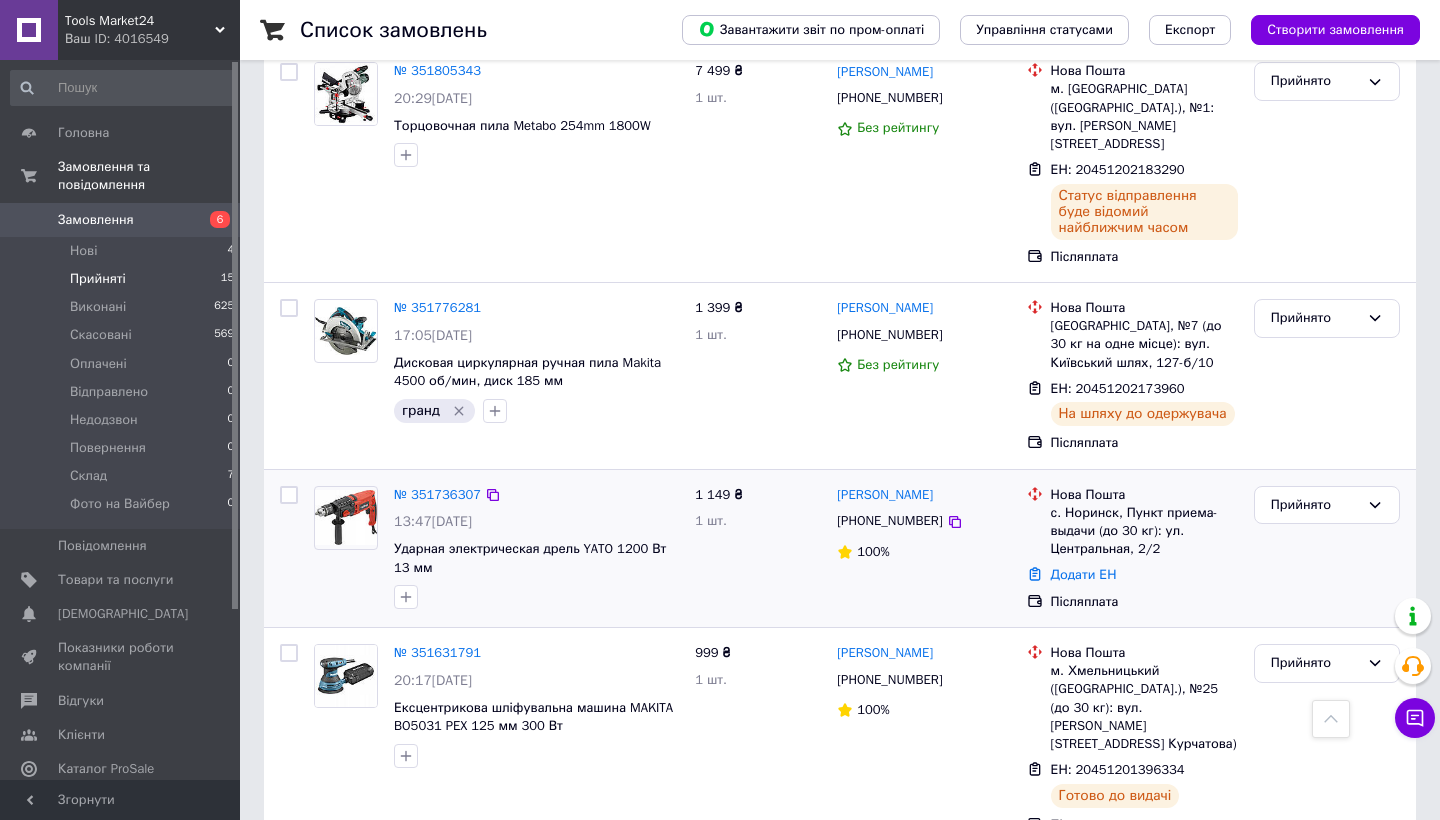 click on "Додати ЕН" at bounding box center [1144, 575] 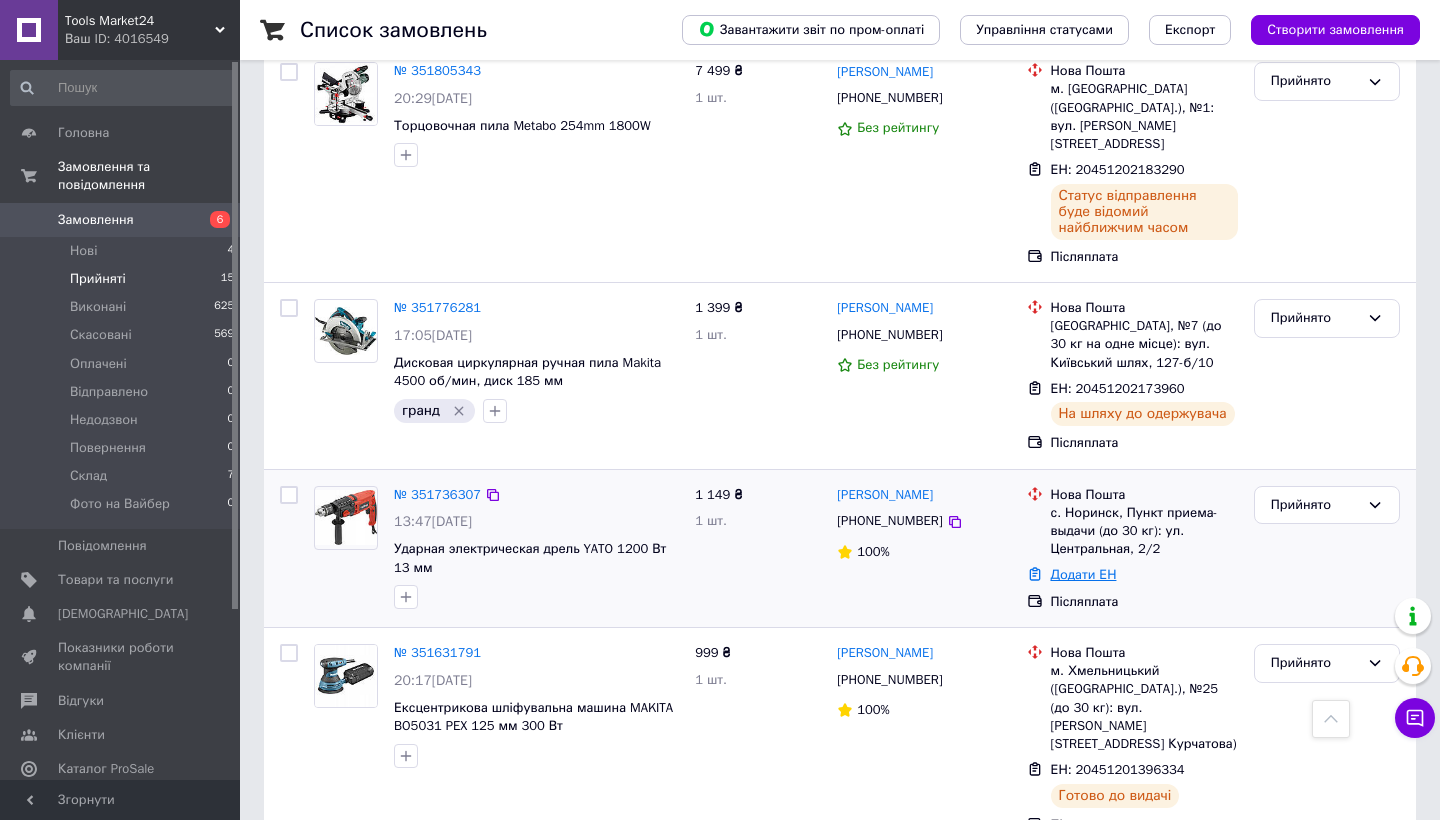click on "Додати ЕН" at bounding box center [1084, 574] 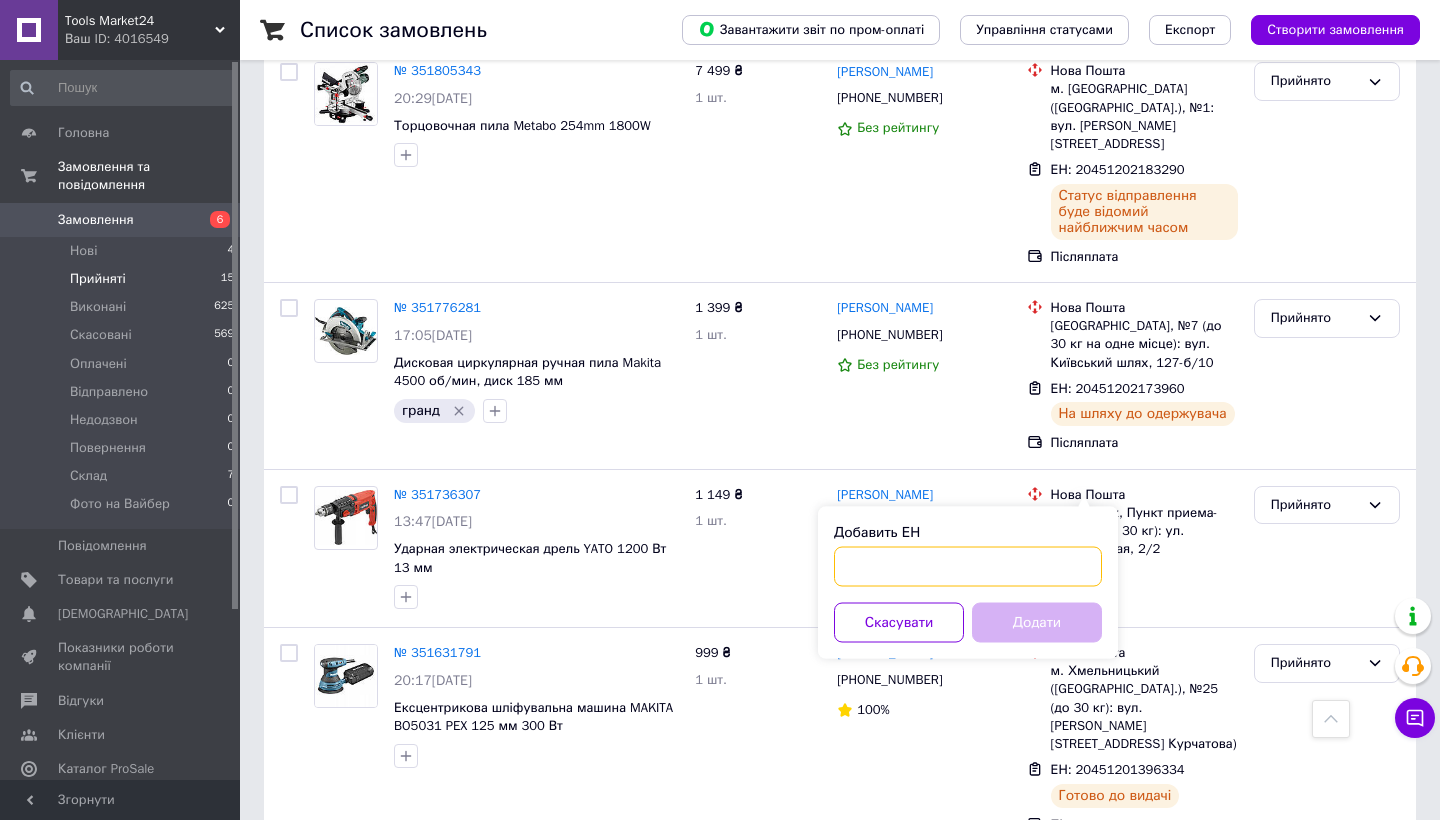 click on "Добавить ЕН" at bounding box center (968, 567) 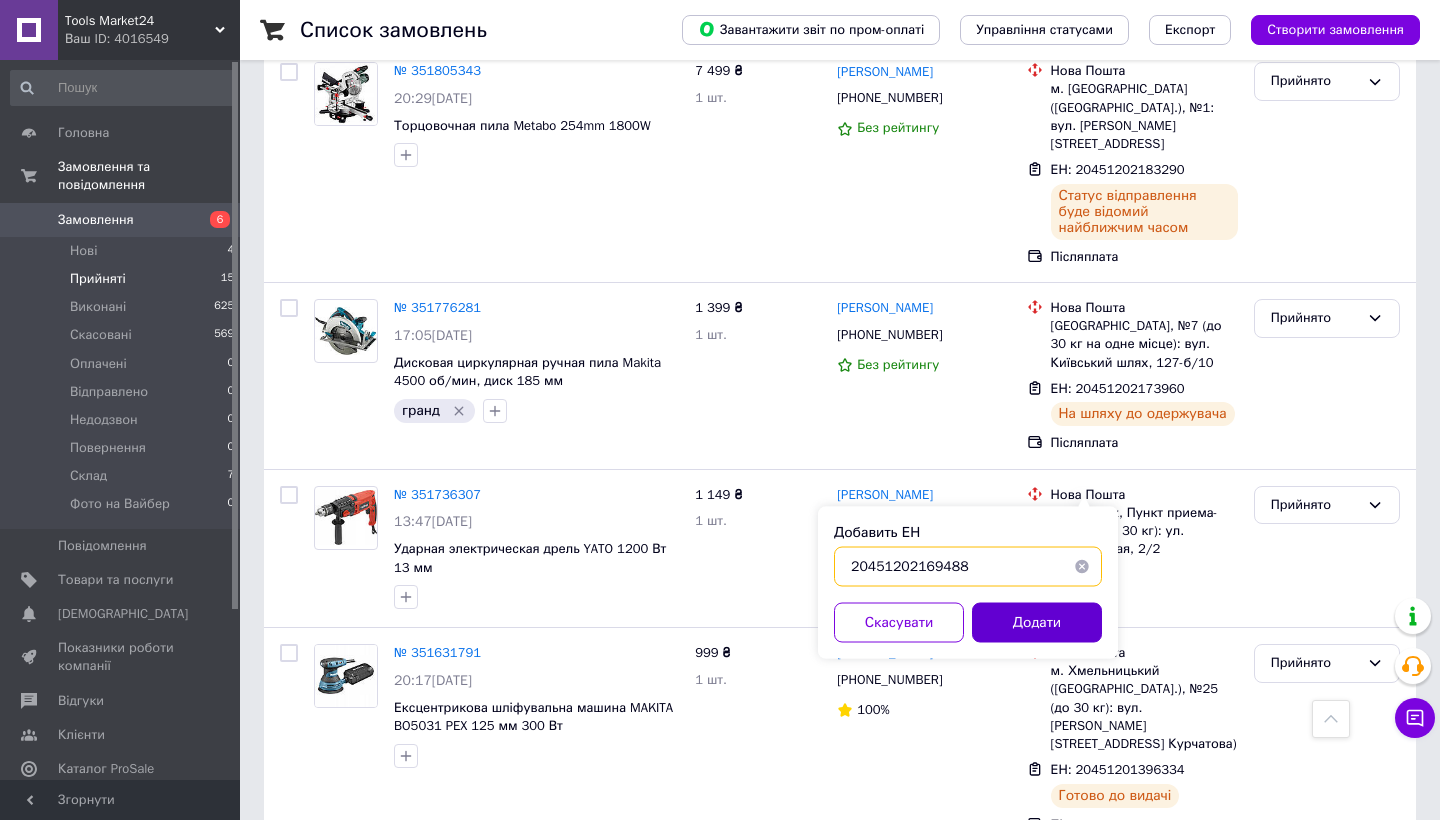 type on "20451202169488" 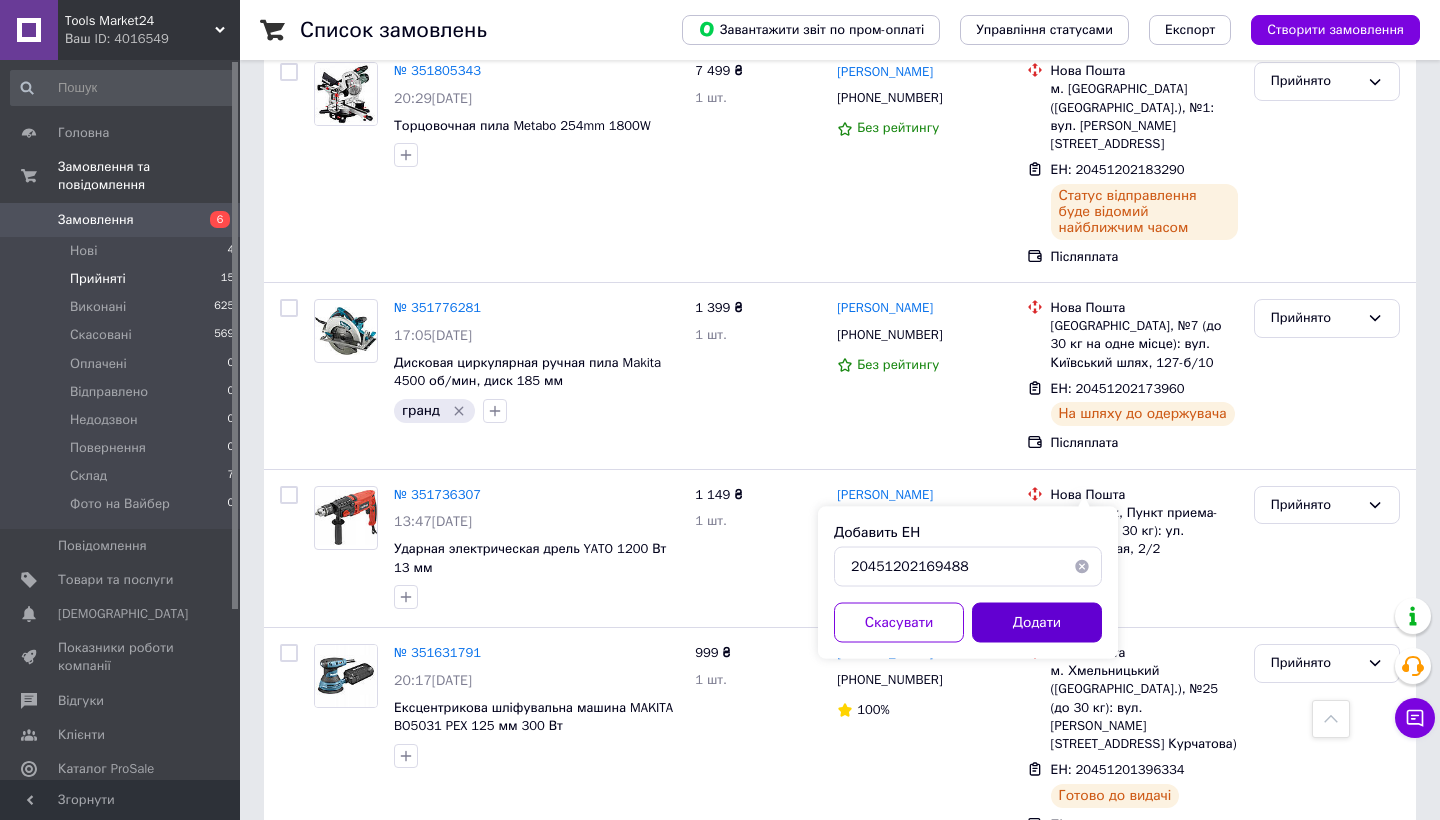 click on "Додати" at bounding box center (1037, 623) 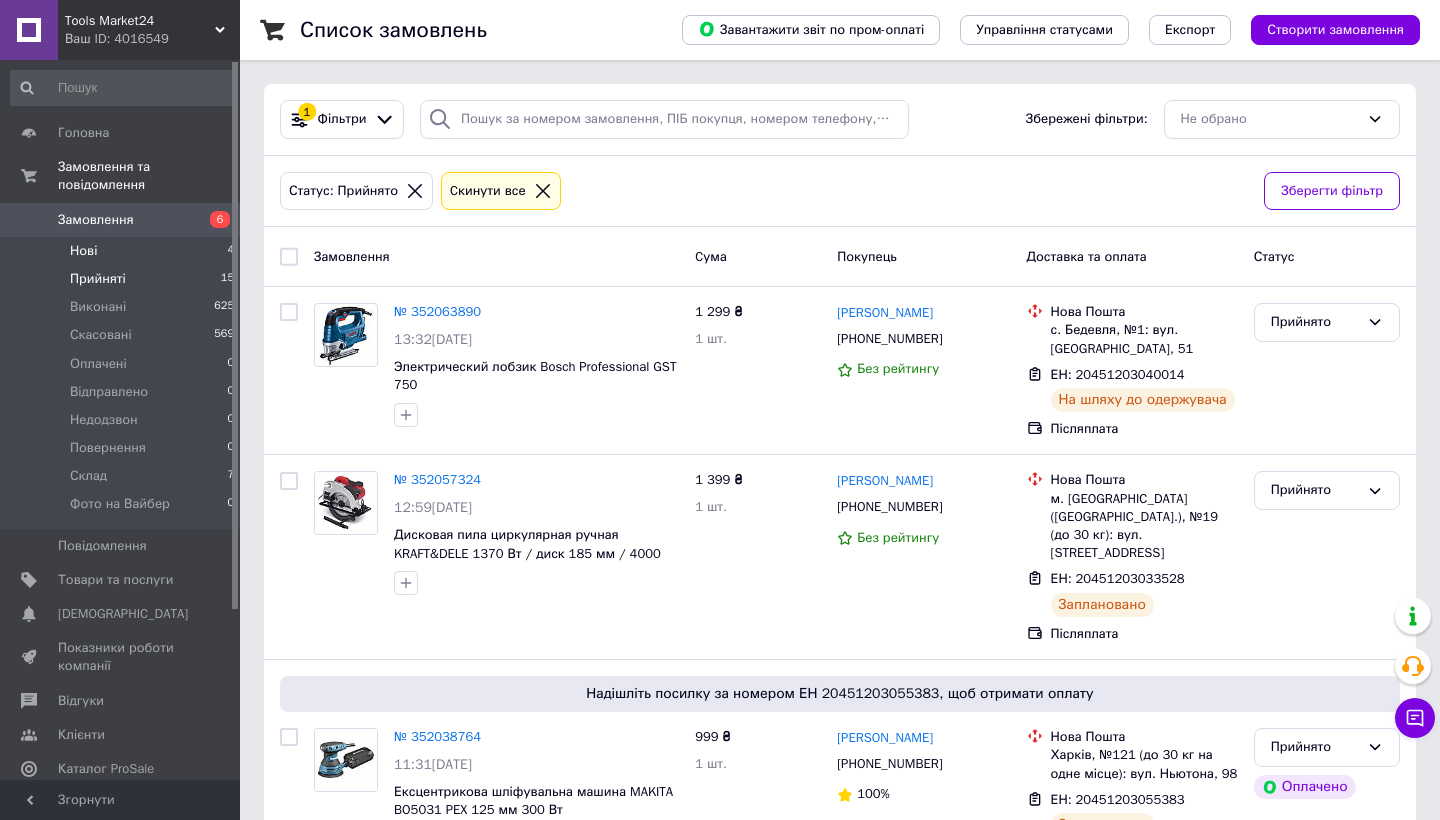 scroll, scrollTop: 0, scrollLeft: 0, axis: both 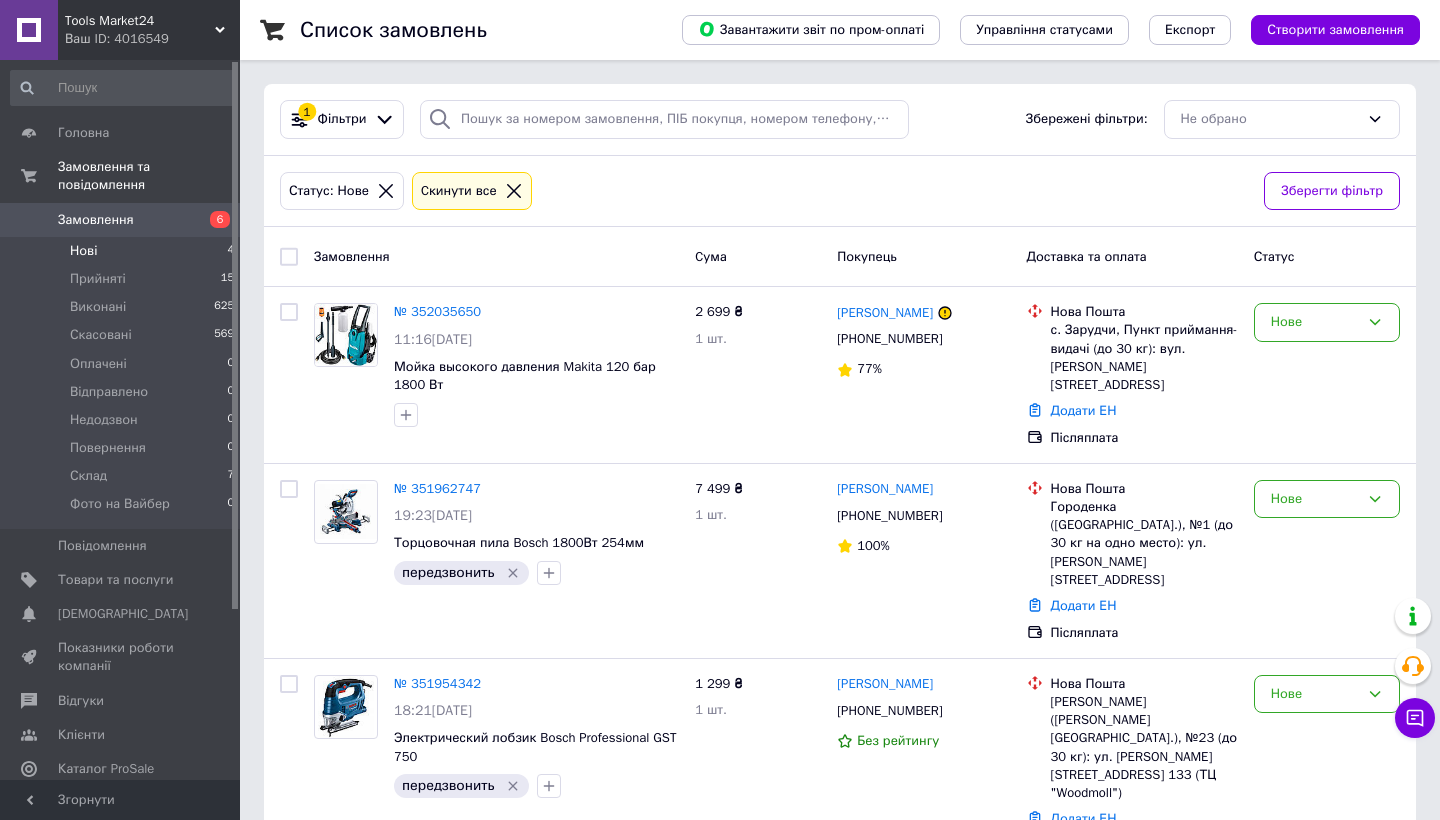 click on "Нові" at bounding box center (83, 251) 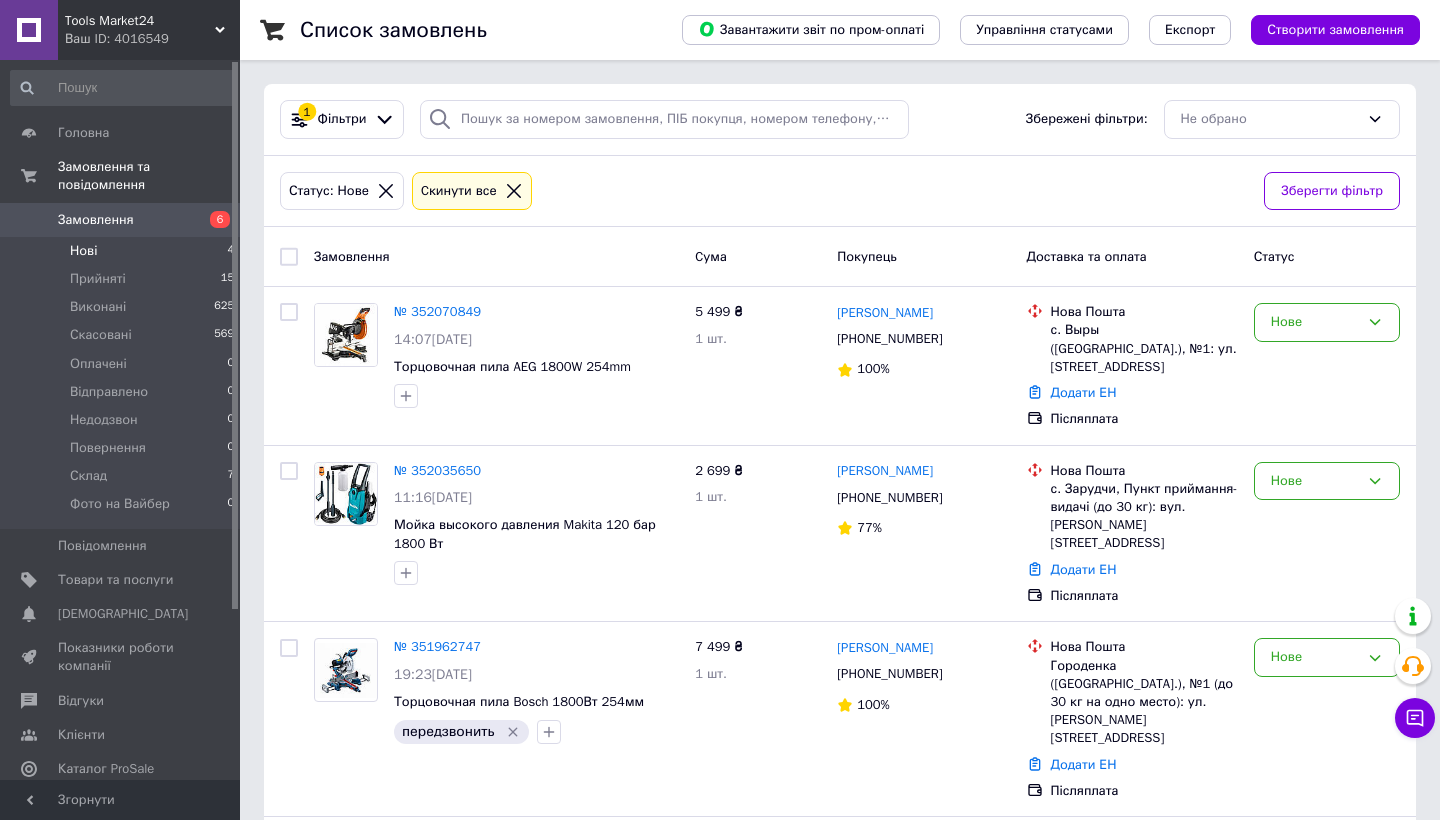 click on "Статус: Нове Cкинути все" at bounding box center (764, 191) 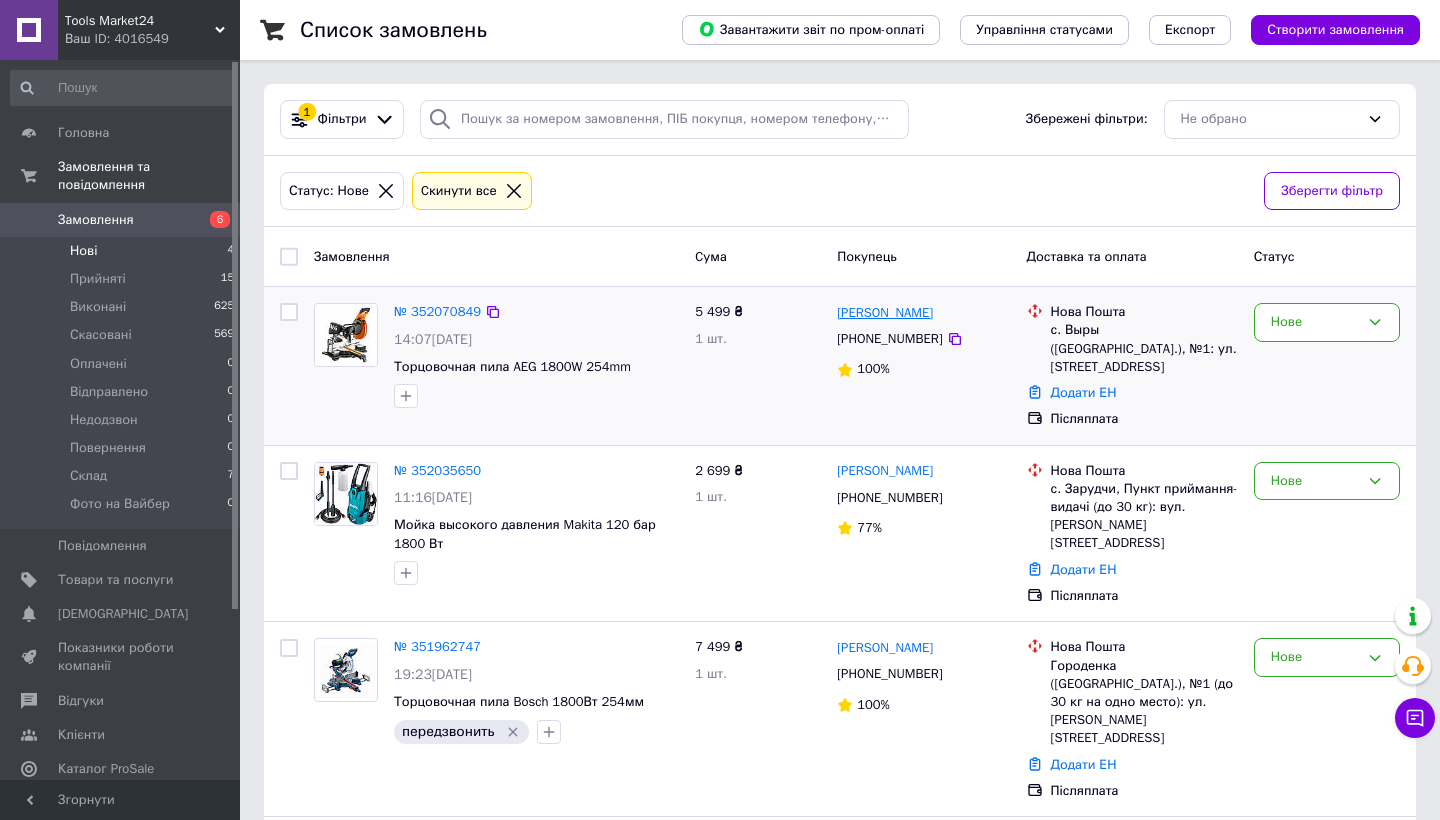 click on "[PERSON_NAME]" at bounding box center [885, 313] 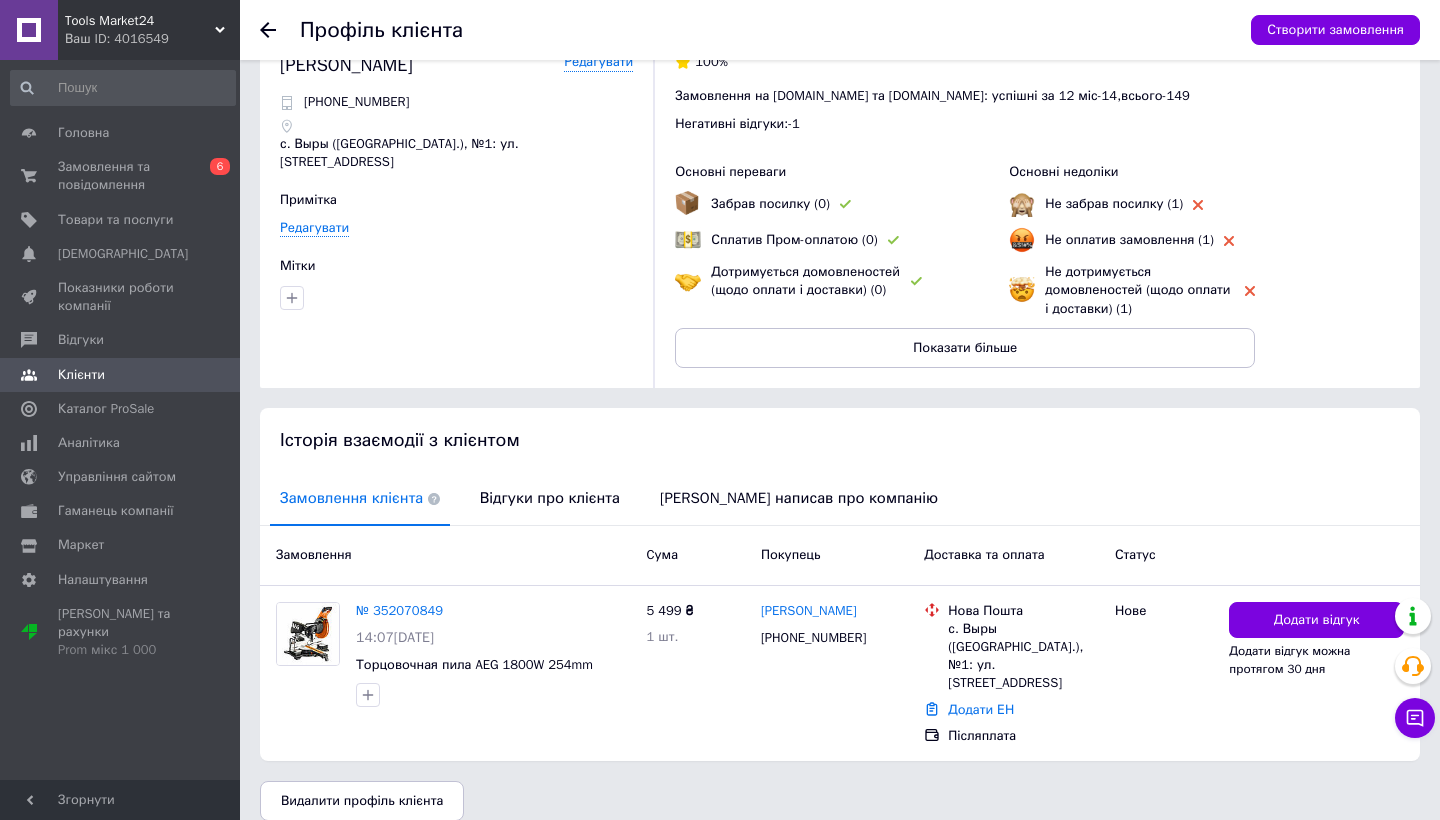 scroll, scrollTop: 46, scrollLeft: 0, axis: vertical 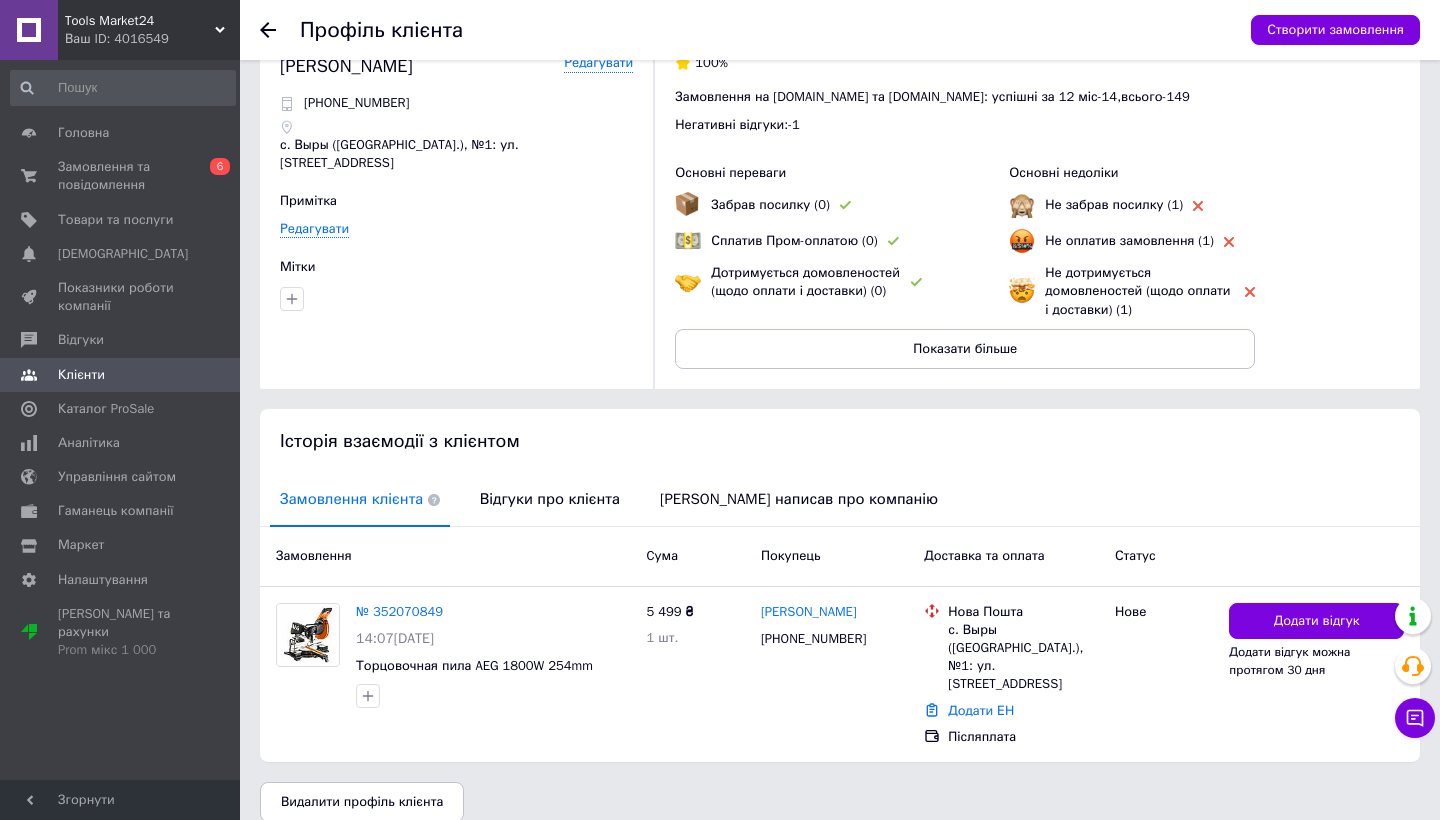 click on "Історія взаємодії з клієнтом" at bounding box center [840, 441] 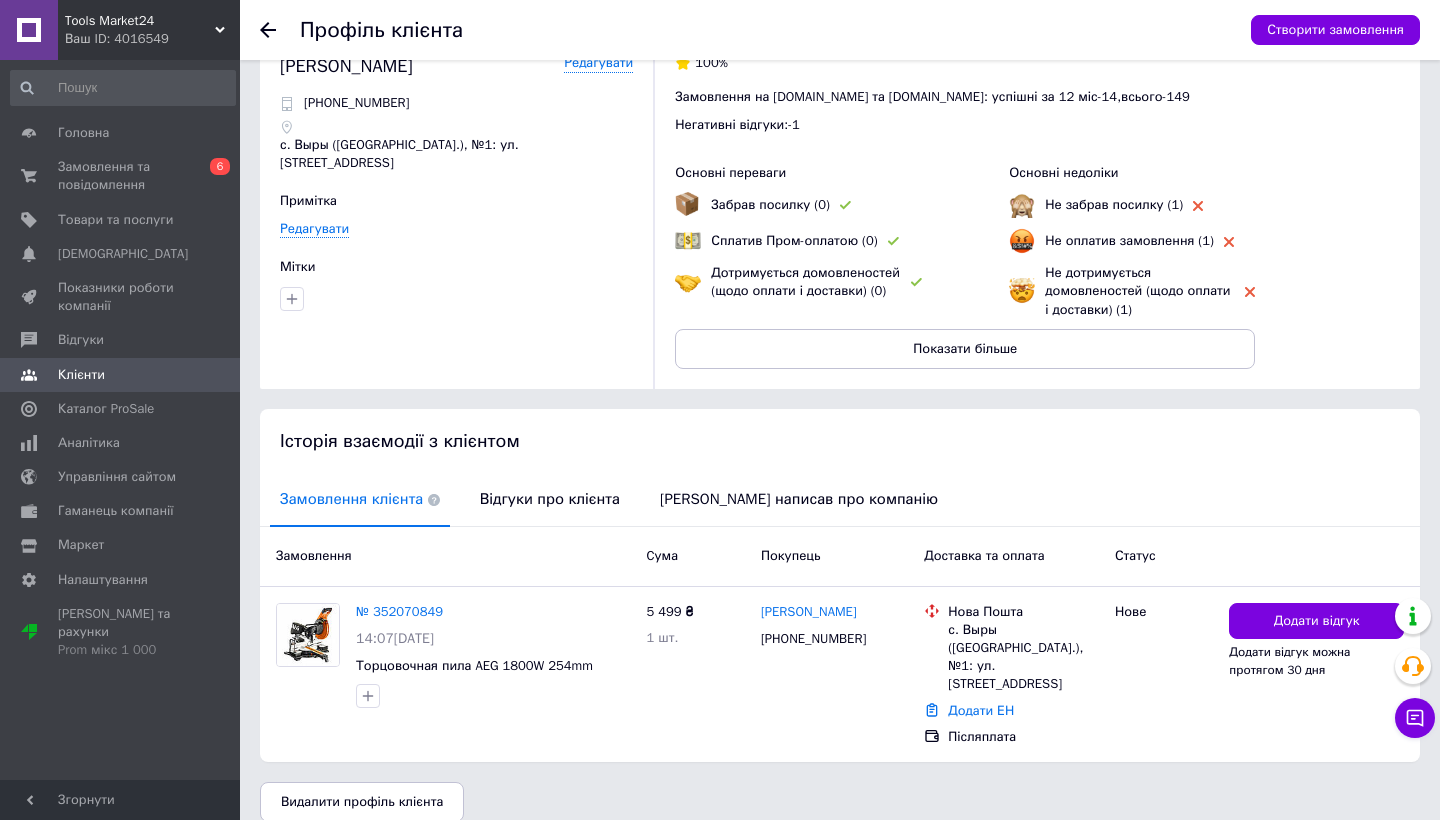 click on "Історія взаємодії з клієнтом" at bounding box center [840, 441] 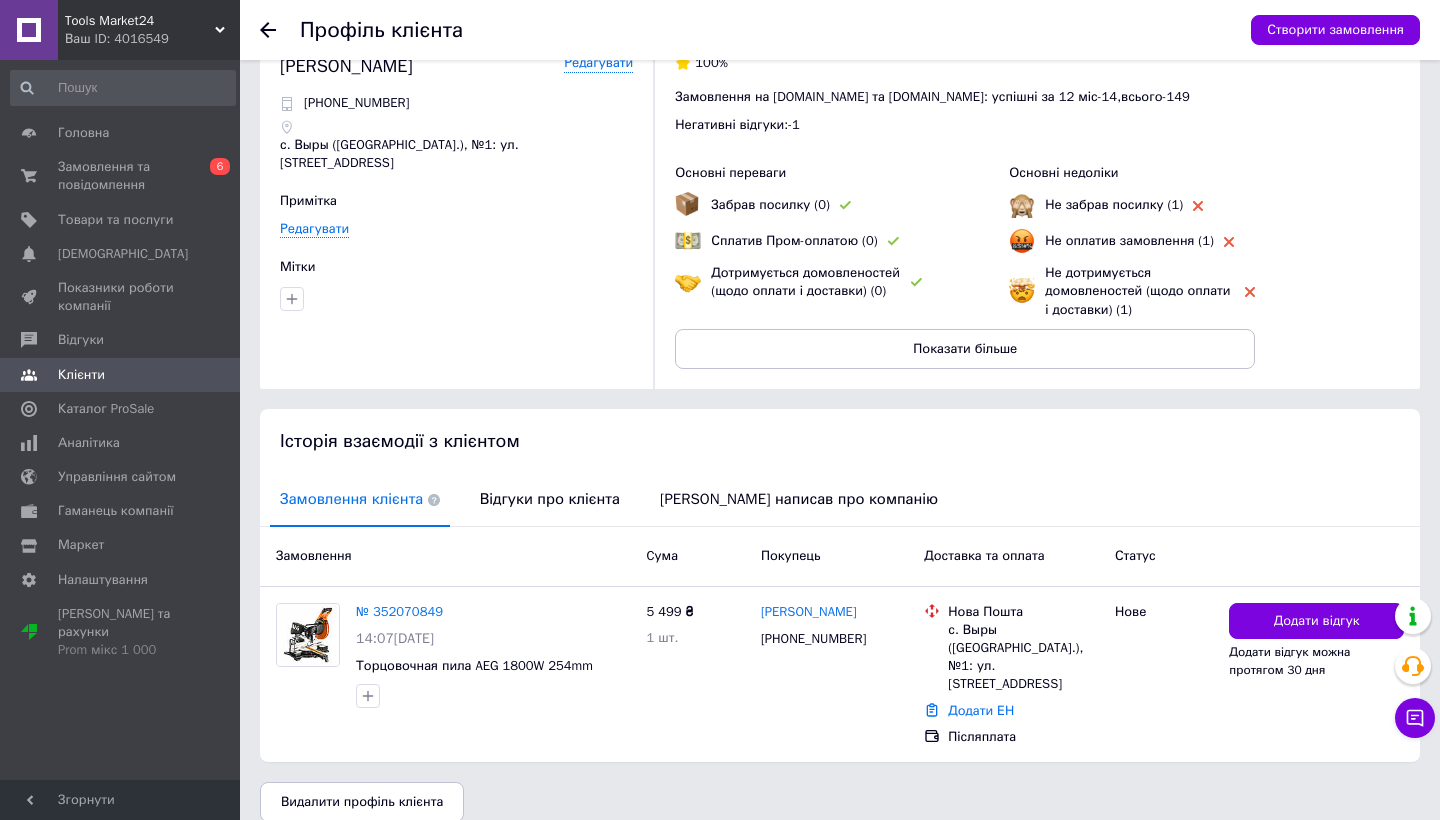 click 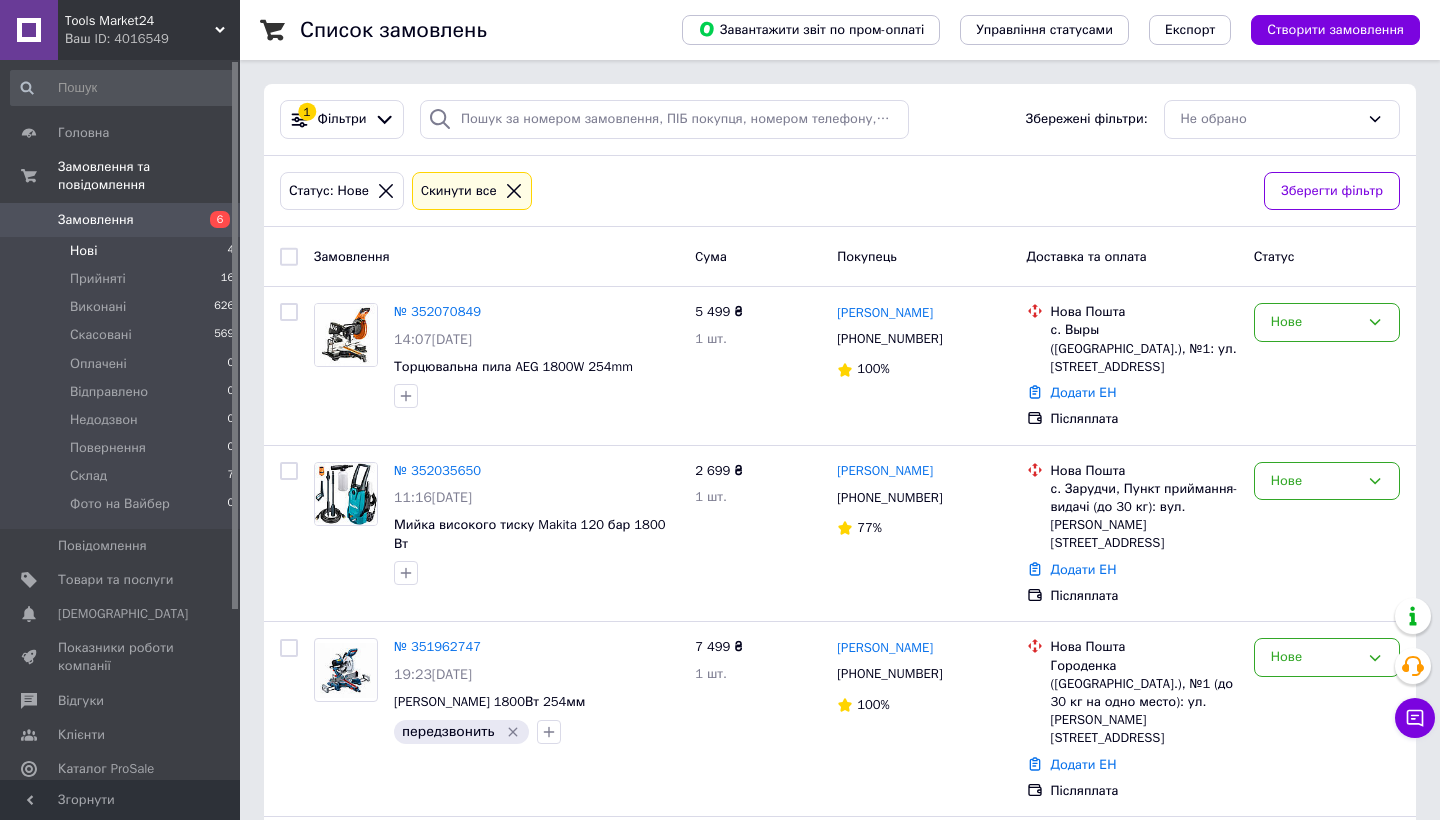 click on "Замовлення" at bounding box center (496, 256) 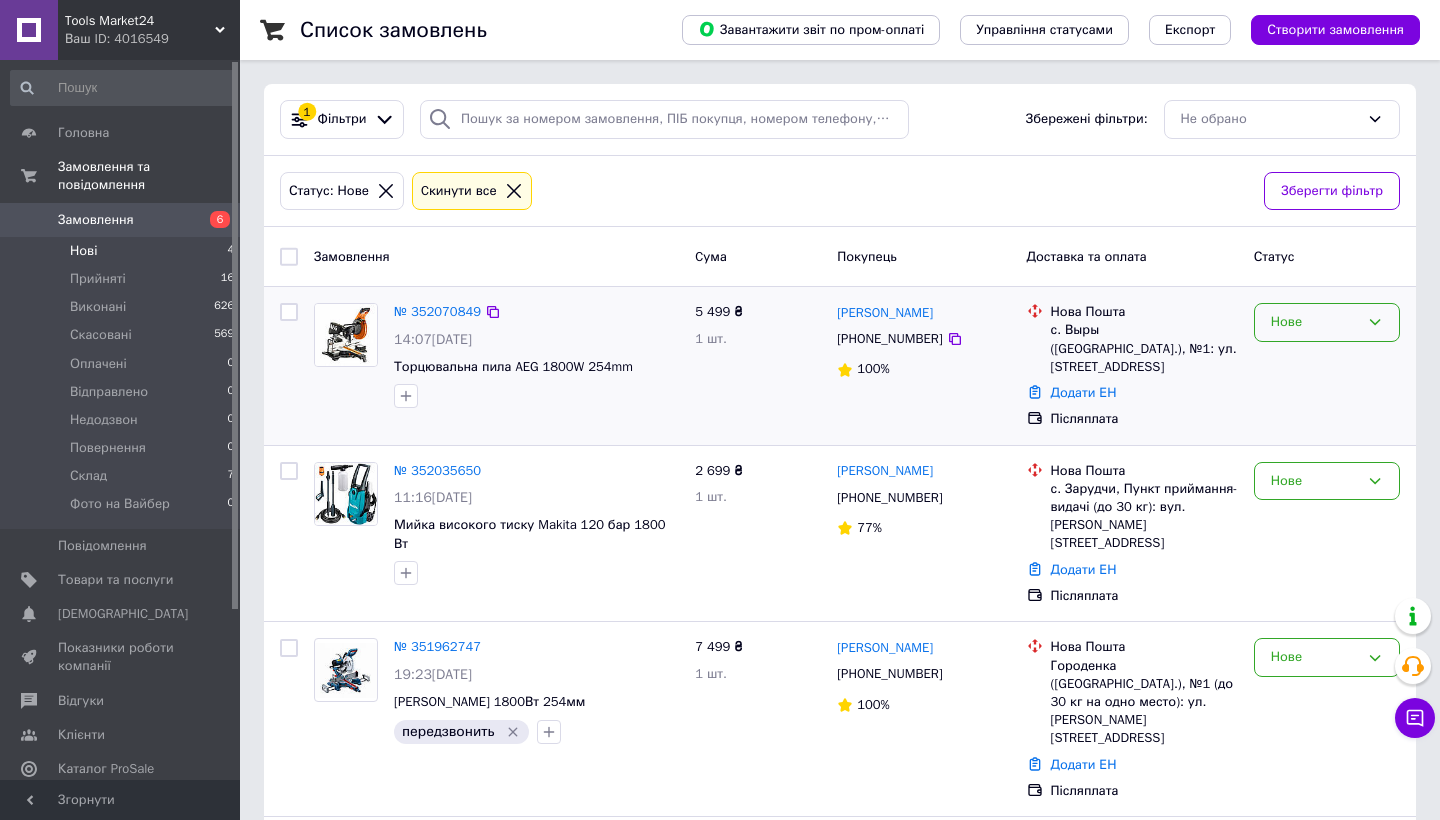 click 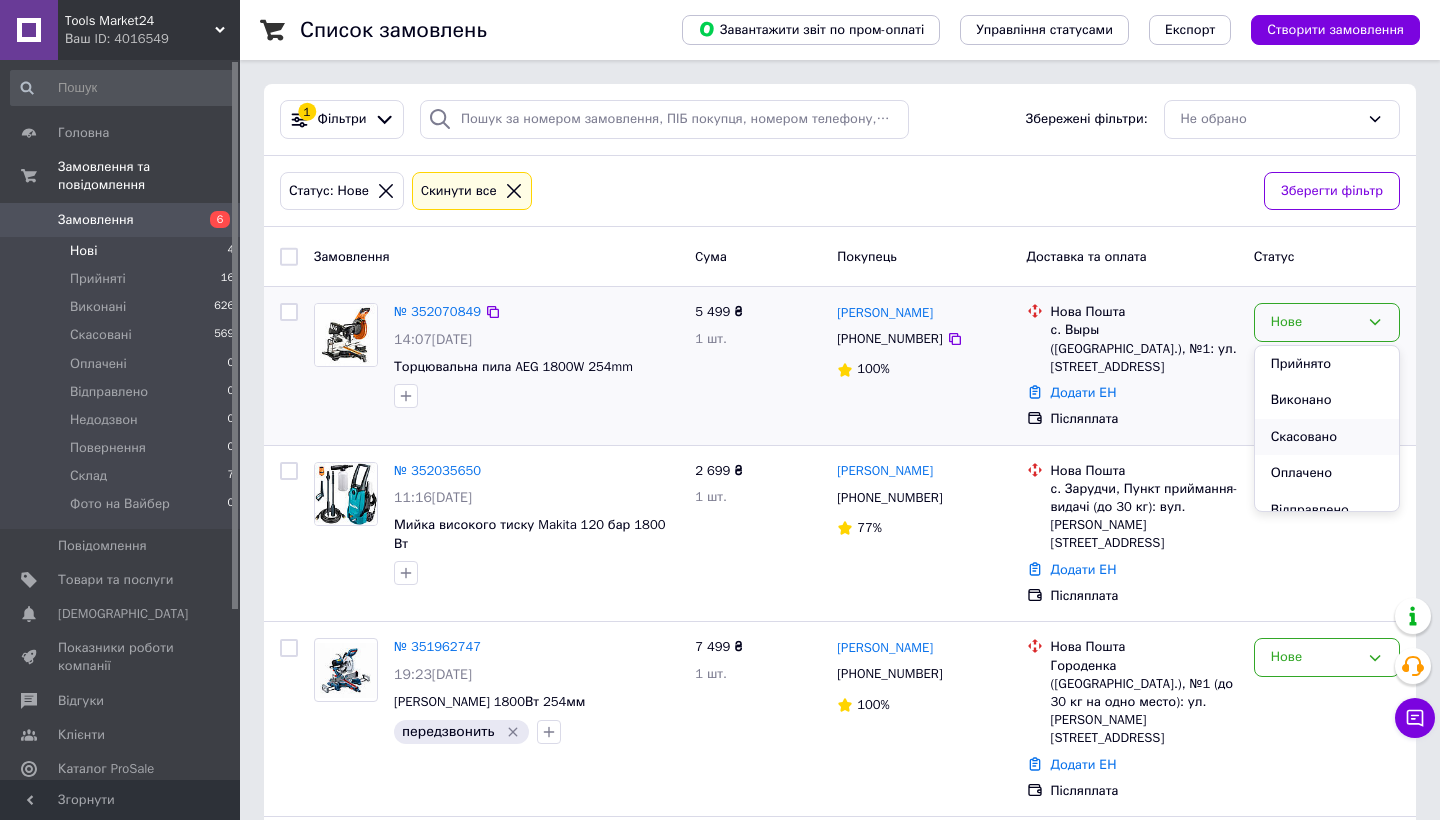 click on "Скасовано" at bounding box center [1327, 437] 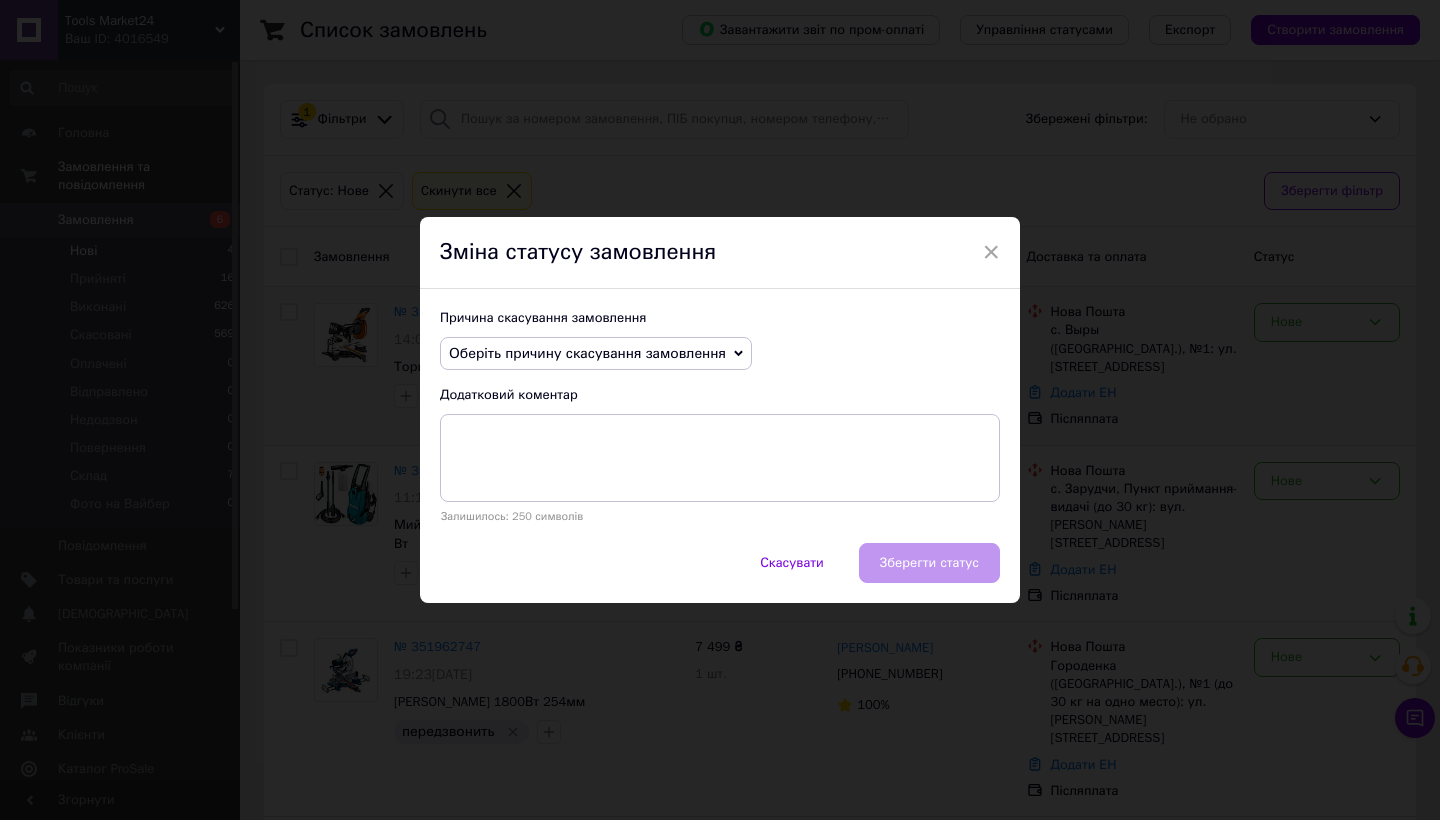 click on "Оберіть причину скасування замовлення" at bounding box center [596, 354] 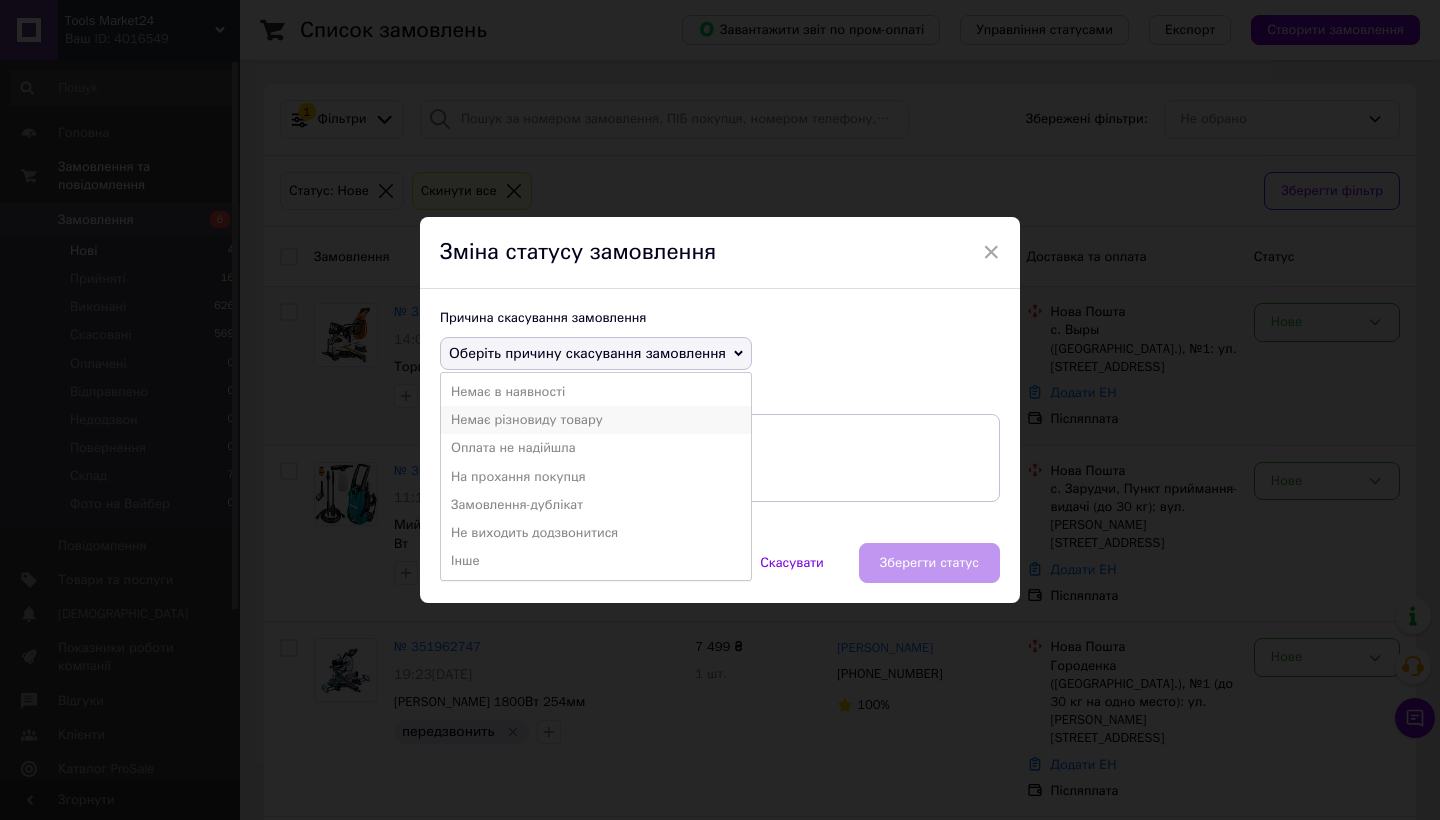 click on "Немає різновиду товару" at bounding box center [596, 420] 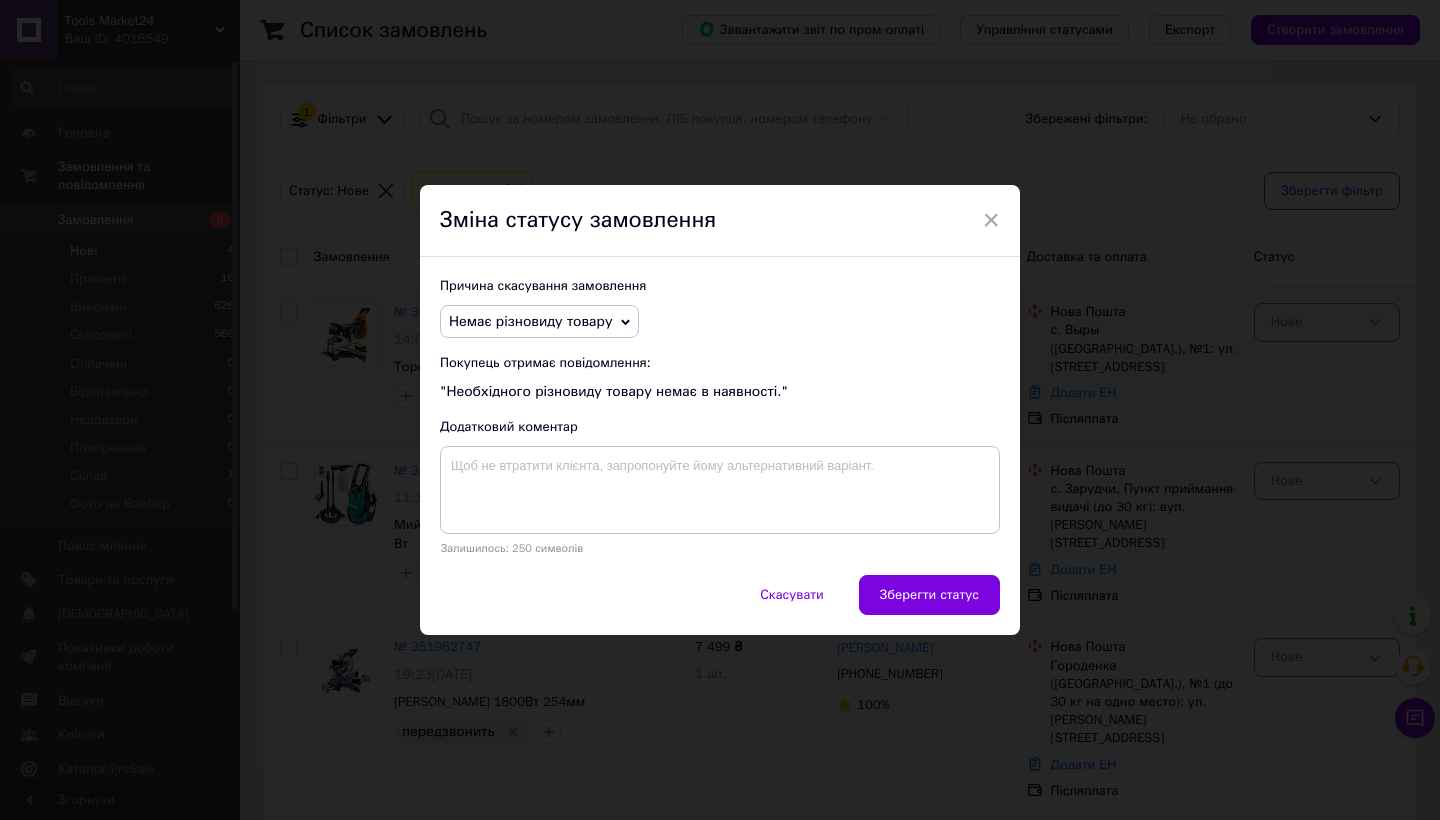 click 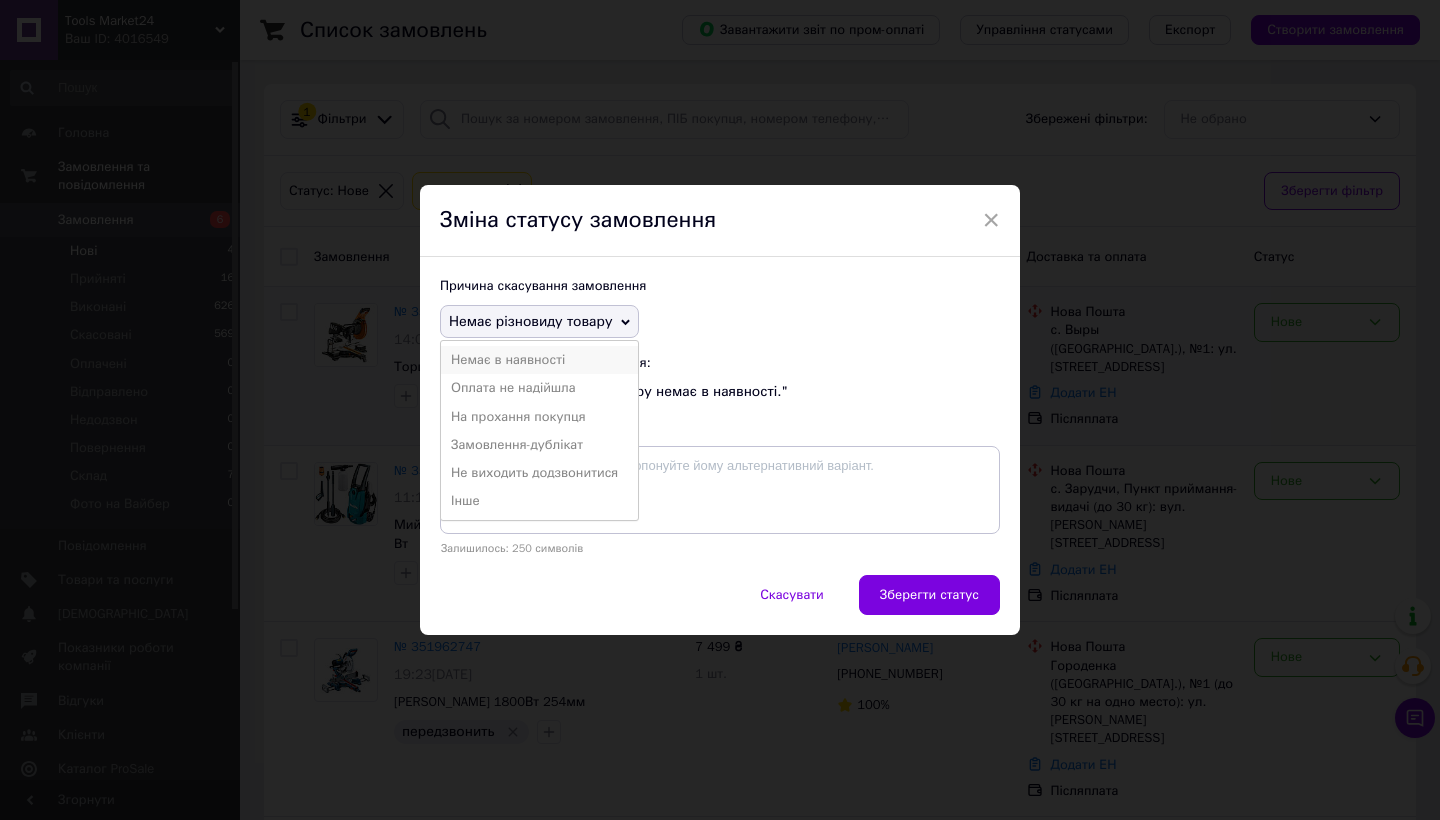 click on "Немає в наявності" at bounding box center (539, 360) 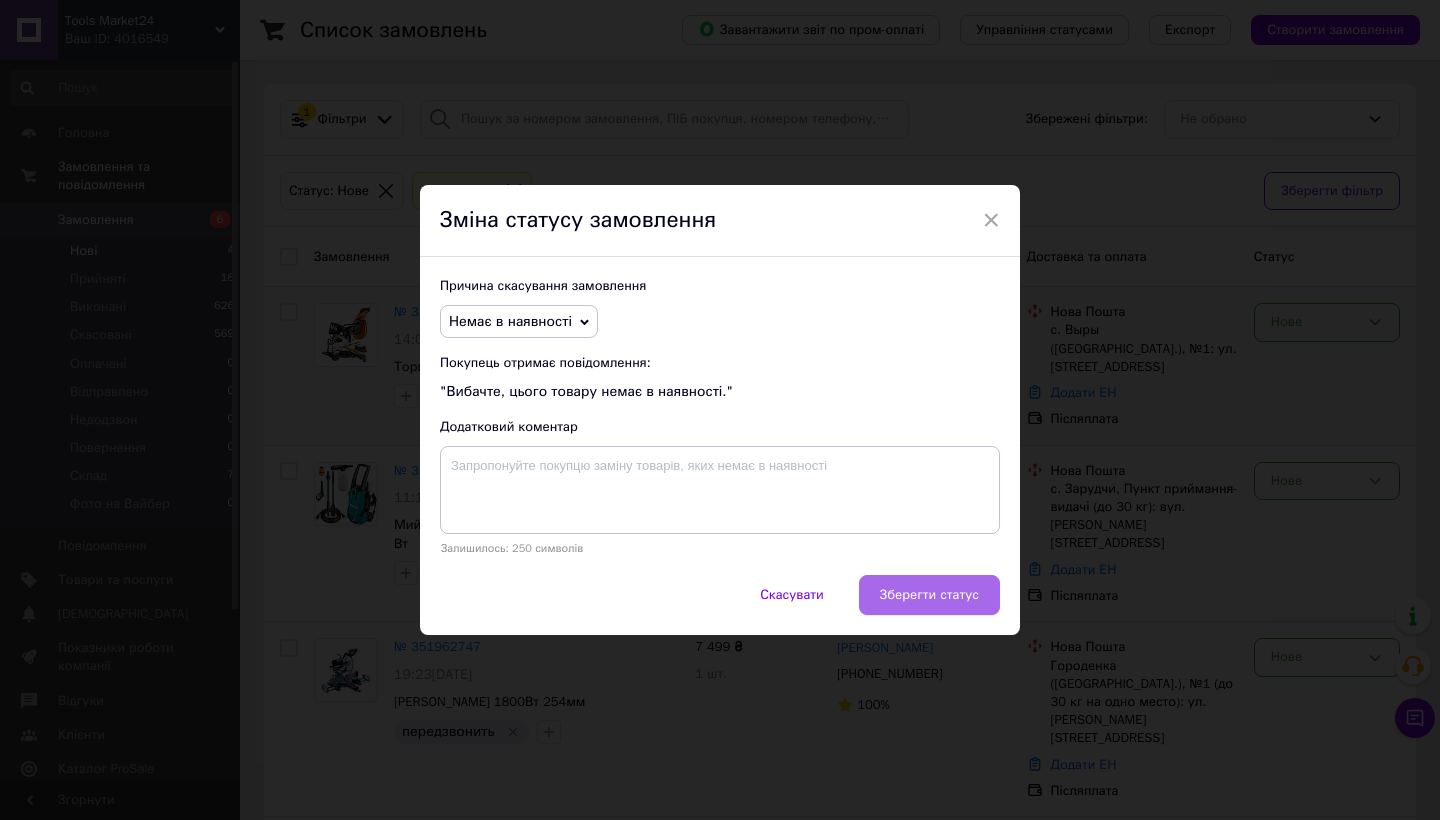 click on "Зберегти статус" at bounding box center (929, 595) 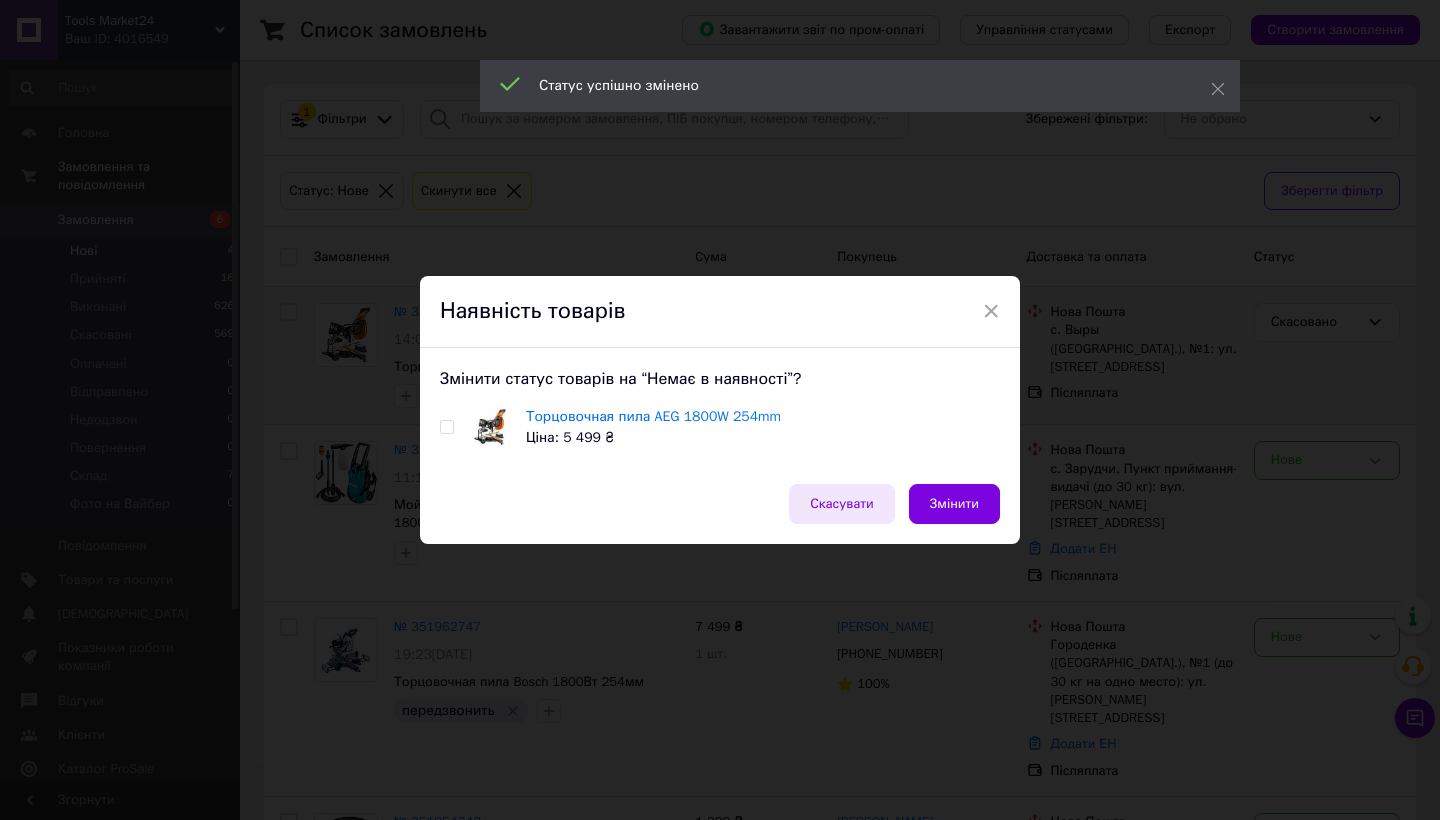 click on "Скасувати" at bounding box center (842, 504) 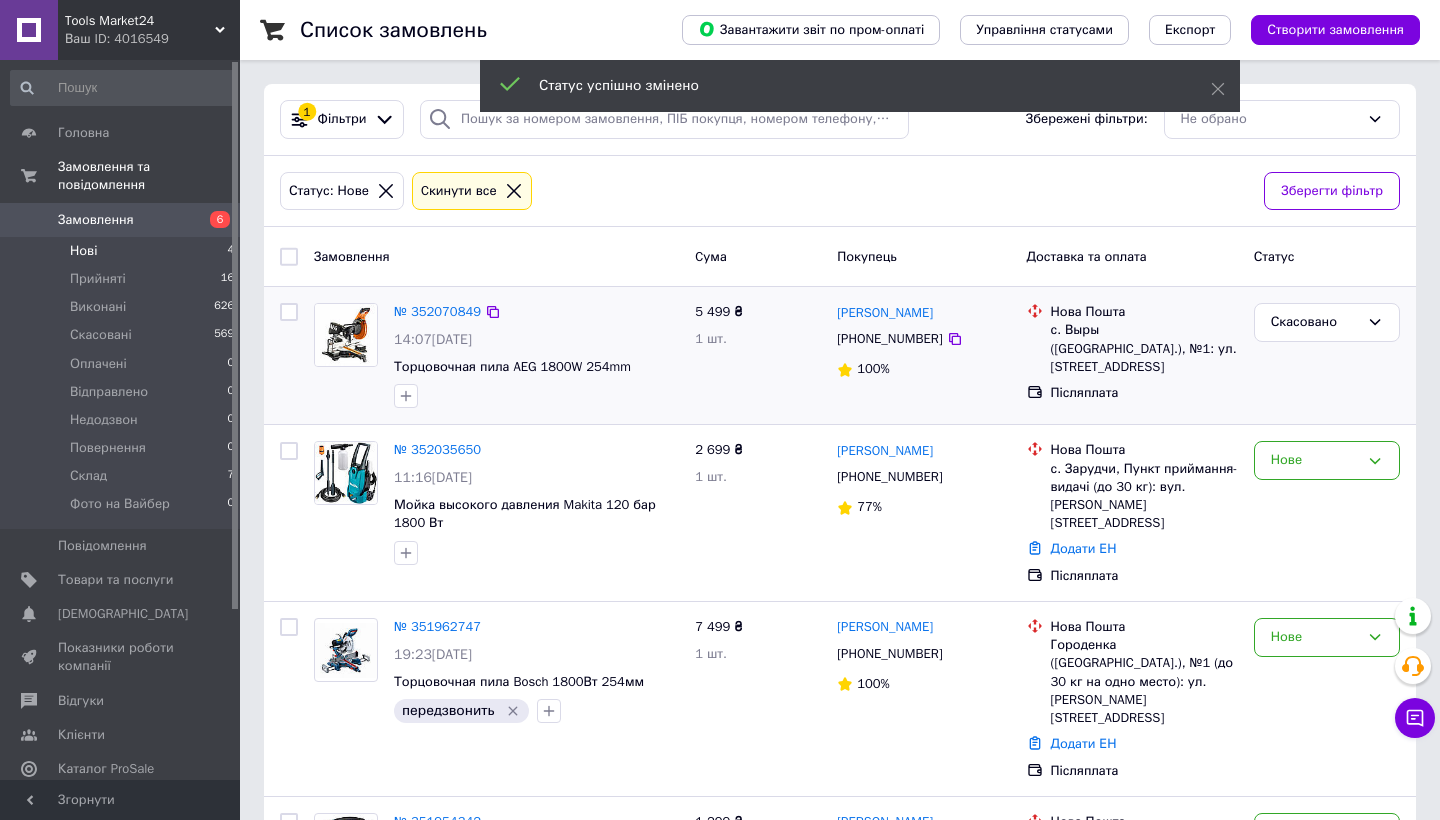 click on "Статус: Нове Cкинути все" at bounding box center (764, 191) 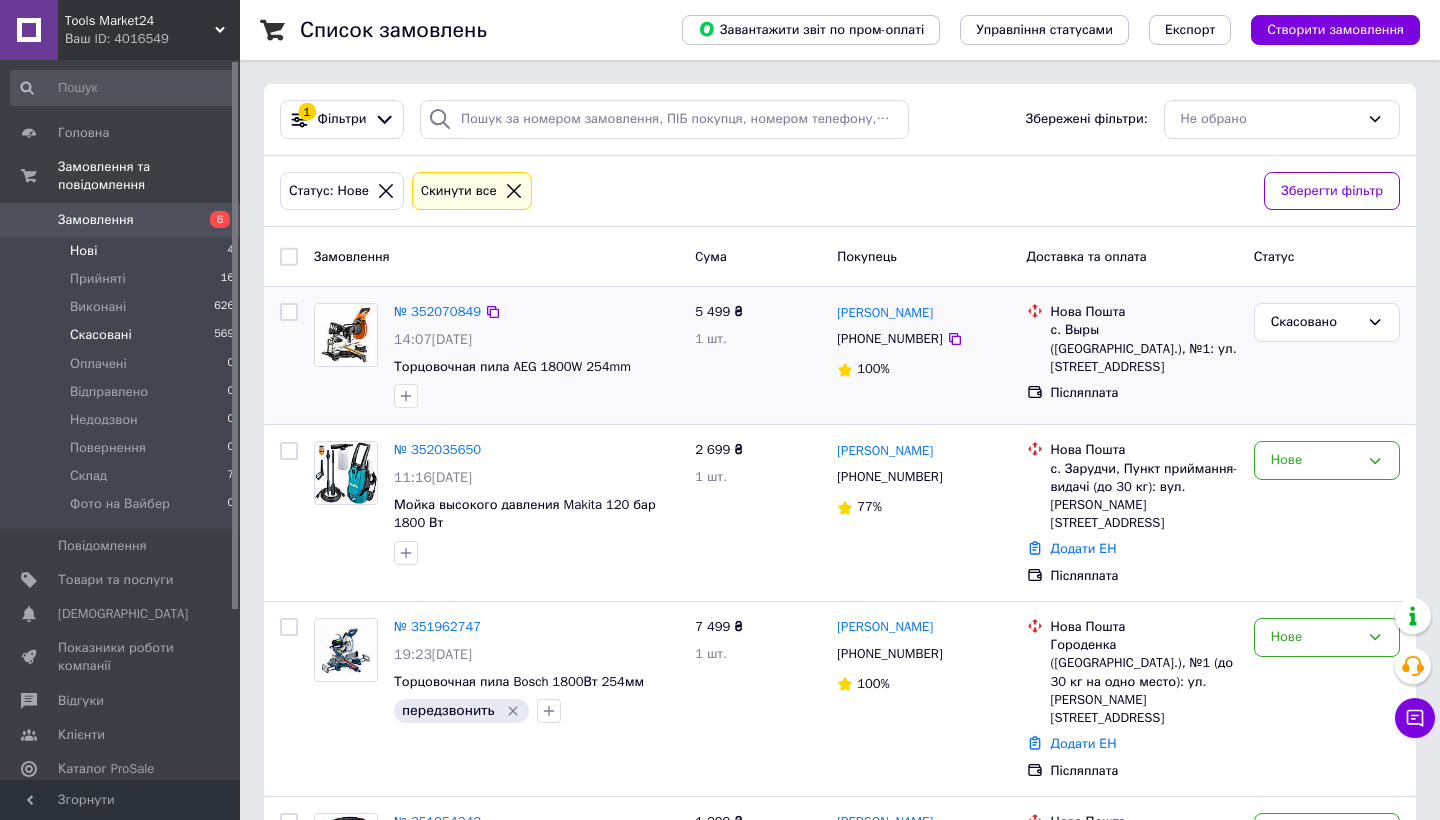 scroll, scrollTop: 0, scrollLeft: 0, axis: both 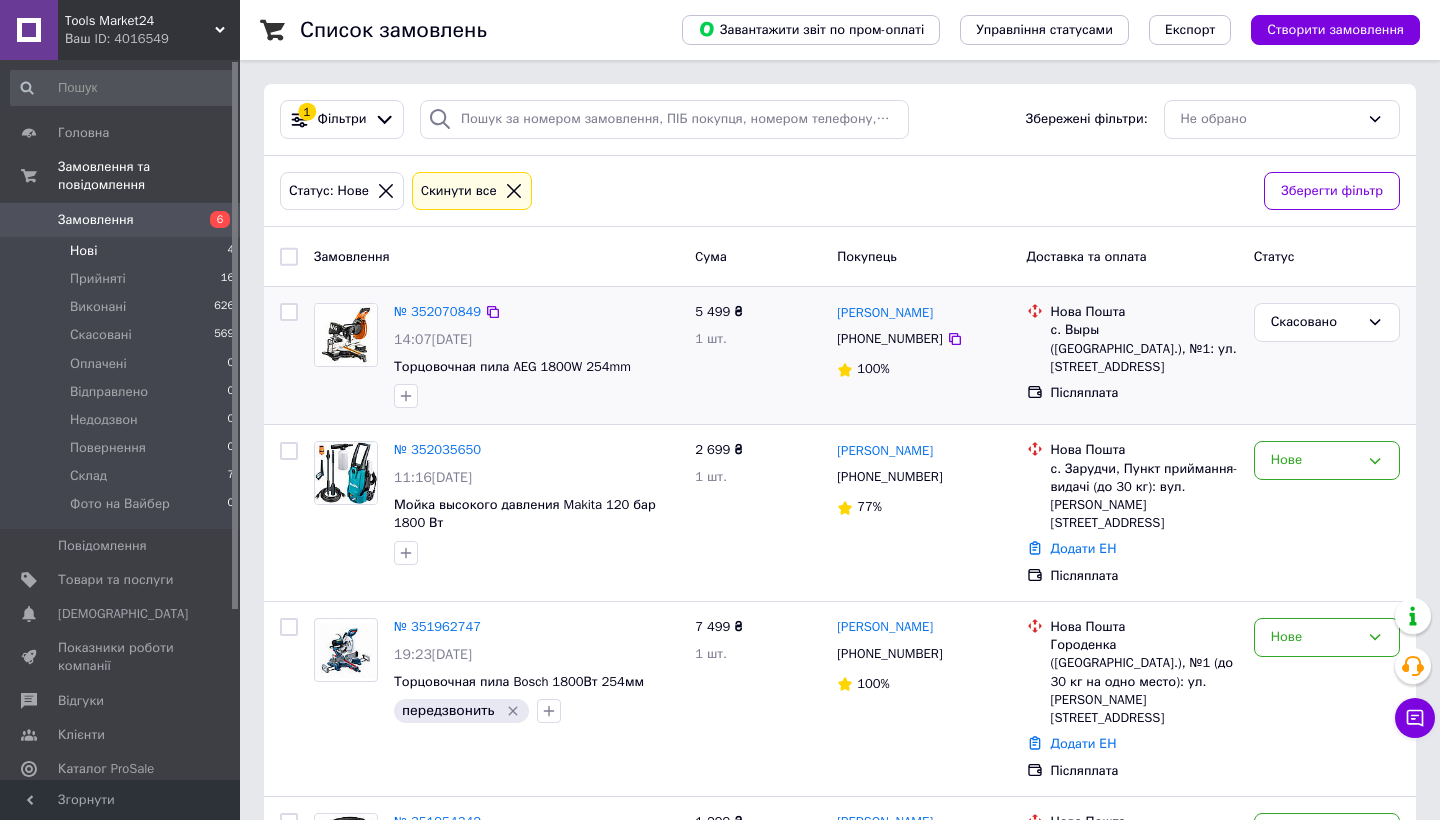 click on "Нові" at bounding box center (83, 251) 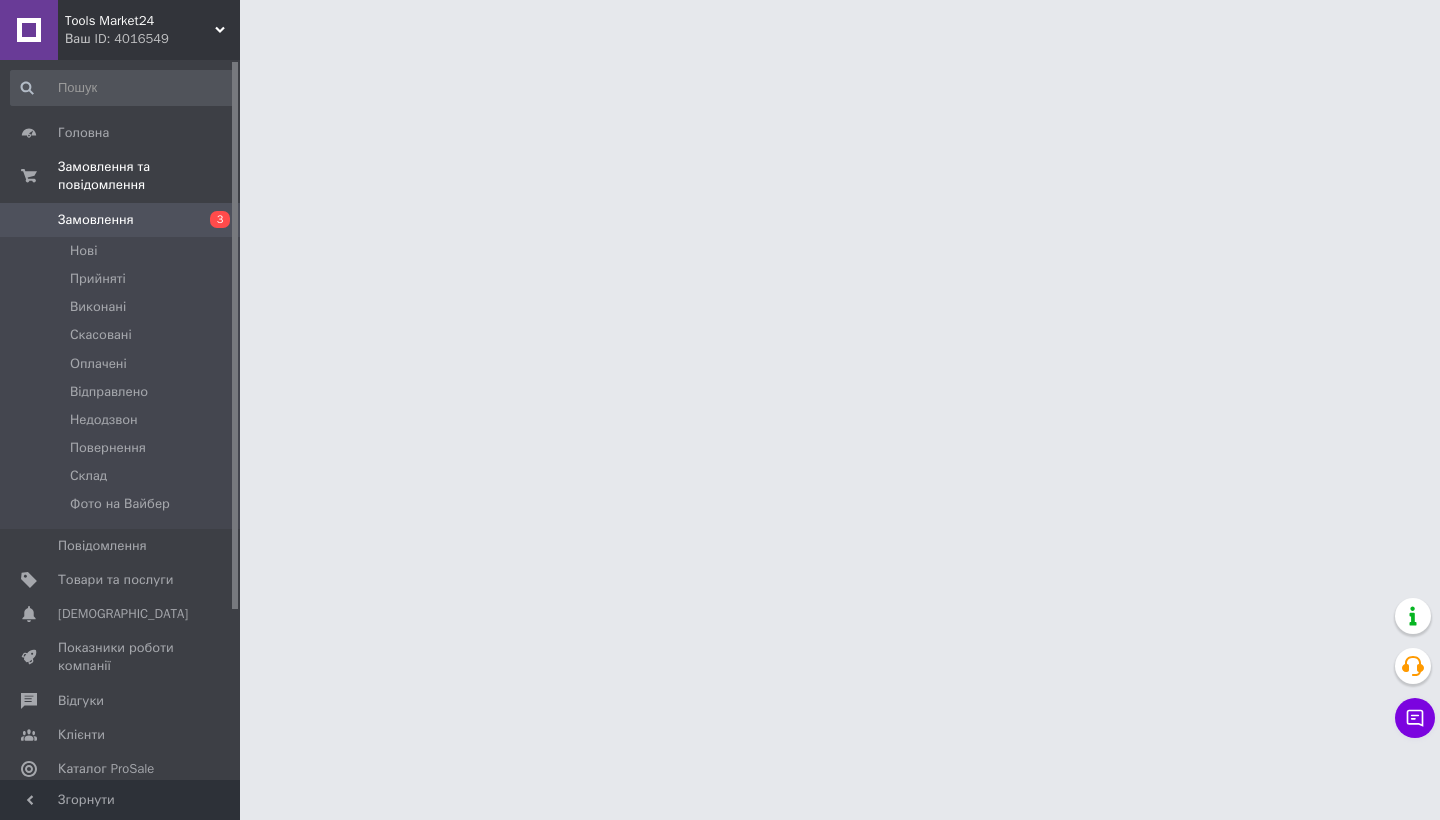 scroll, scrollTop: 0, scrollLeft: 0, axis: both 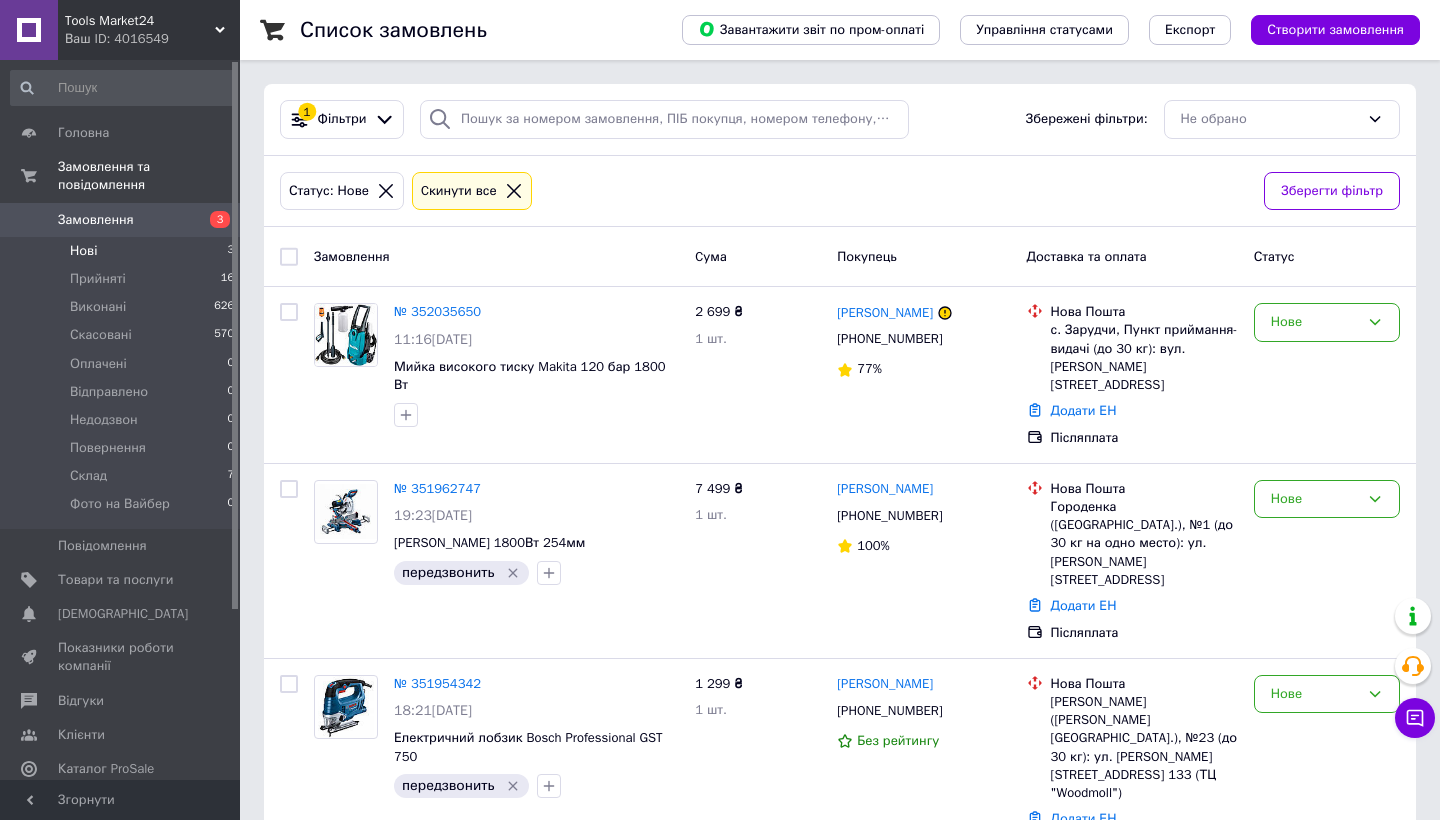 click on "Статус: Нове Cкинути все" at bounding box center (764, 191) 